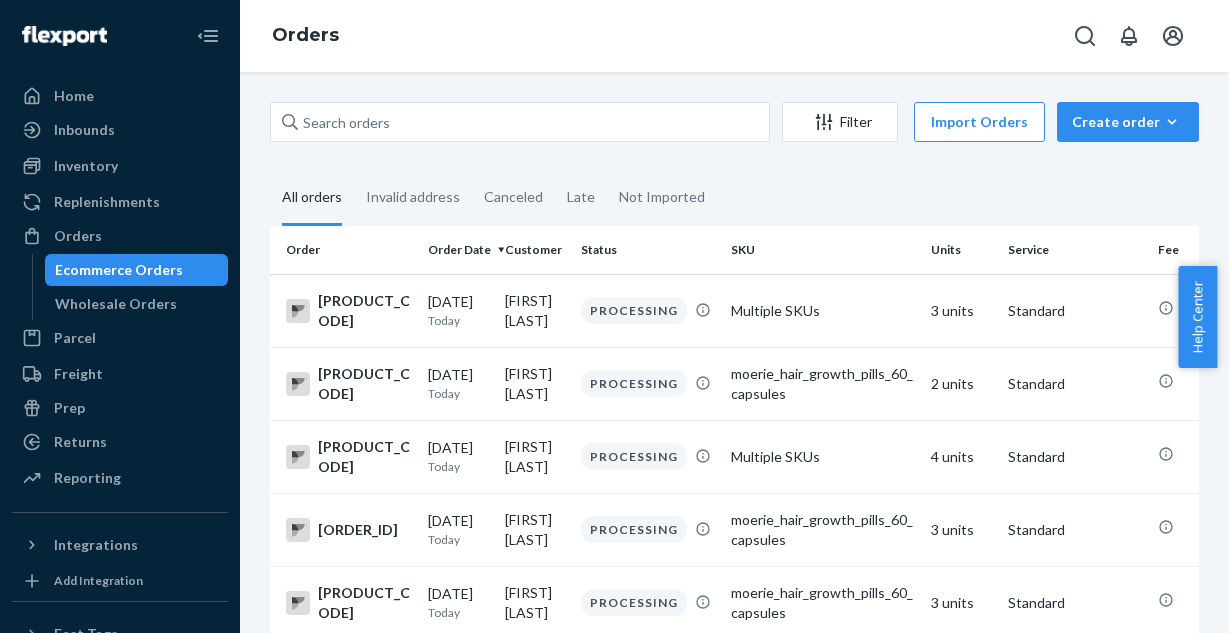 scroll, scrollTop: 0, scrollLeft: 0, axis: both 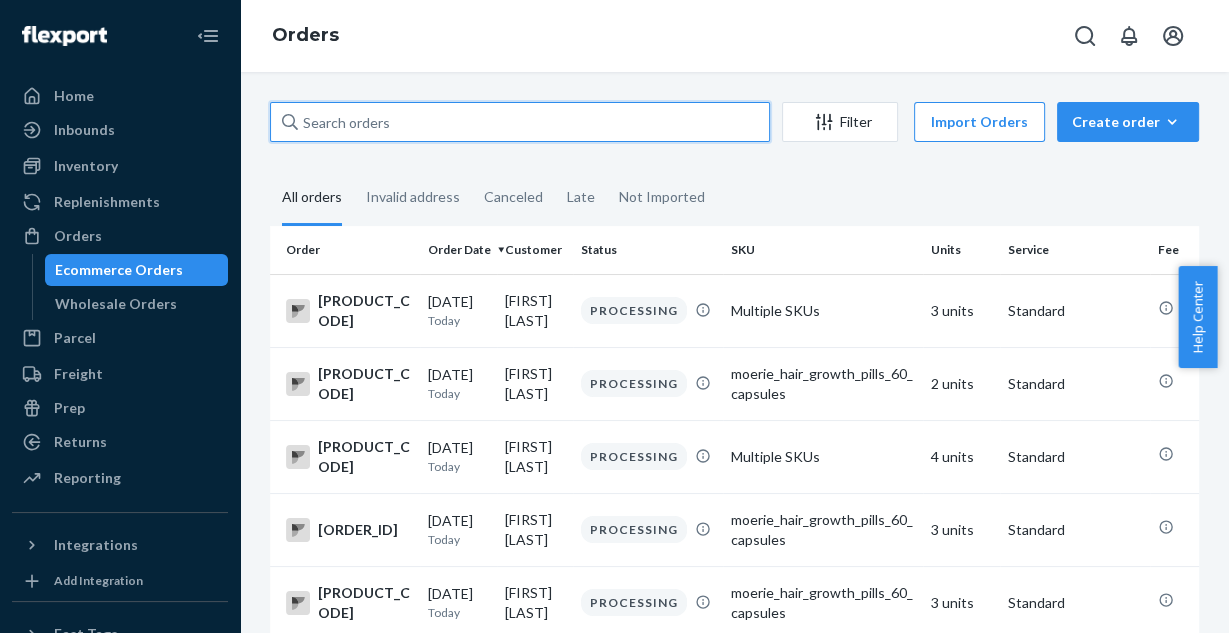 click at bounding box center [520, 122] 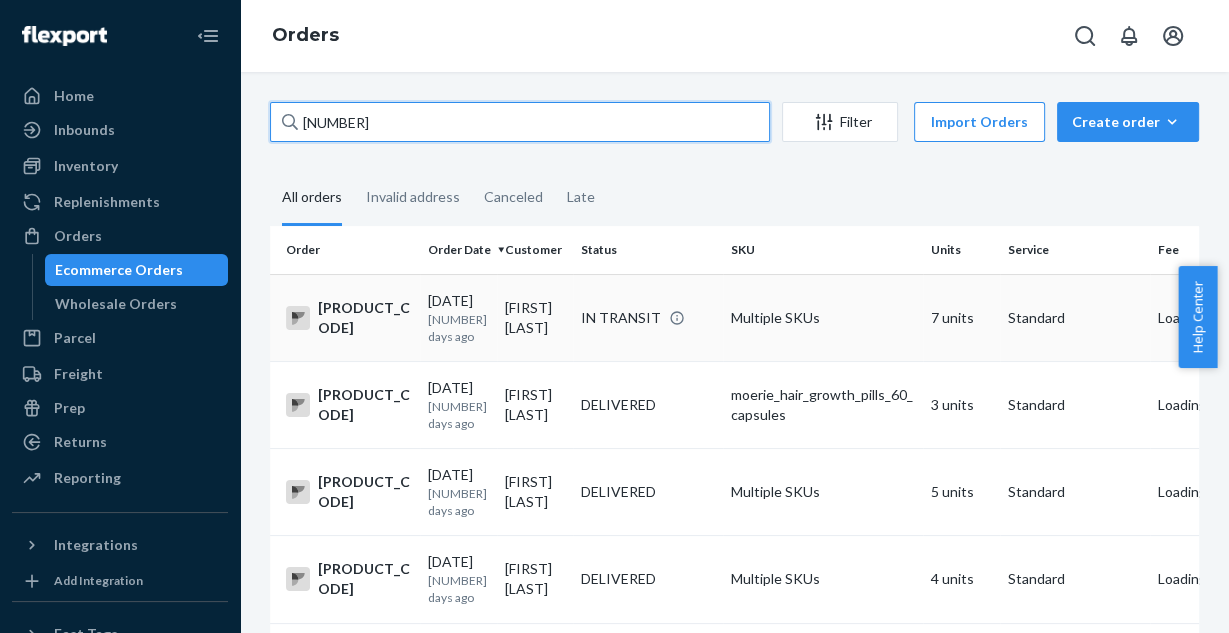 type on "2807043" 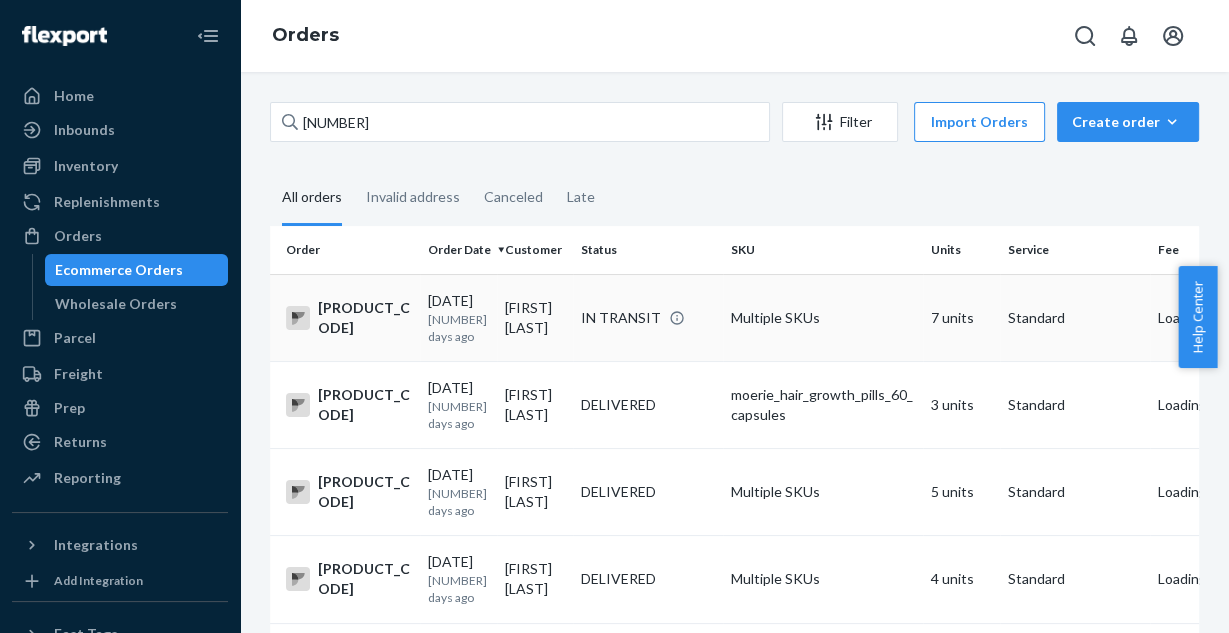 click on "IN TRANSIT" at bounding box center (648, 317) 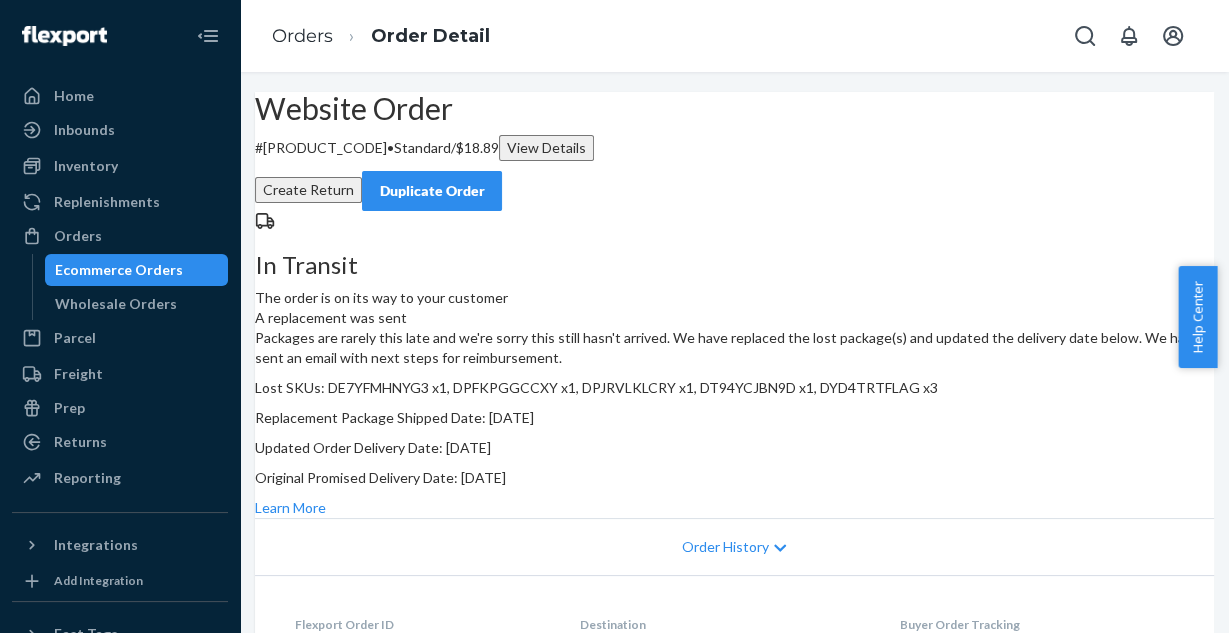 click on "# MO-2819390 • Standard  /  $18.89 View Details" at bounding box center [734, 148] 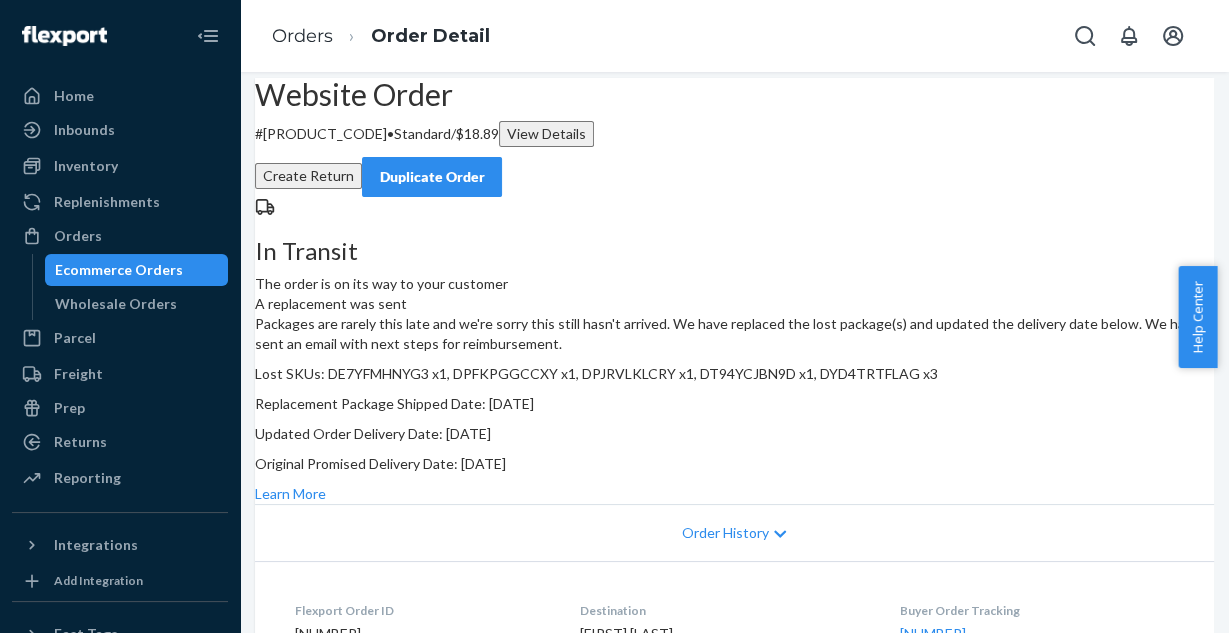 scroll, scrollTop: 0, scrollLeft: 0, axis: both 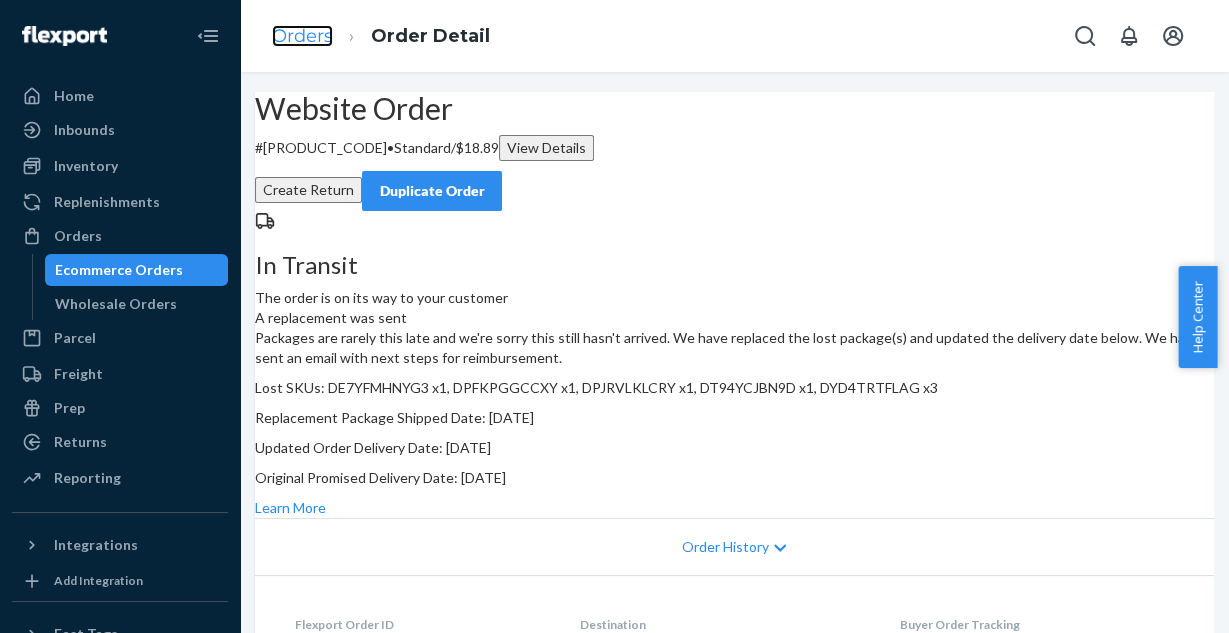 click on "Orders" at bounding box center [302, 36] 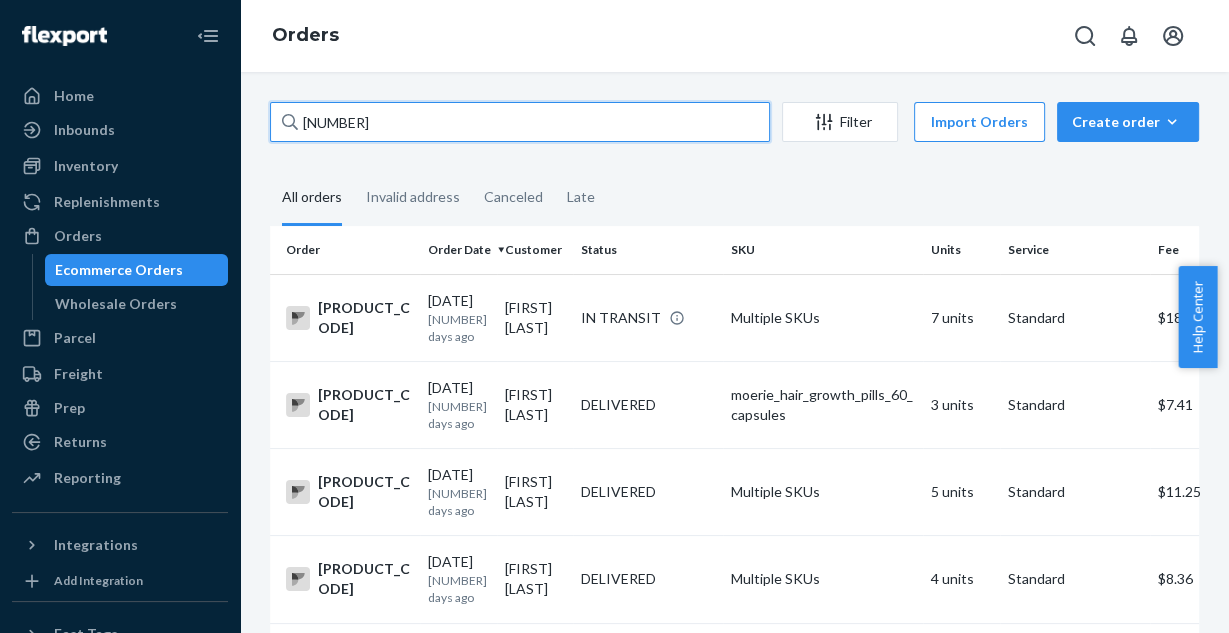 click on "2807043" at bounding box center (520, 122) 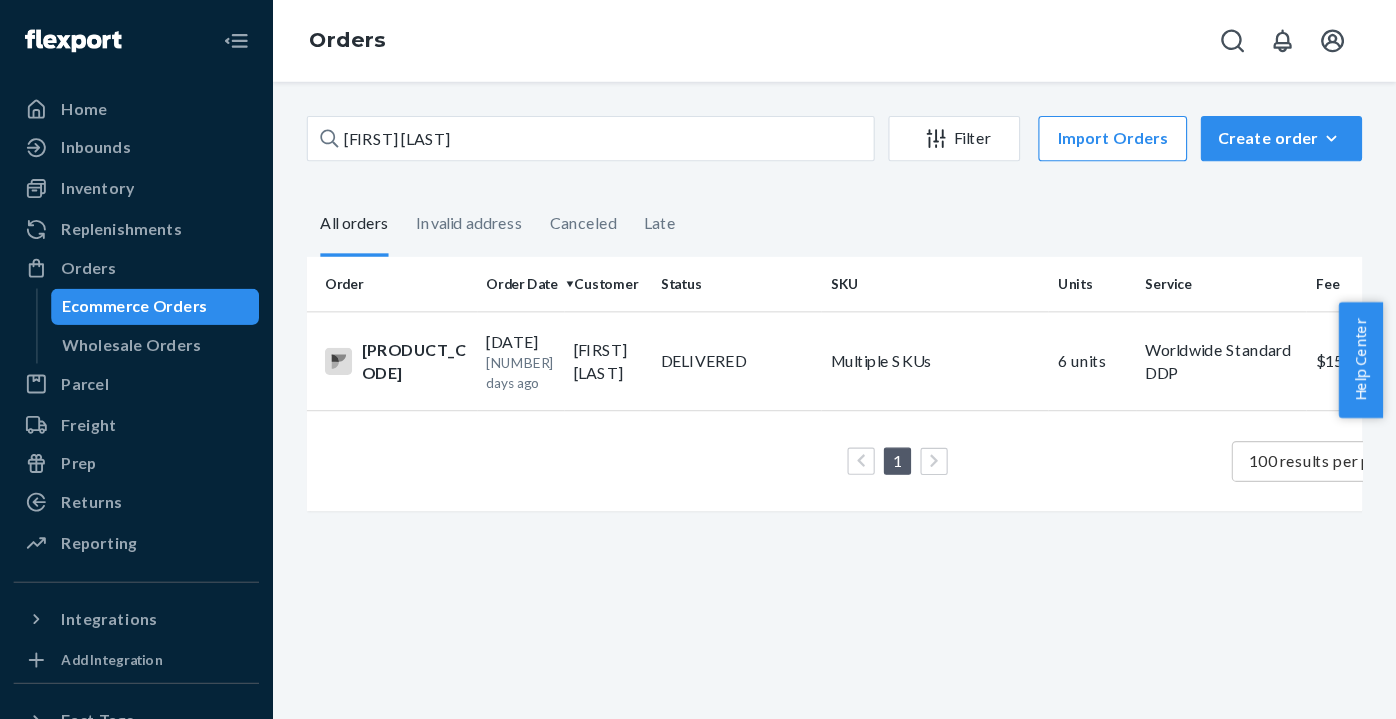 scroll, scrollTop: 0, scrollLeft: 0, axis: both 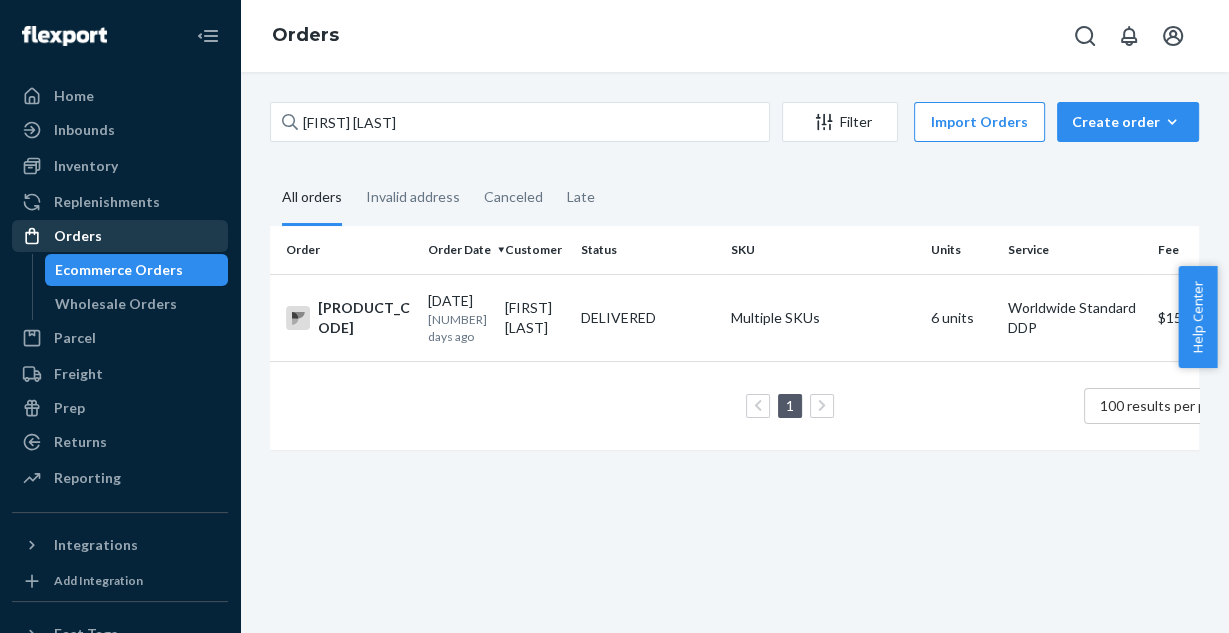click on "Orders" at bounding box center (120, 236) 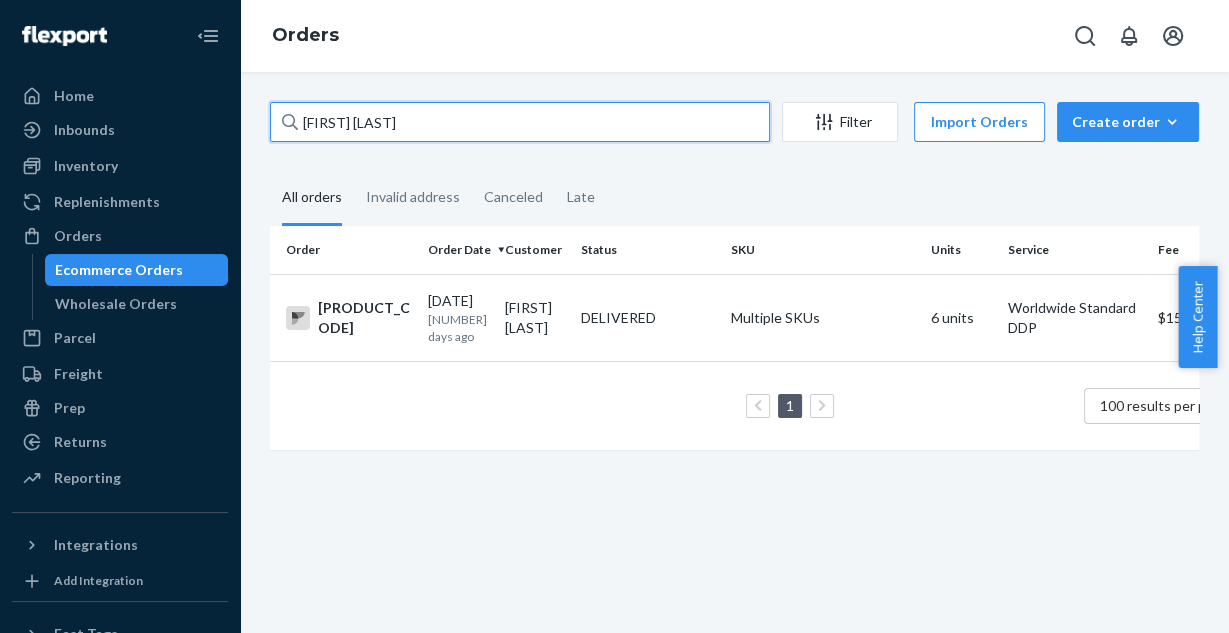 click on "Shirley Saieva" at bounding box center [520, 122] 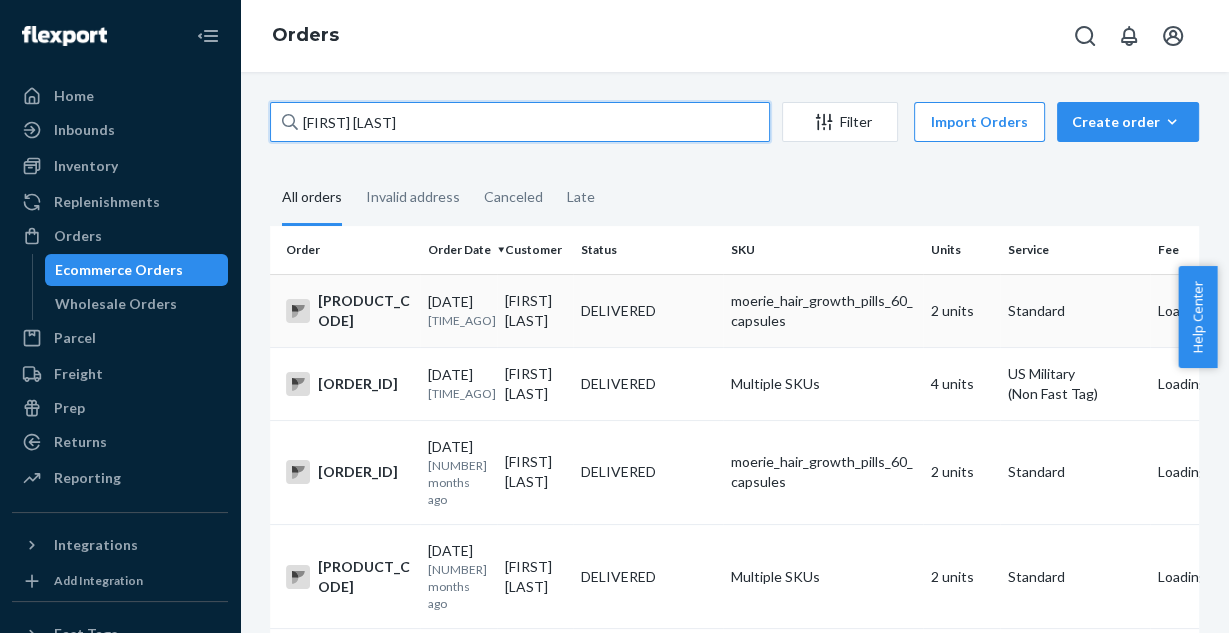 type on "Susan Collins" 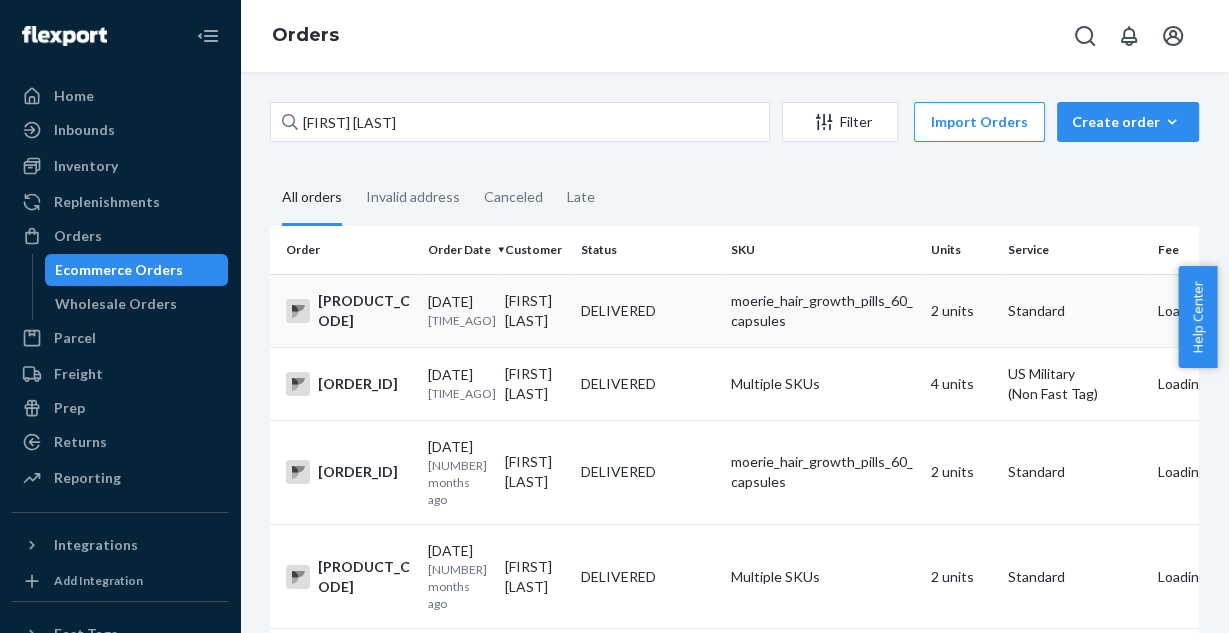 click on "DELIVERED" at bounding box center [648, 310] 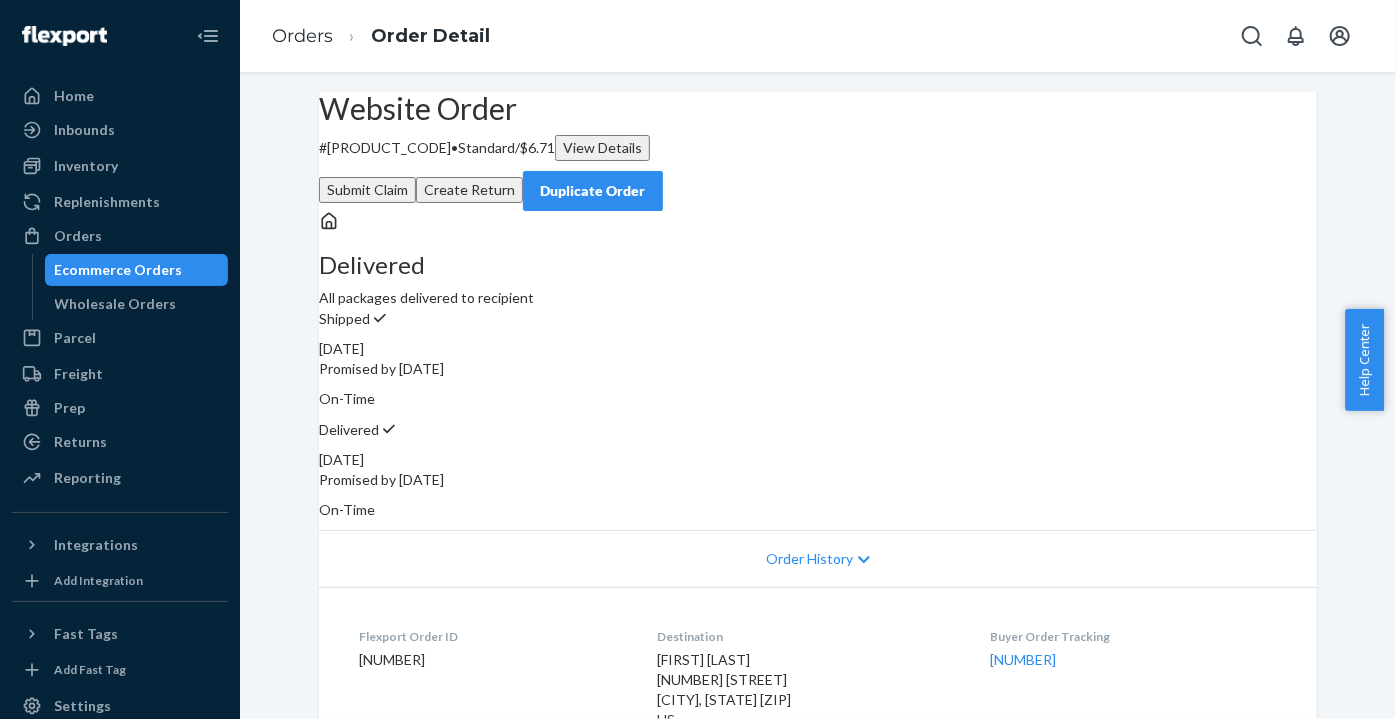 click on "Create Return" at bounding box center [469, 190] 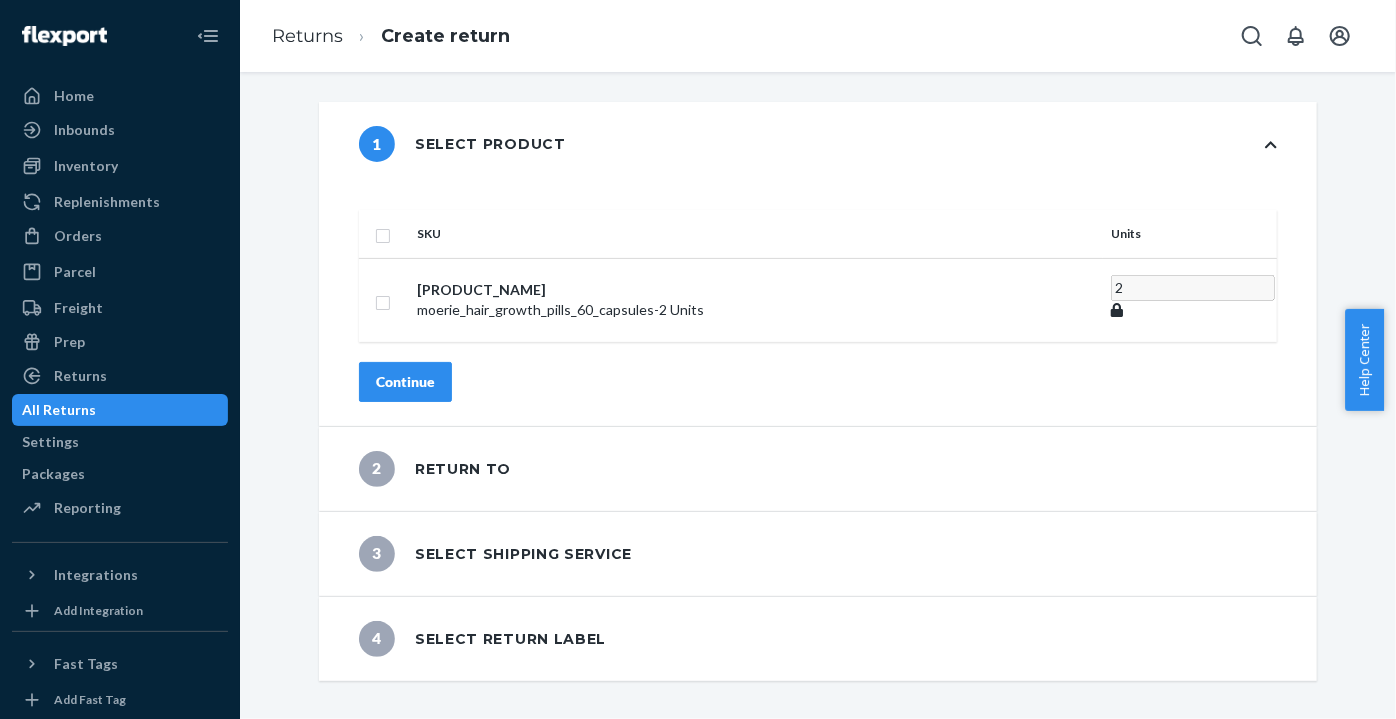 click at bounding box center [383, 233] 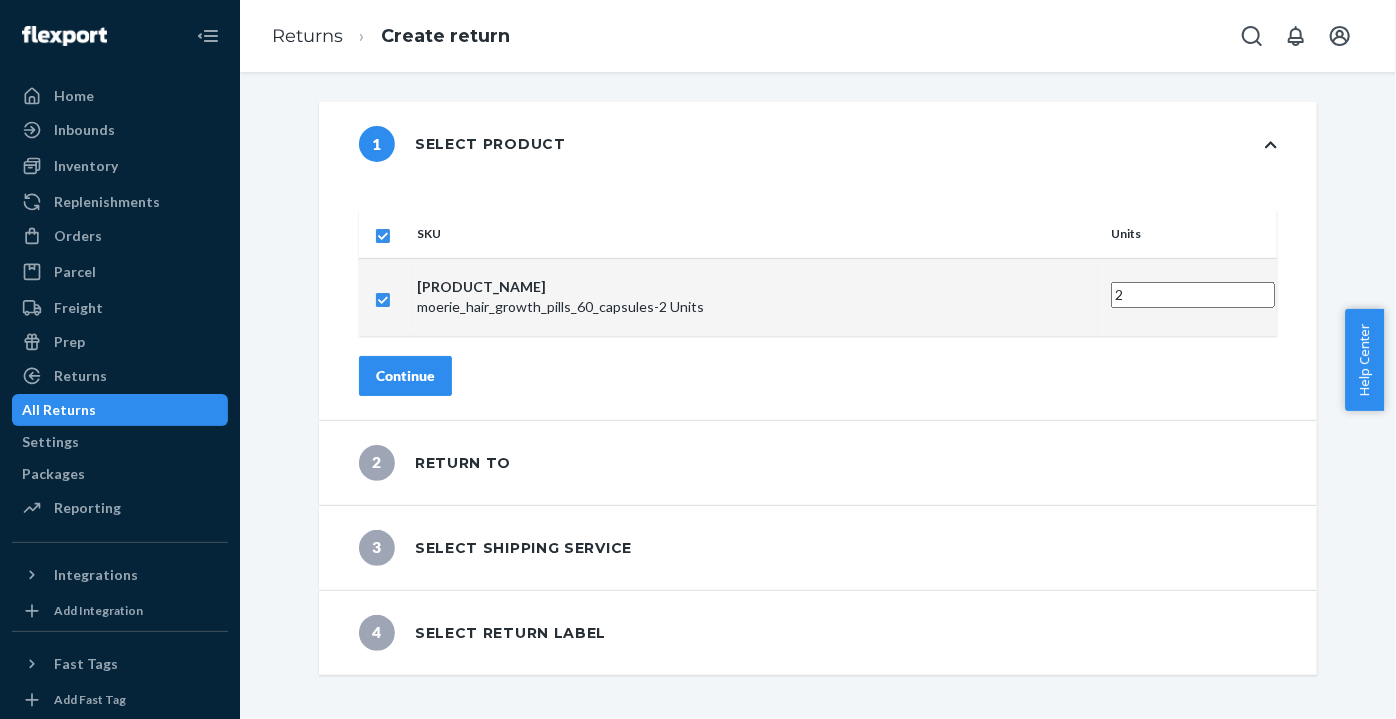 click on "Continue" at bounding box center [405, 376] 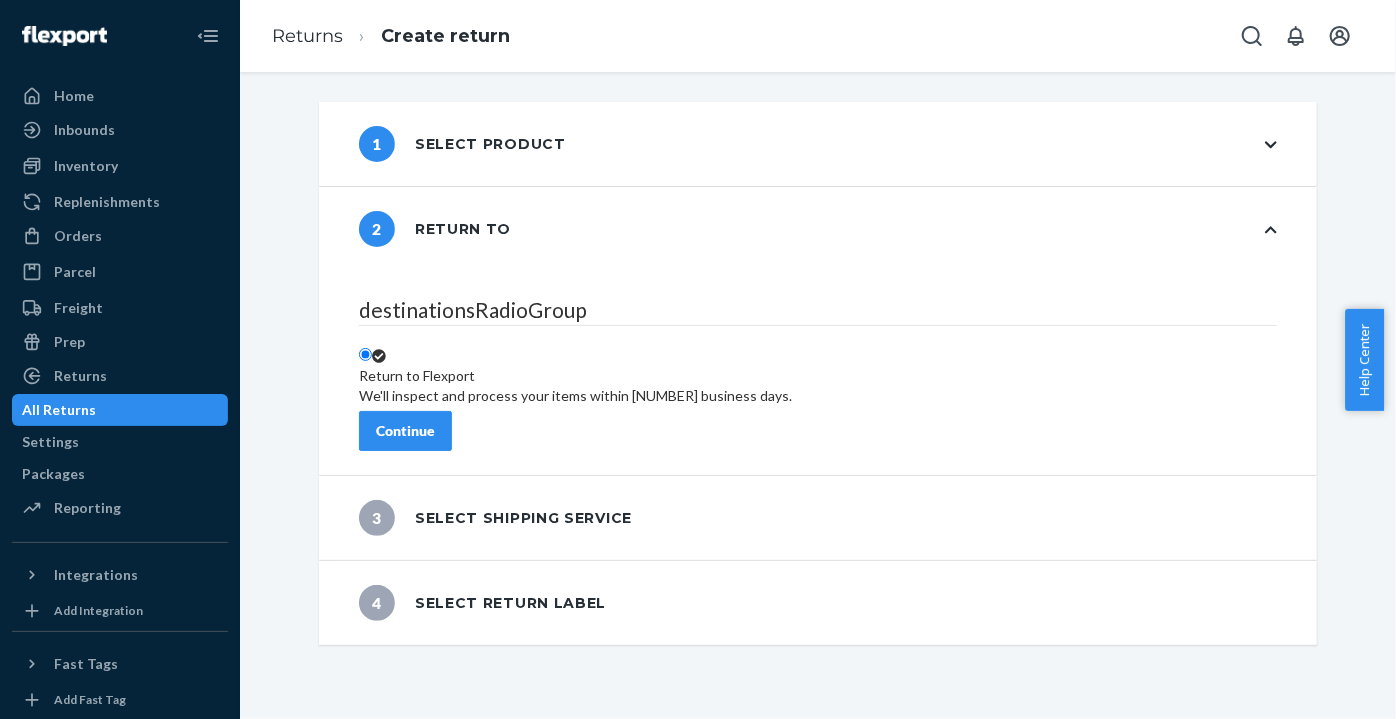 click on "Continue" at bounding box center (405, 431) 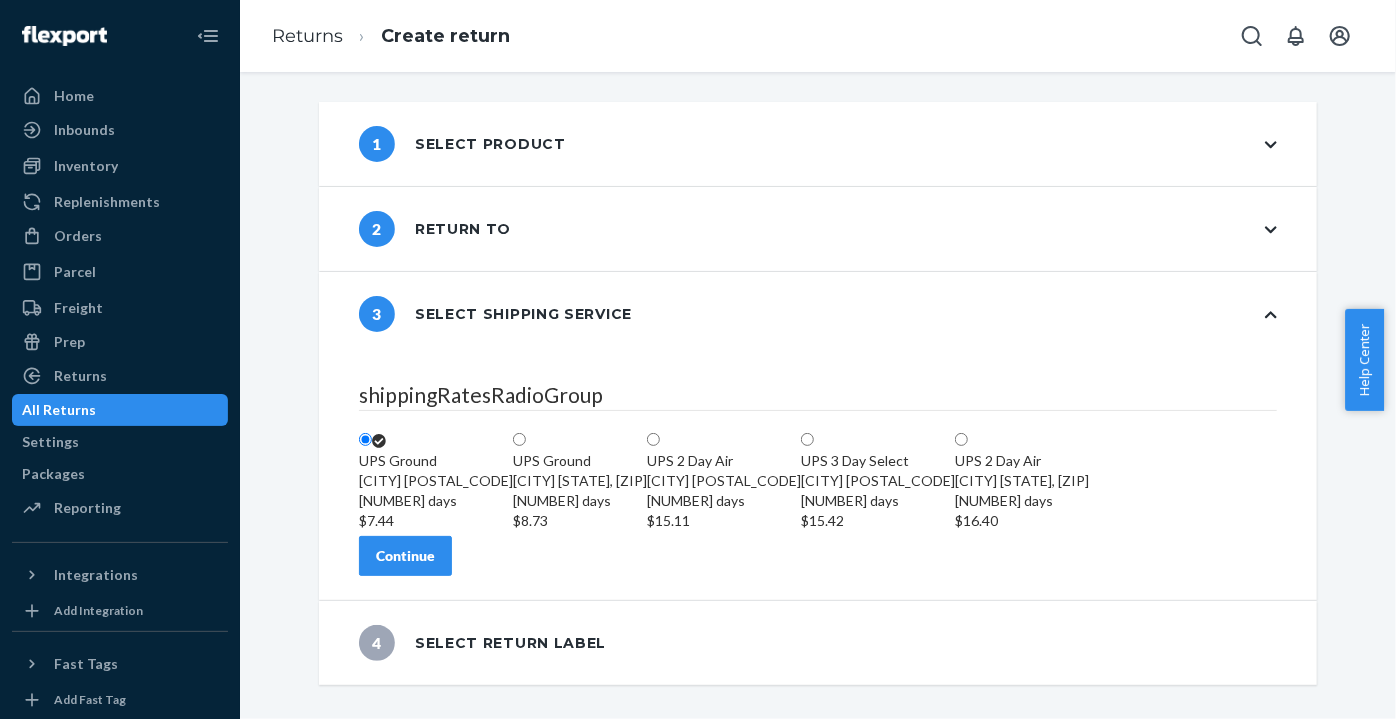 scroll, scrollTop: 80, scrollLeft: 0, axis: vertical 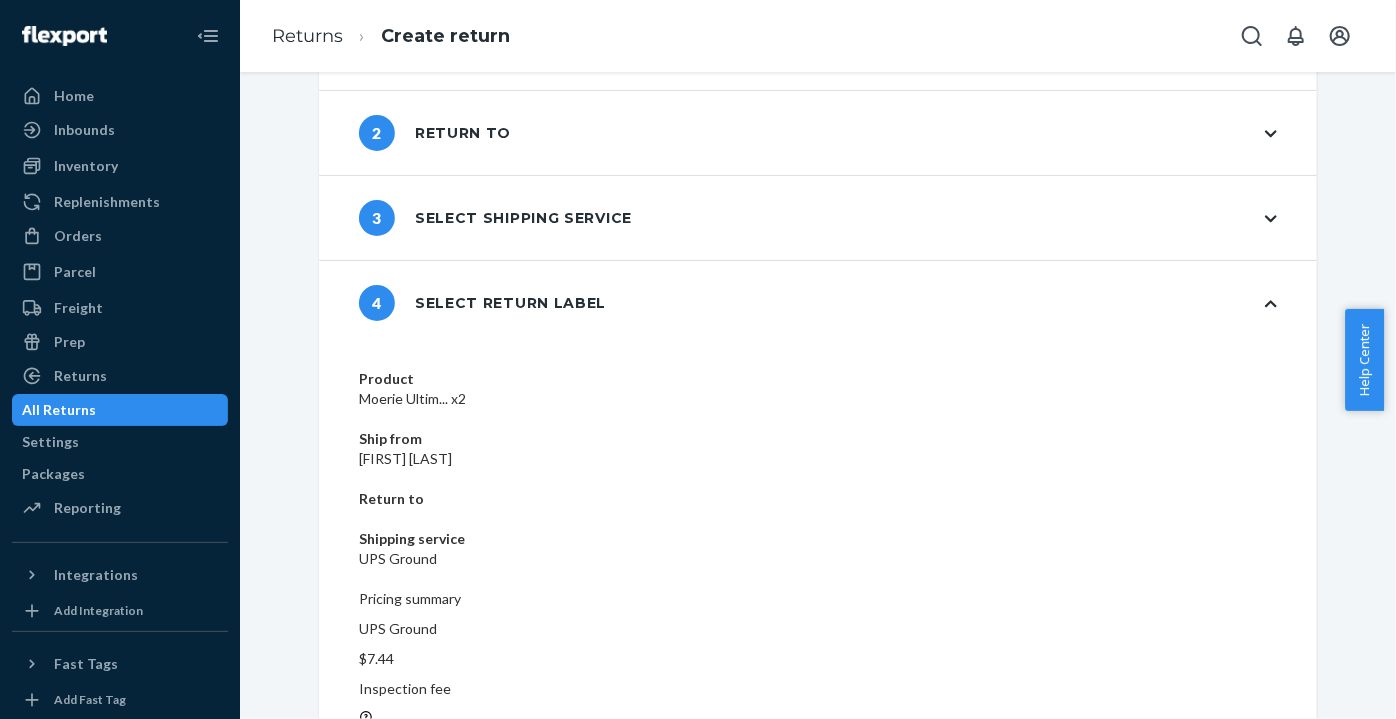 click on "Create return label" at bounding box center (438, 900) 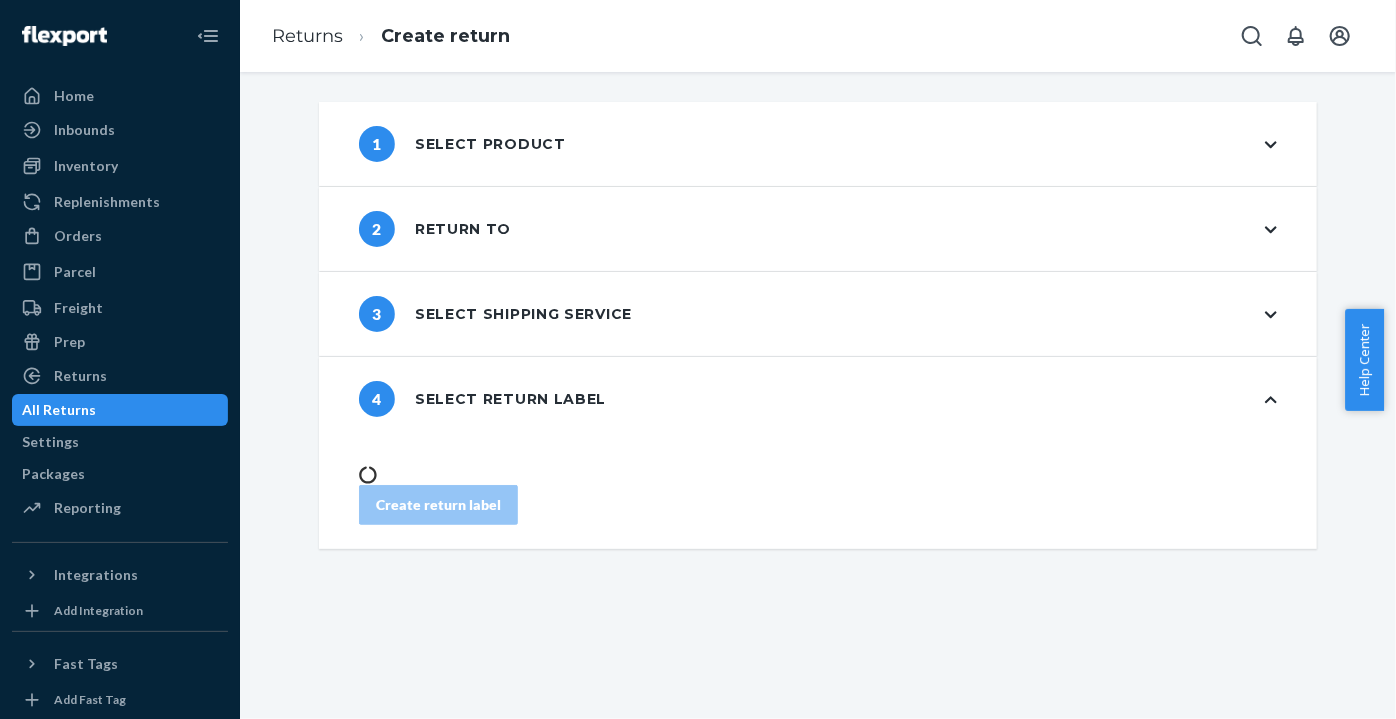 scroll, scrollTop: 0, scrollLeft: 0, axis: both 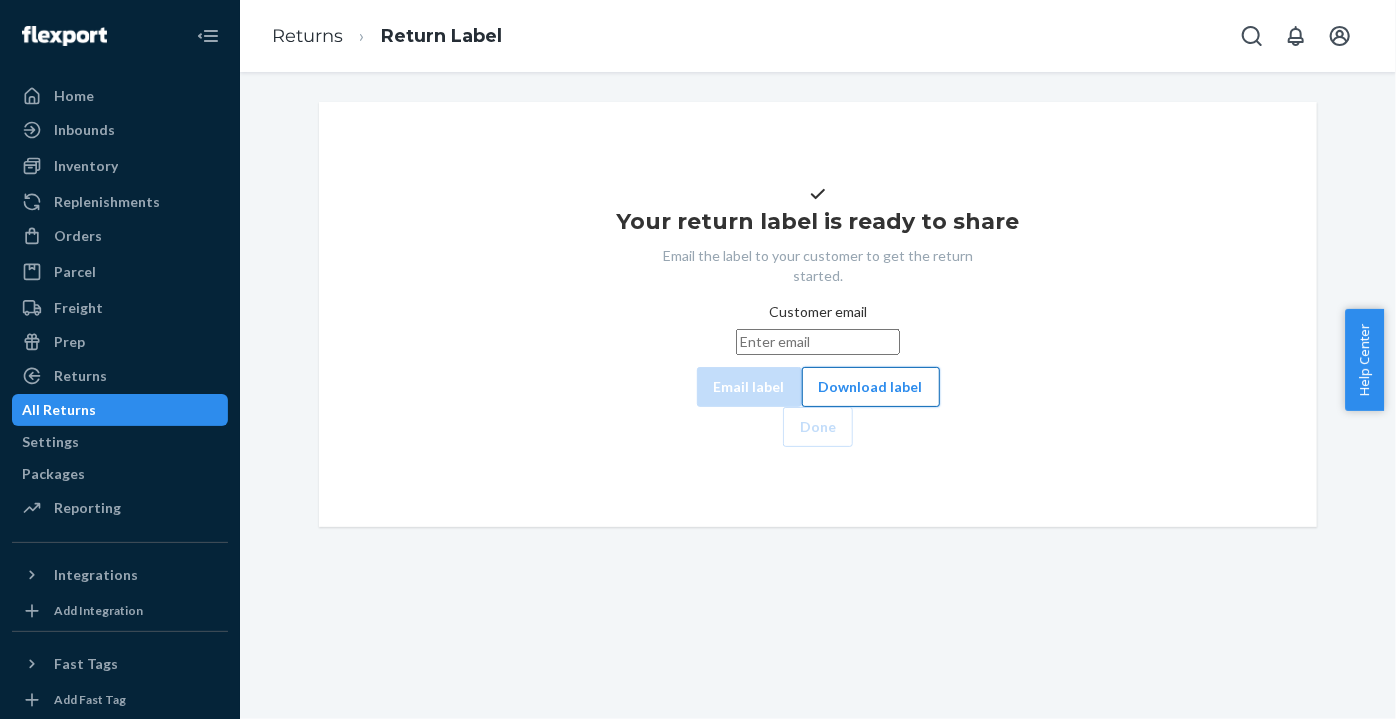 click on "Download label" at bounding box center [871, 387] 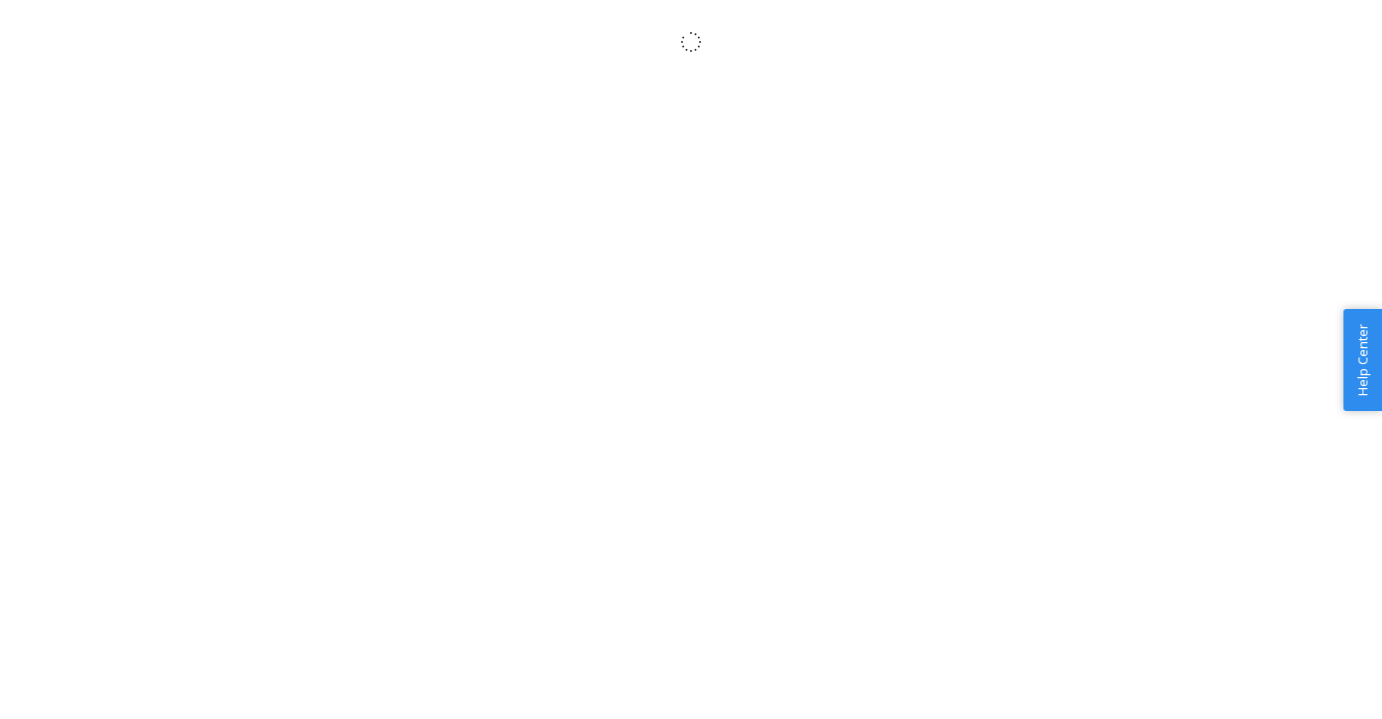 scroll, scrollTop: 0, scrollLeft: 0, axis: both 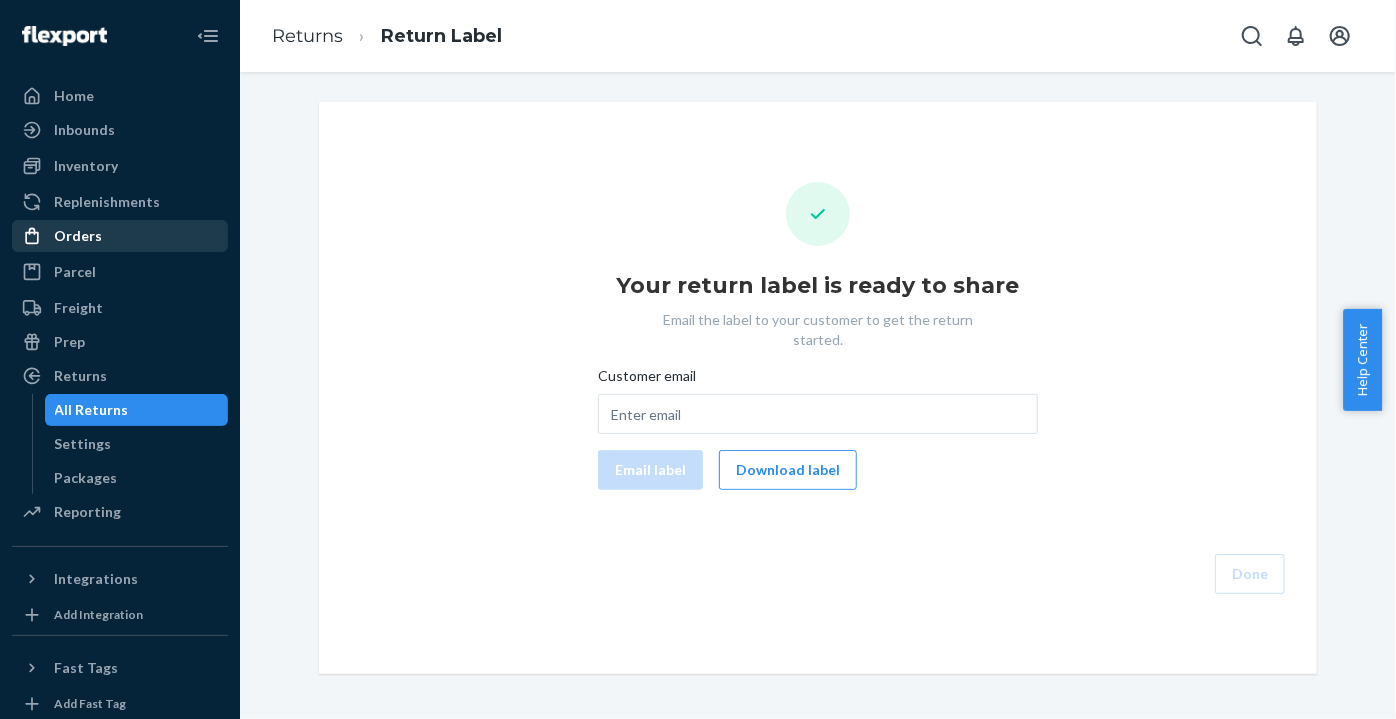 click on "Orders" at bounding box center (120, 236) 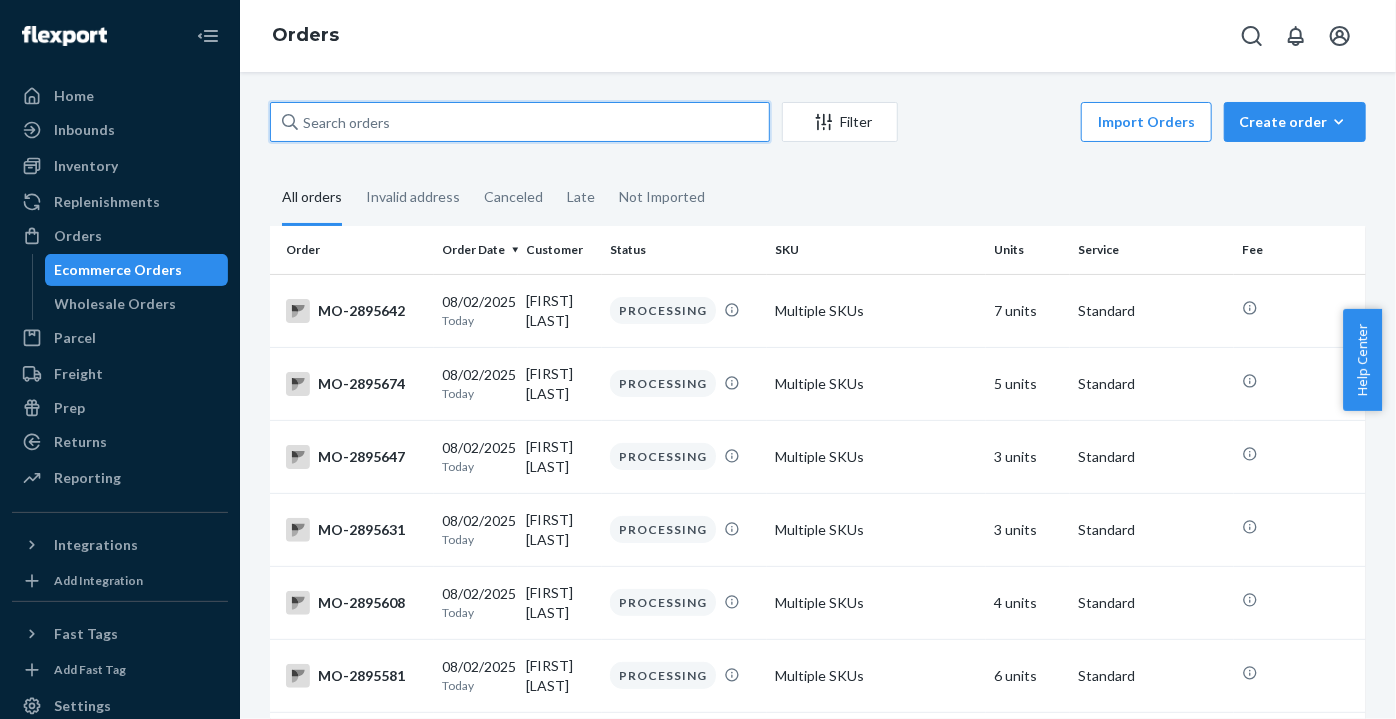 click at bounding box center (520, 122) 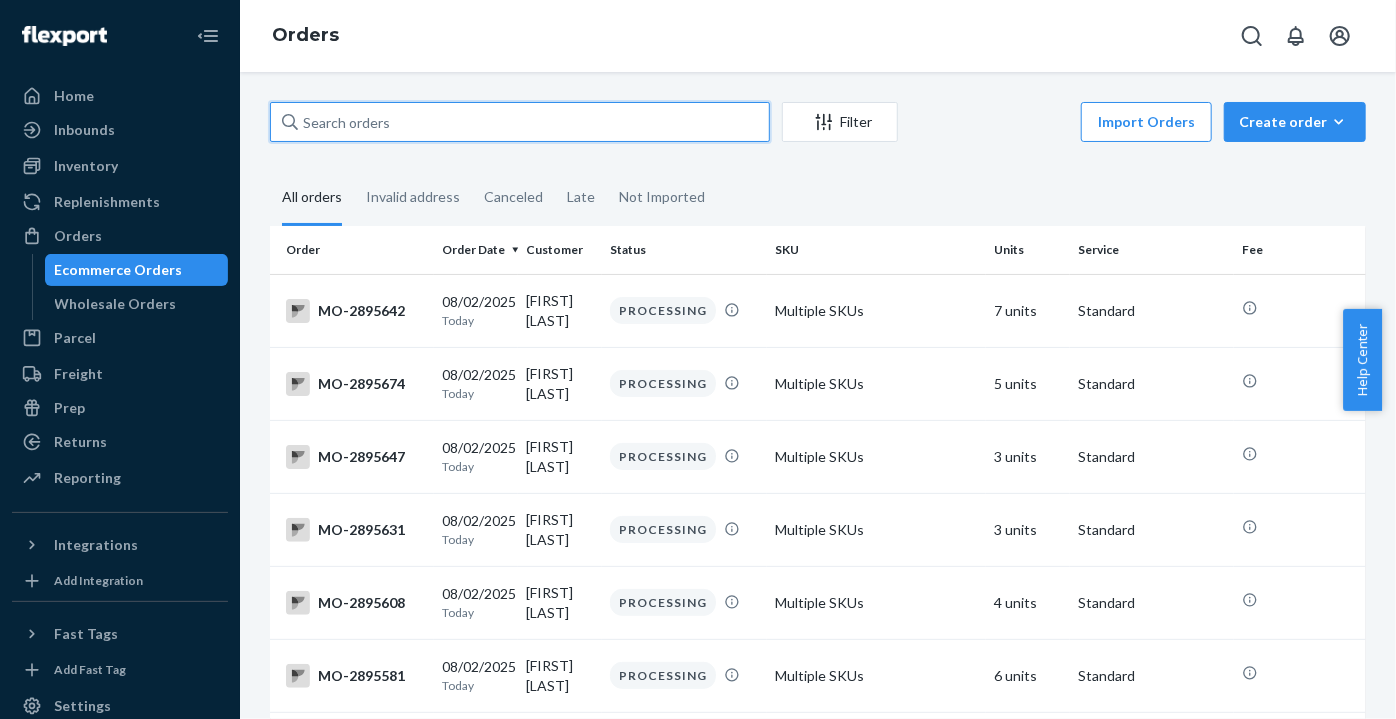 click at bounding box center (520, 122) 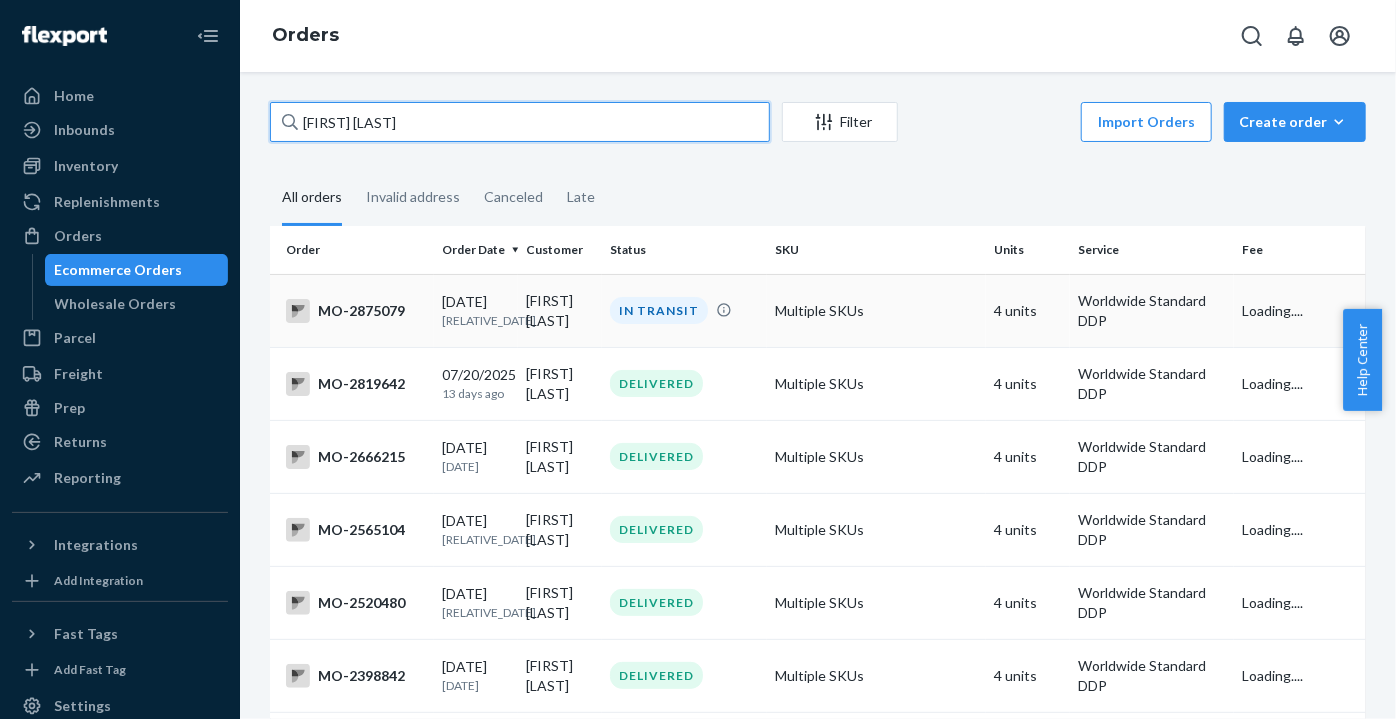 type on "[FIRST] [LAST]" 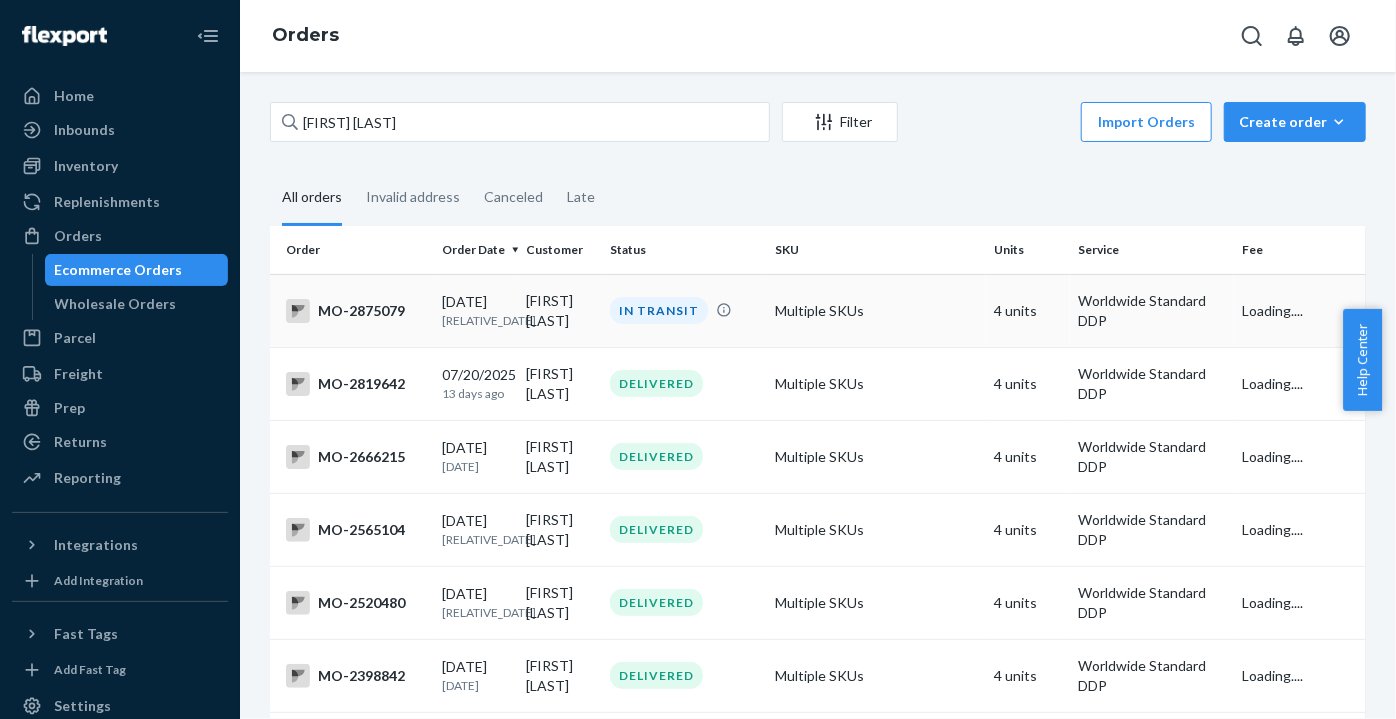 click on "[FIRST] [LAST]" at bounding box center (560, 310) 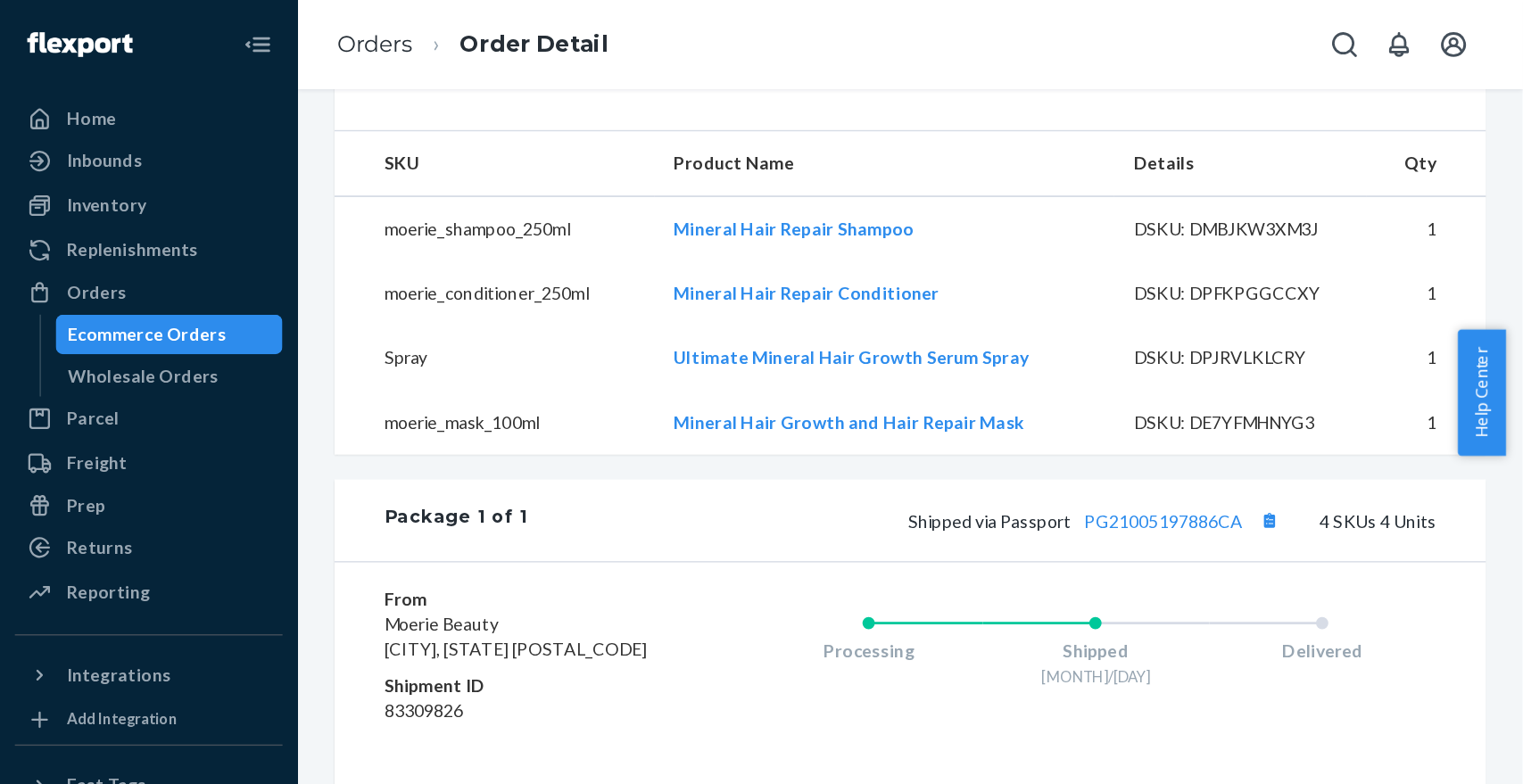 scroll, scrollTop: 633, scrollLeft: 0, axis: vertical 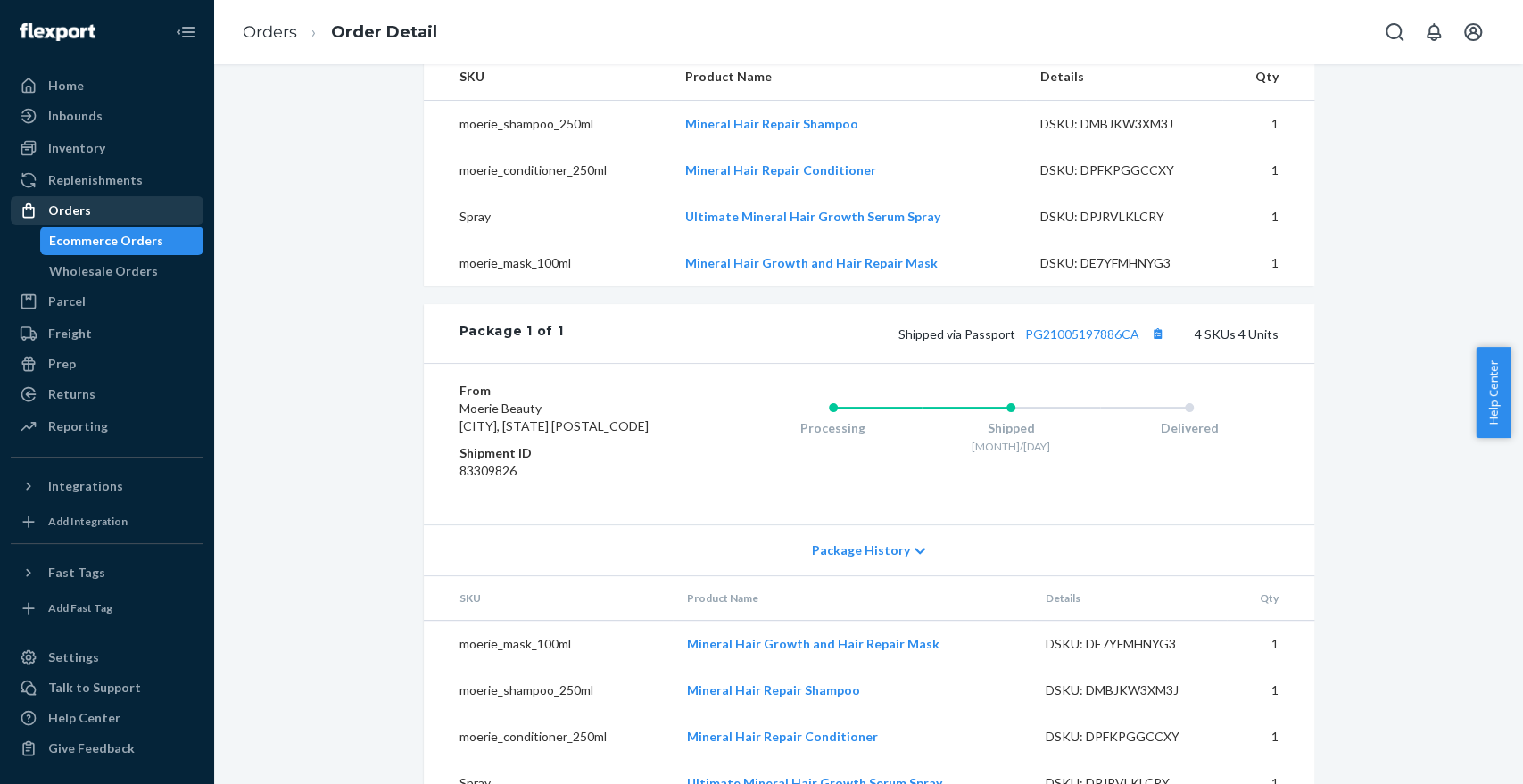 click on "Orders" at bounding box center [107, 210] 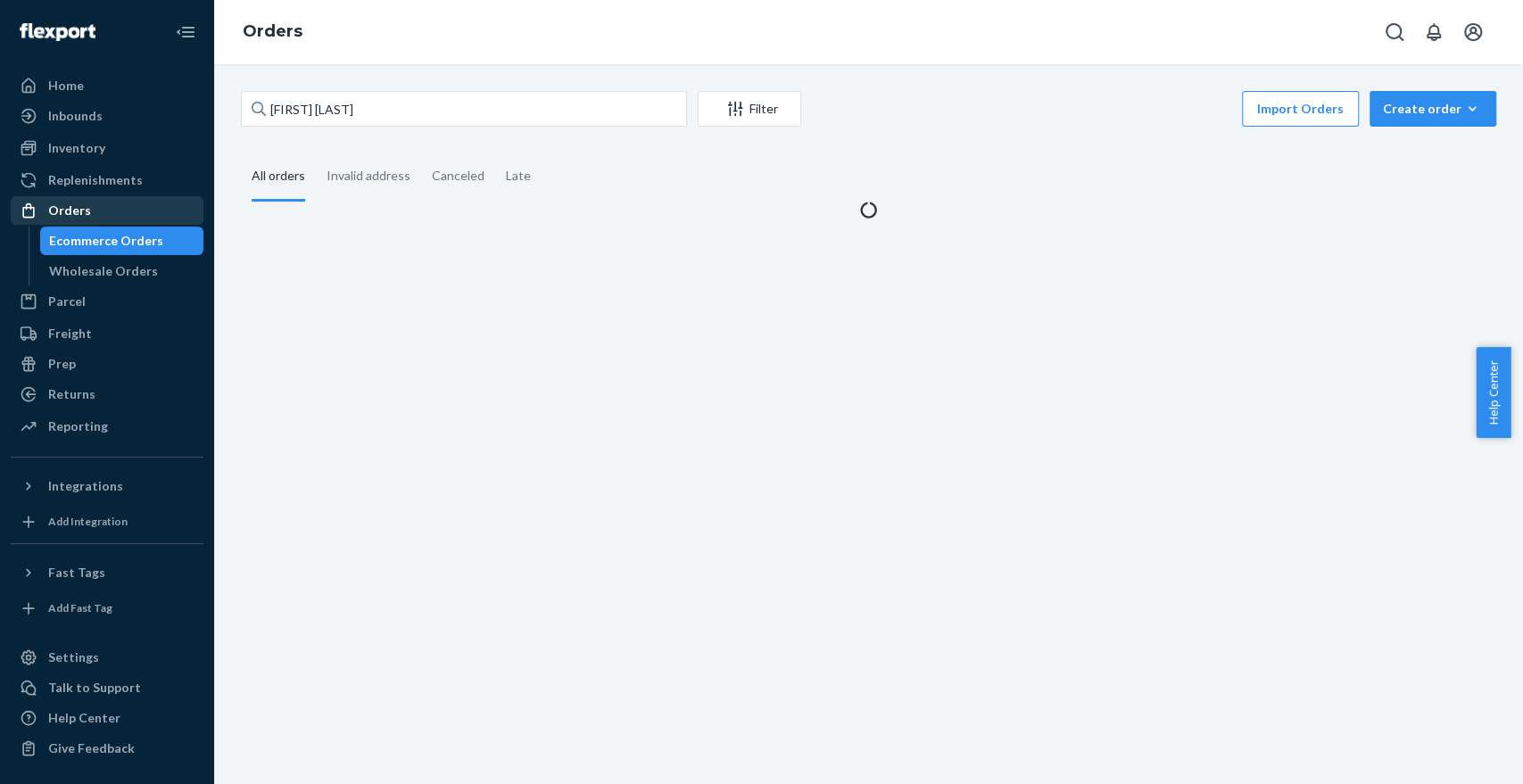 scroll, scrollTop: 0, scrollLeft: 0, axis: both 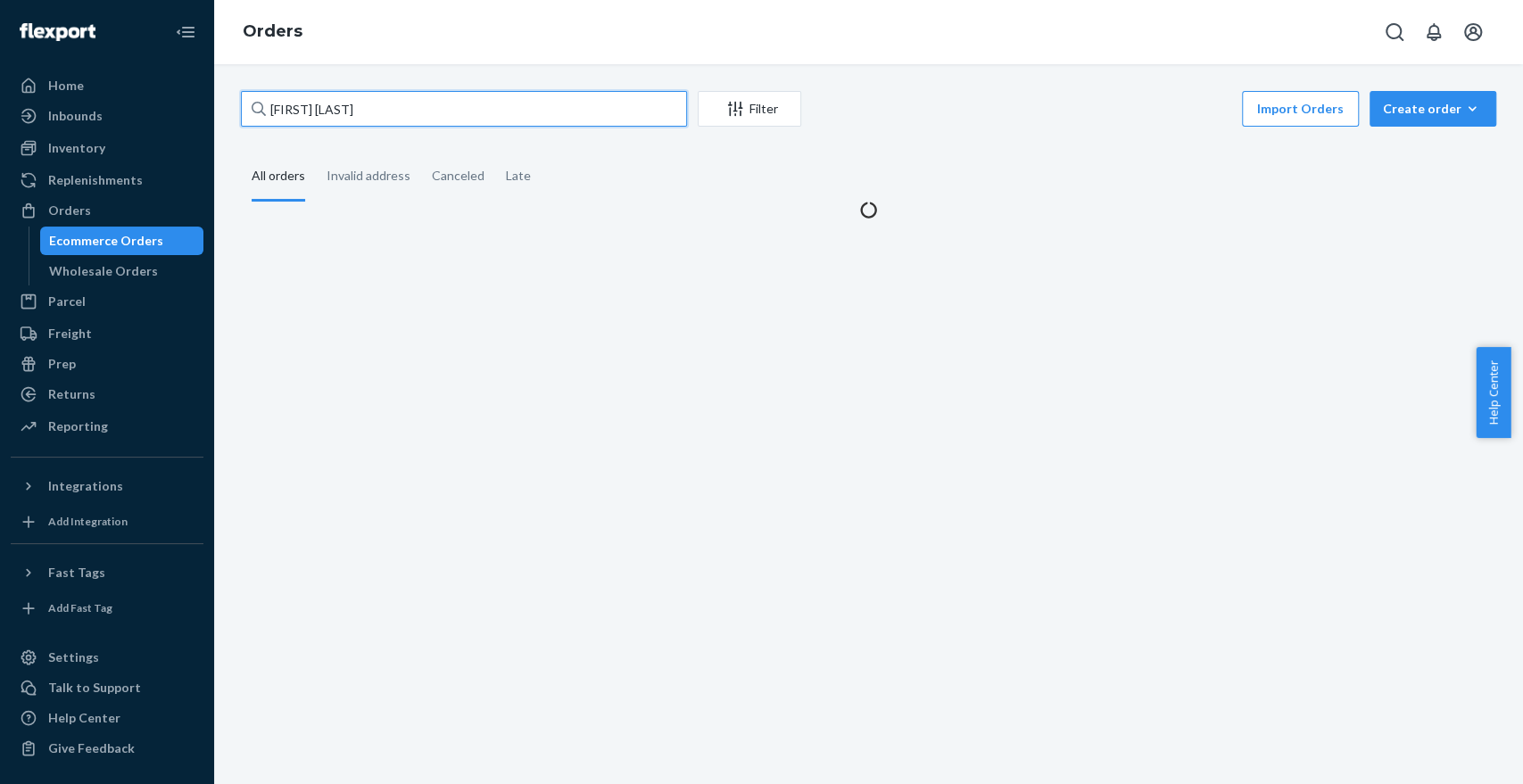 click on "[FIRST] [LAST]" at bounding box center [464, 109] 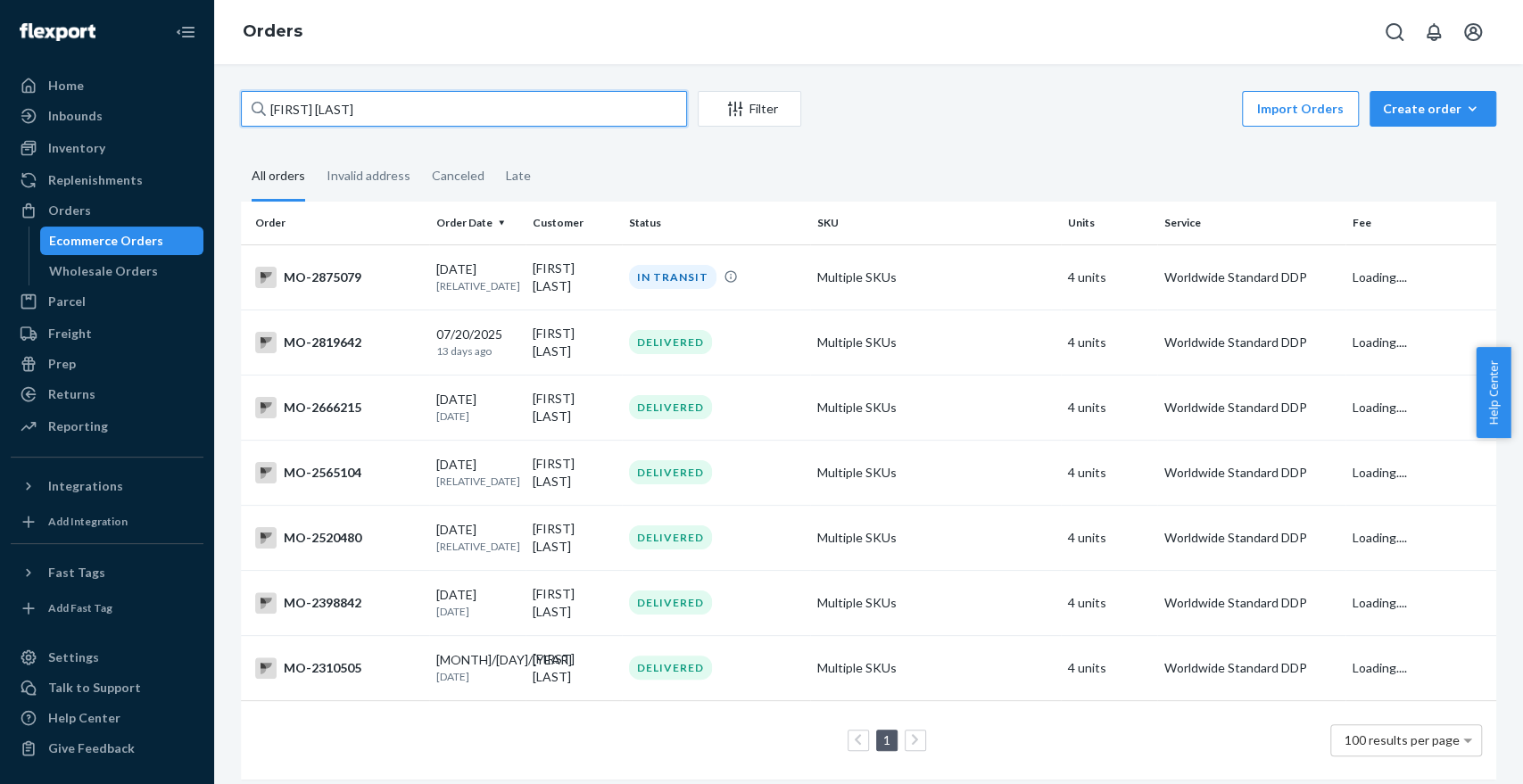 click on "[FIRST] [LAST]" at bounding box center (464, 109) 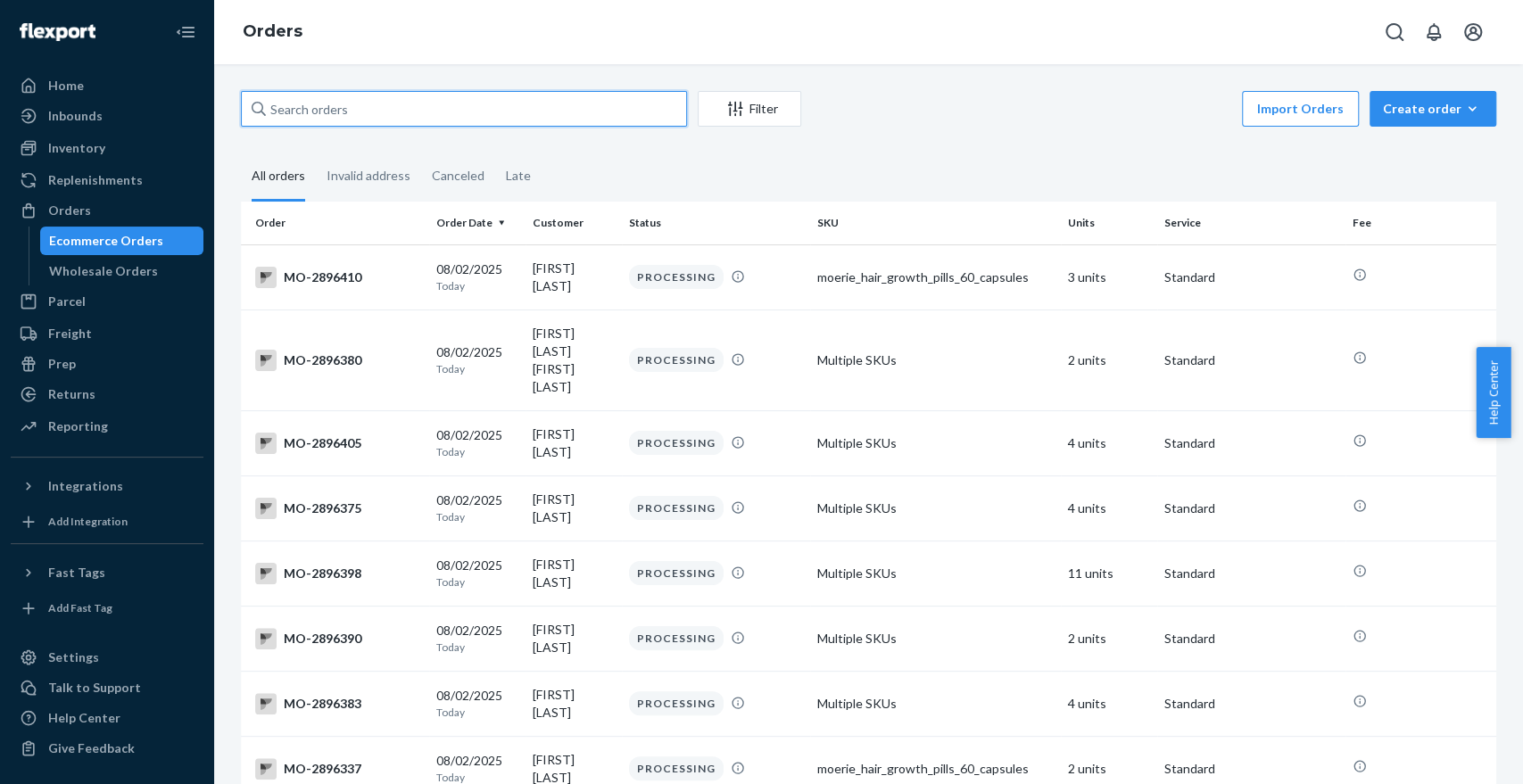 paste on "[FIRST] [LAST]" 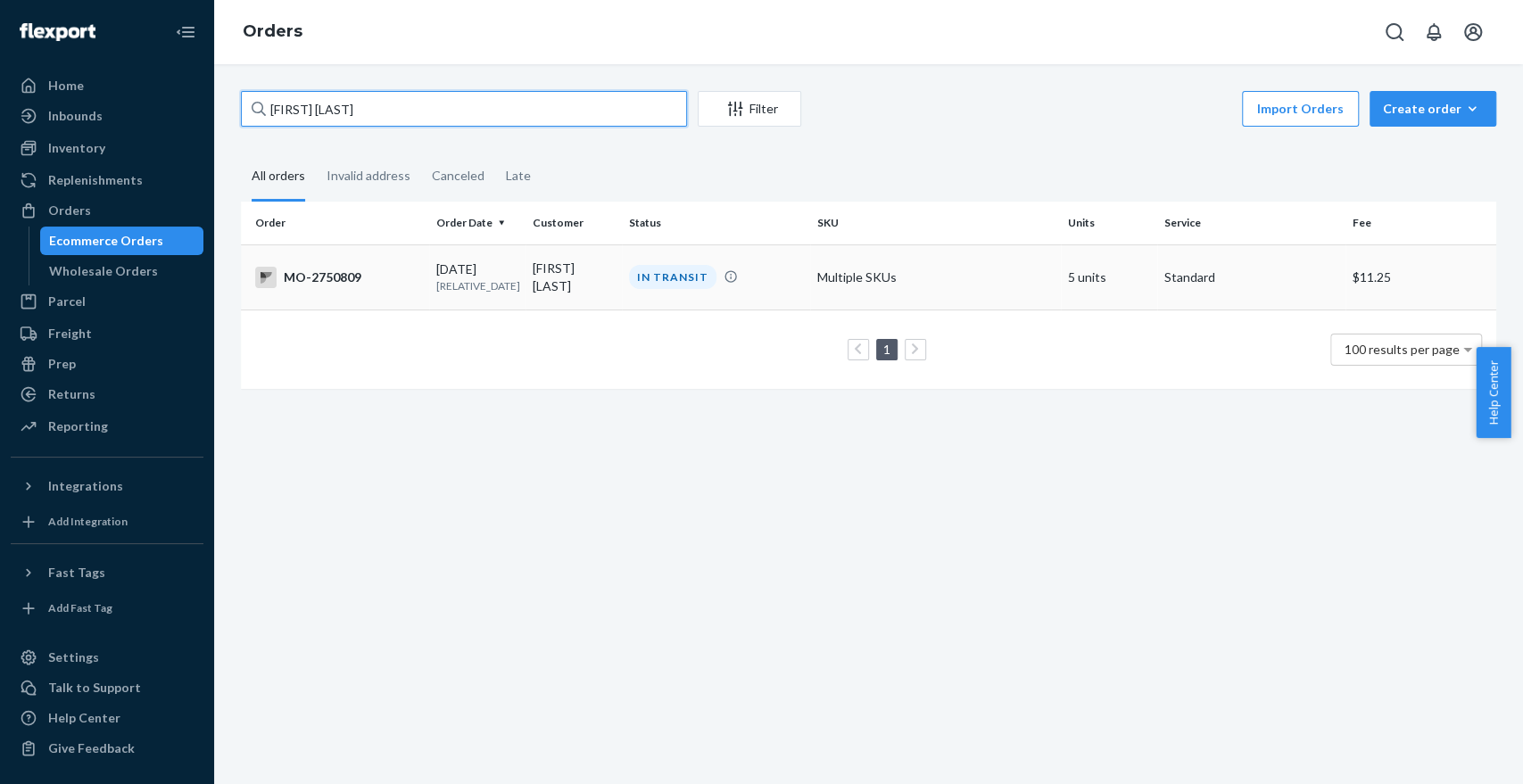 type on "[FIRST] [LAST]" 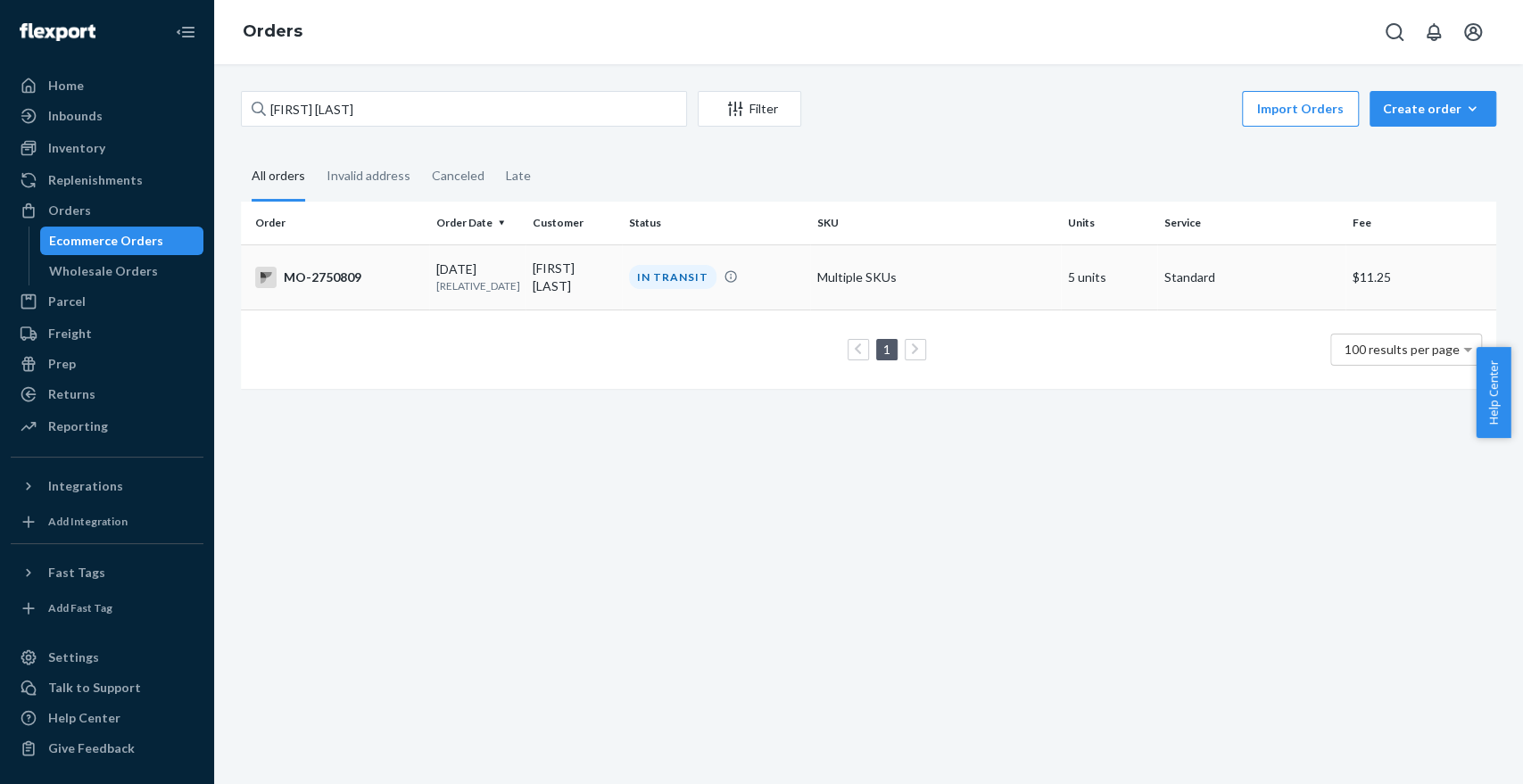 click on "[FIRST] [LAST]" at bounding box center (574, 276) 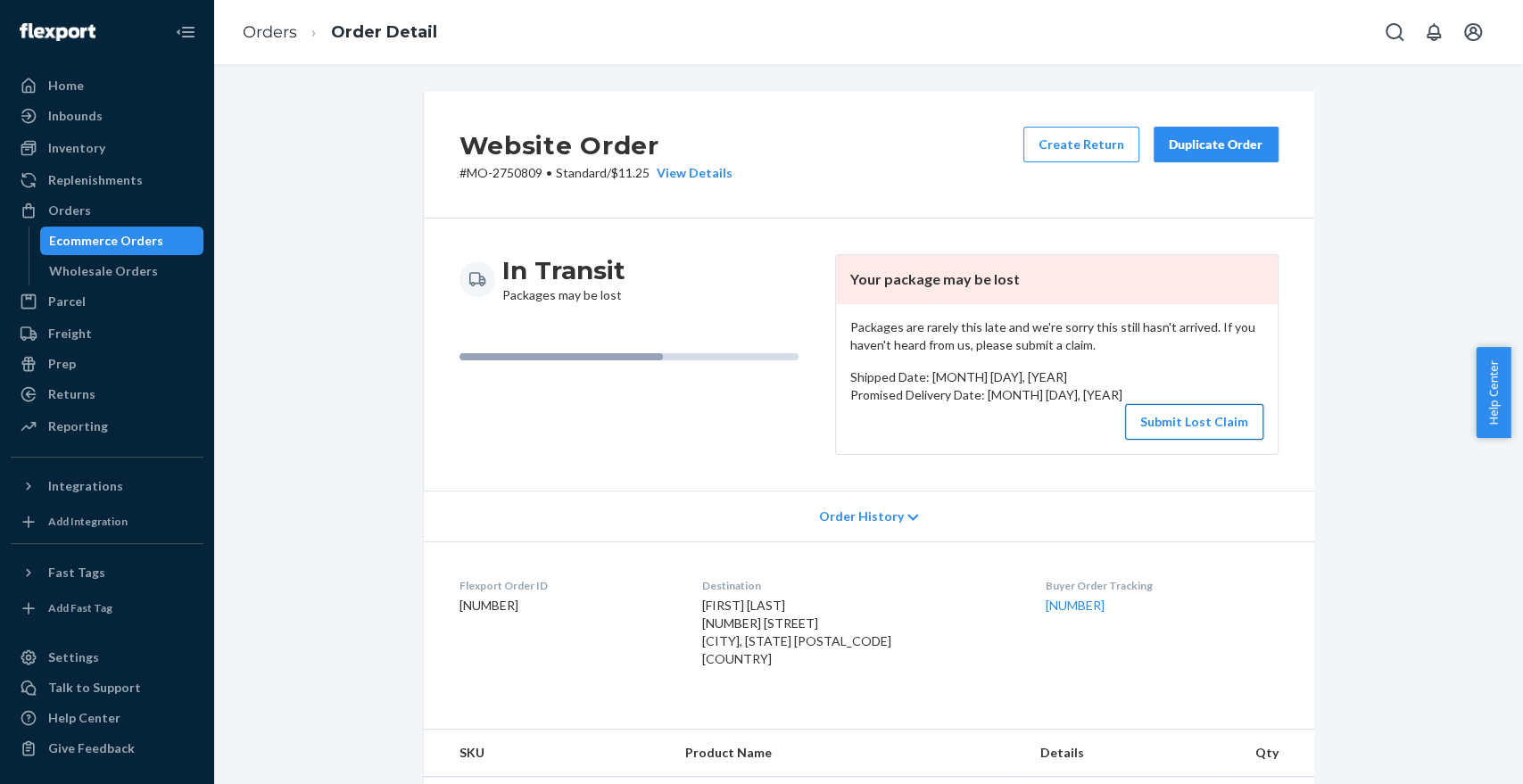 click on "Submit Lost Claim" at bounding box center [1194, 422] 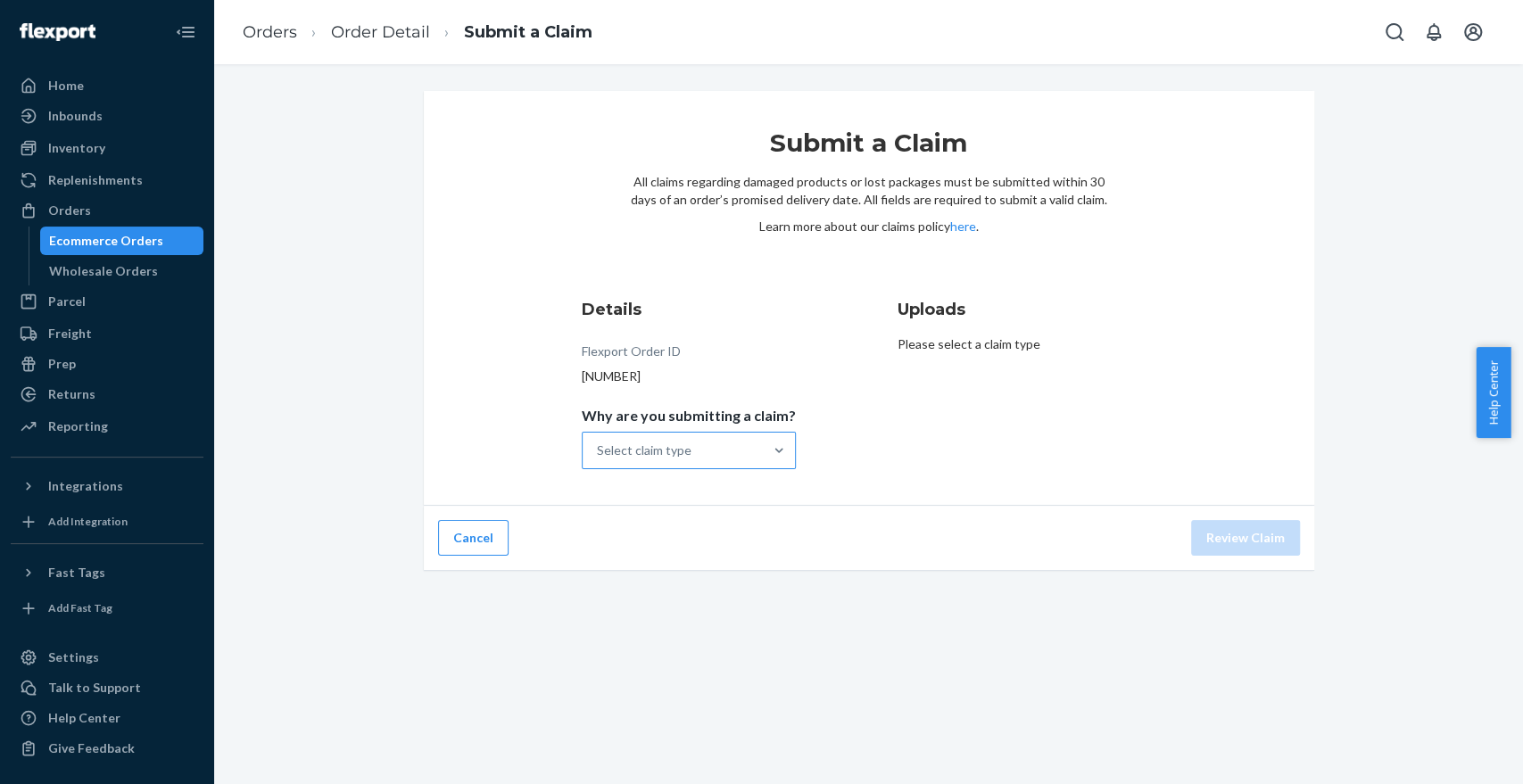 click on "Select claim type" at bounding box center [644, 450] 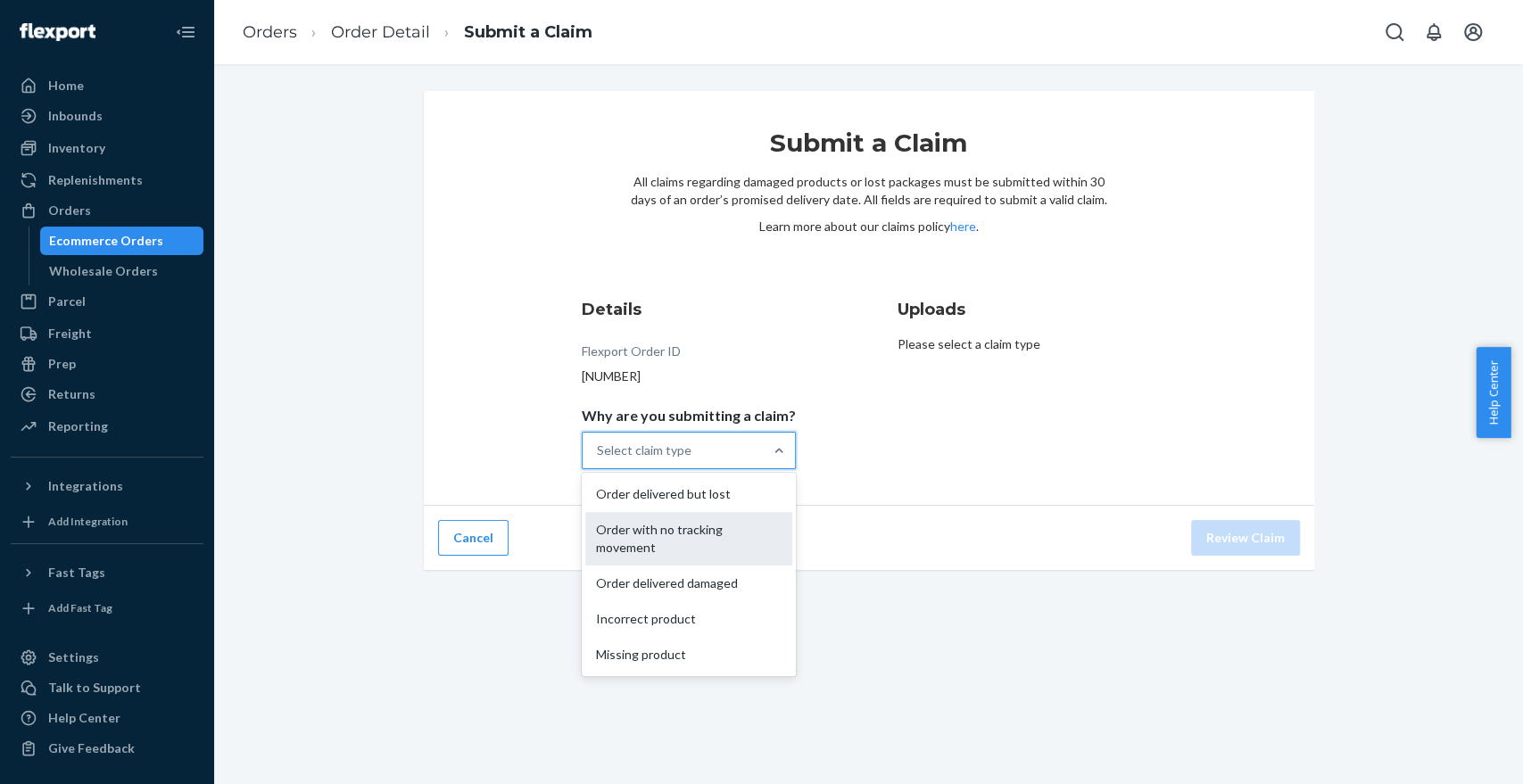 click on "Order with no tracking movement" at bounding box center (689, 539) 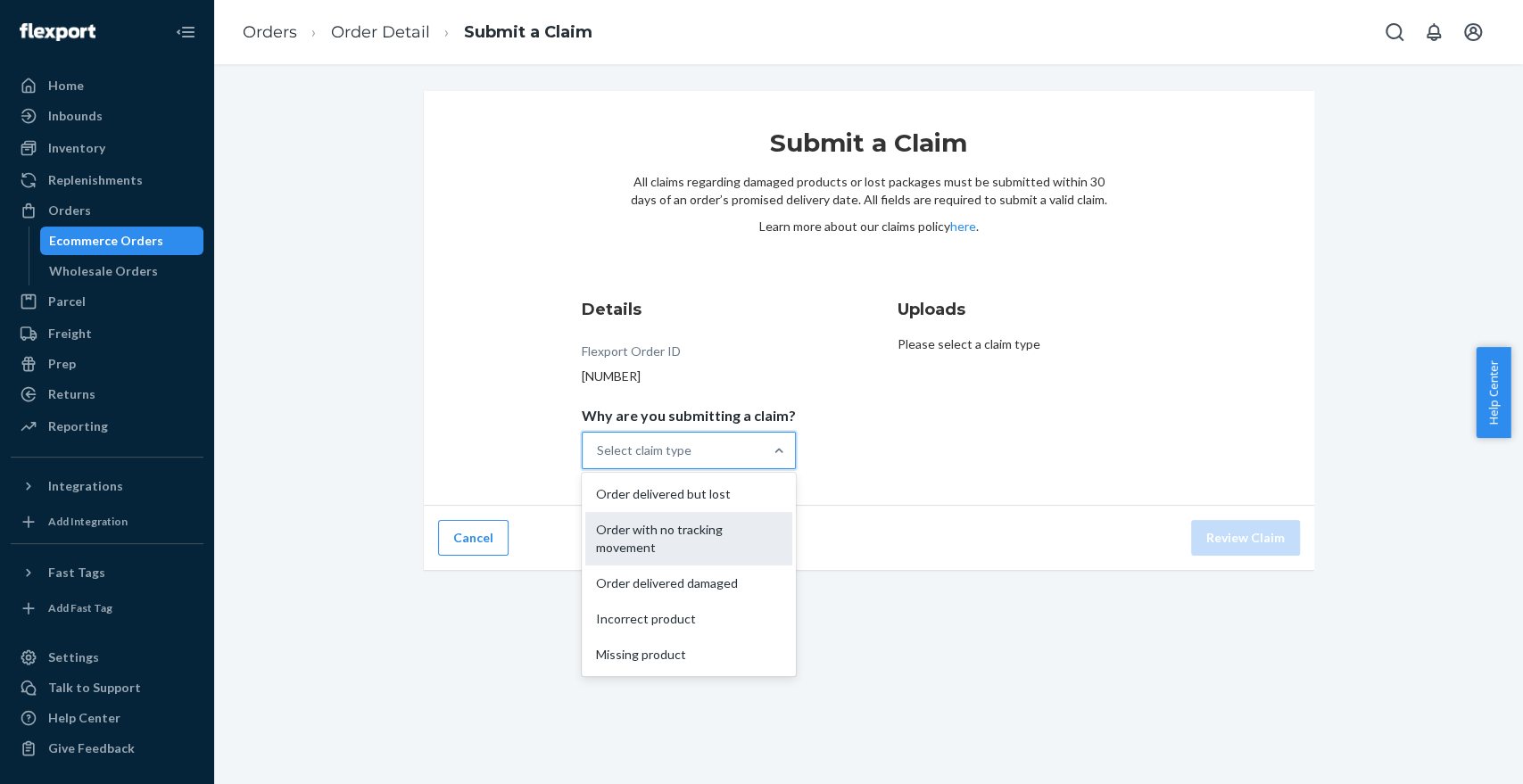 click on "Why are you submitting a claim?      option Order with no tracking movement focused, 2 of 5. 5 results available. Use Up and Down to choose options, press Enter to select the currently focused option, press Escape to exit the menu, press Tab to select the option and exit the menu. Select claim type Order delivered but lost Order with no tracking movement Order delivered damaged Incorrect product Missing product" at bounding box center (598, 450) 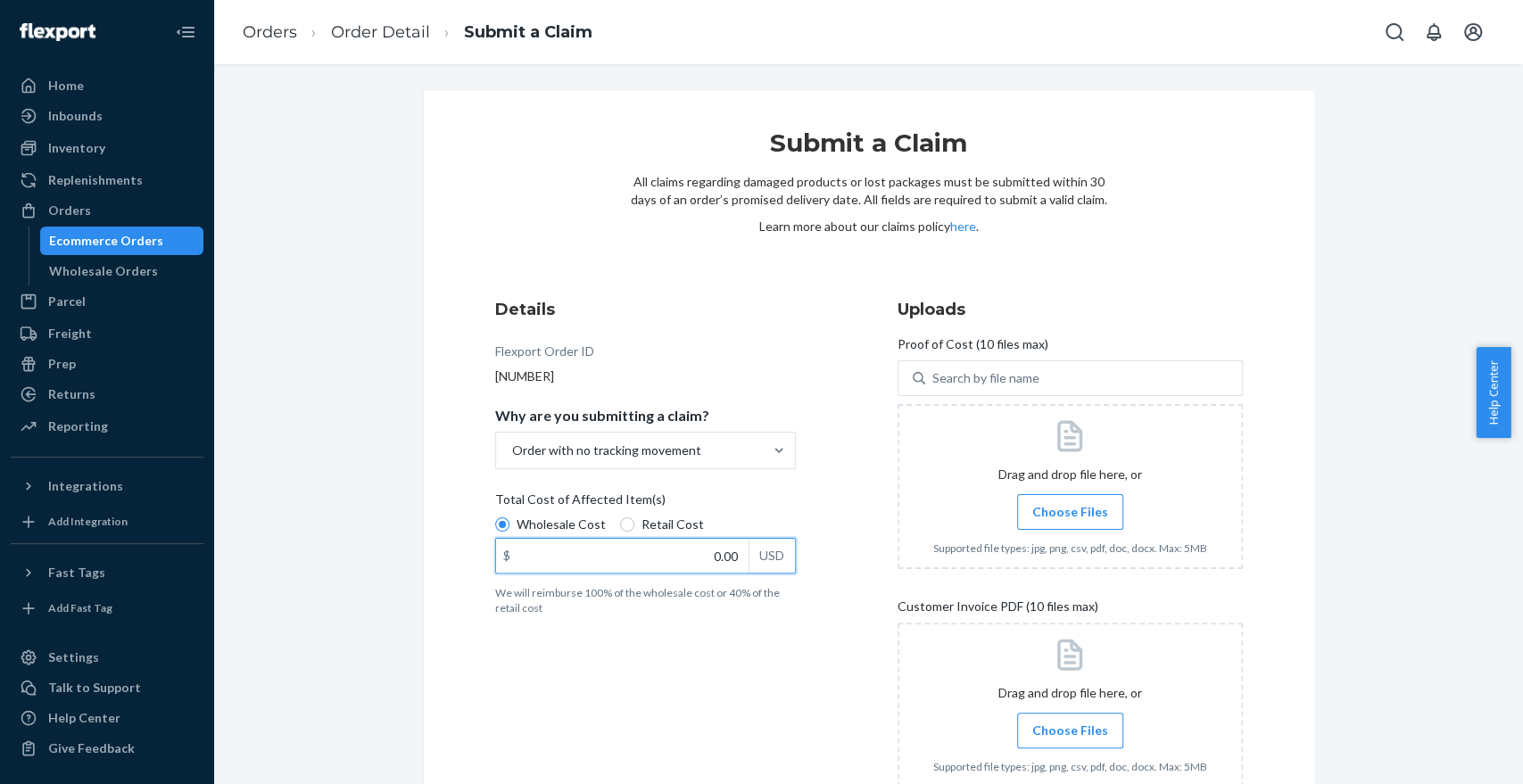 click on "0.00" at bounding box center (622, 556) 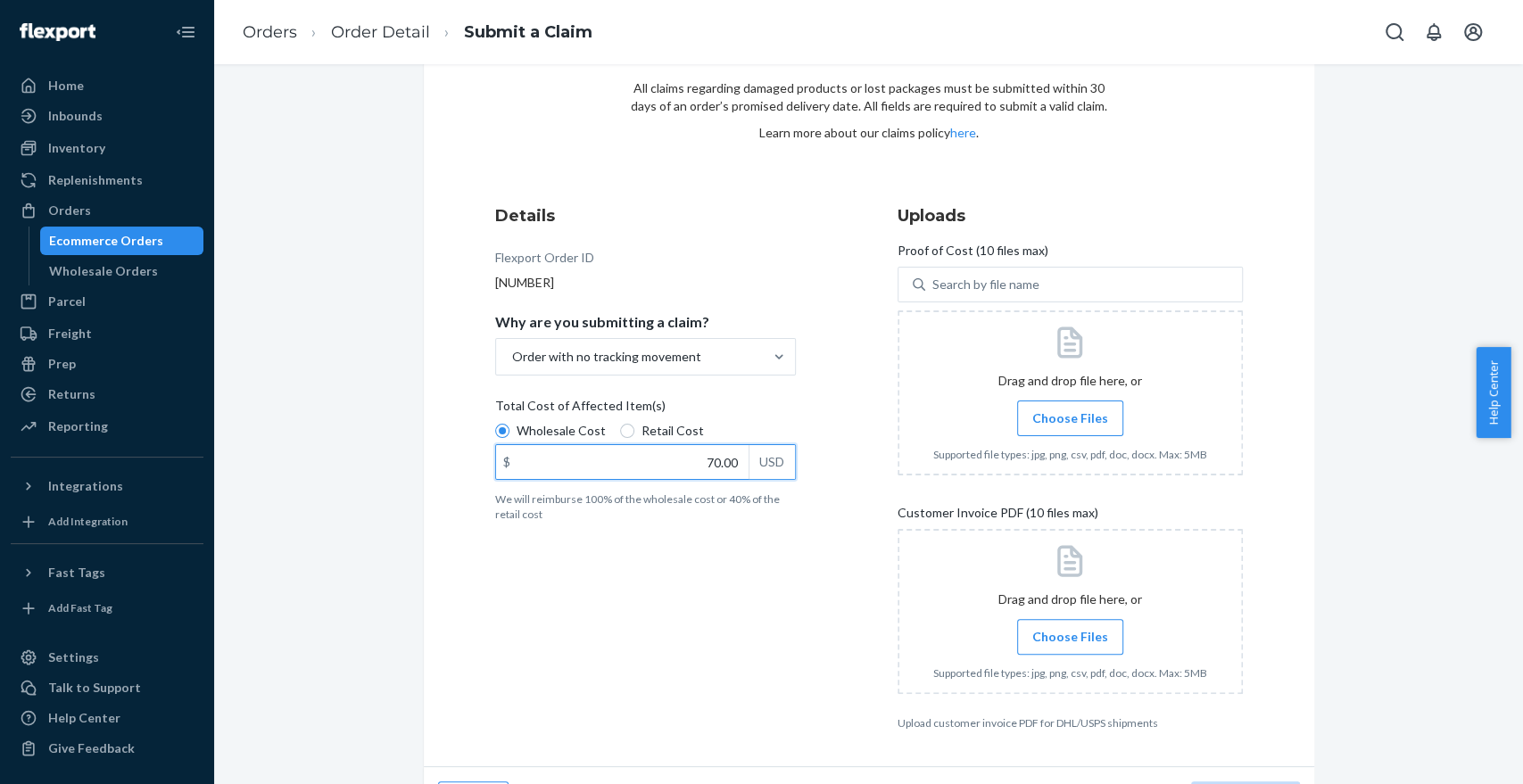 scroll, scrollTop: 132, scrollLeft: 0, axis: vertical 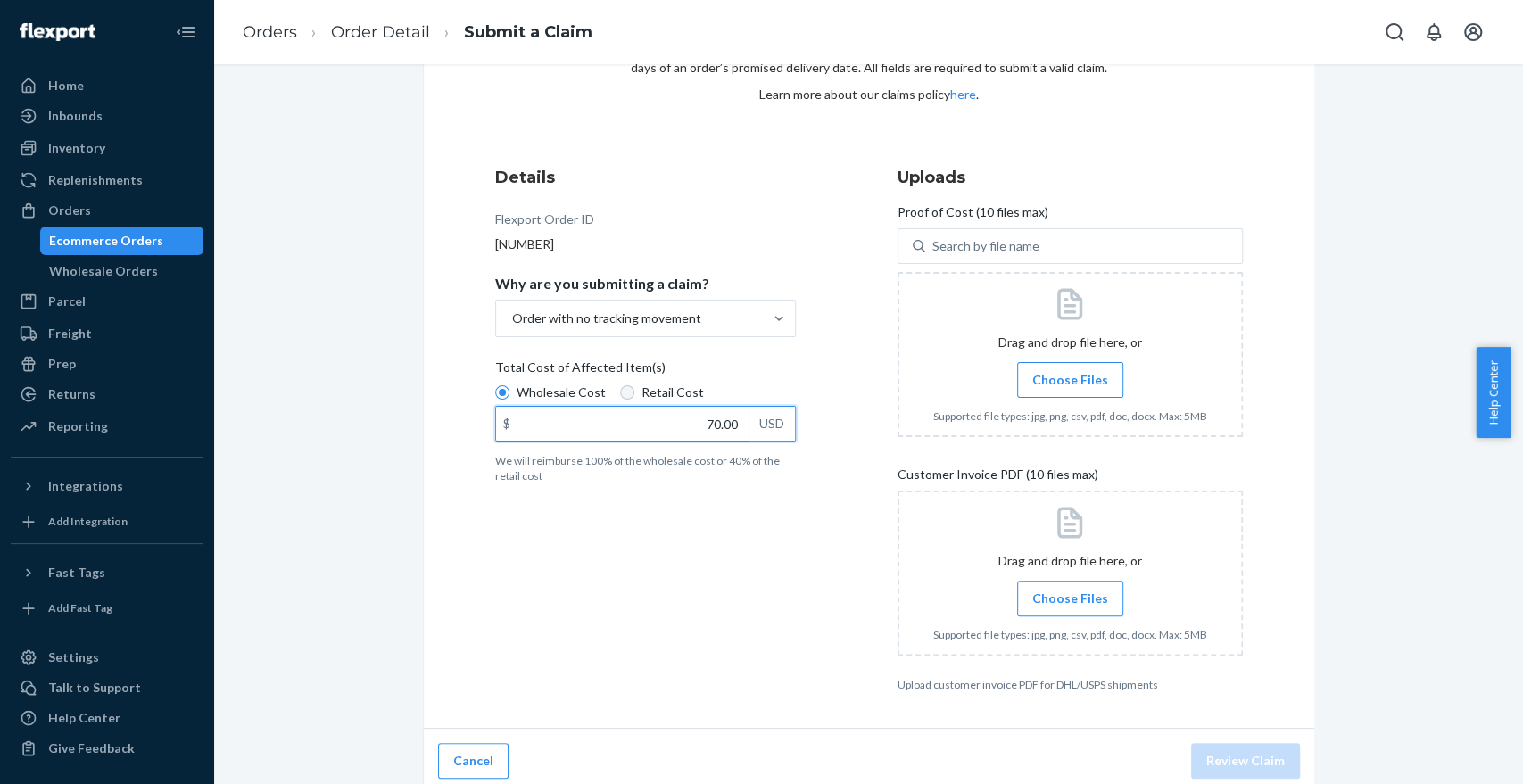 type on "70.00" 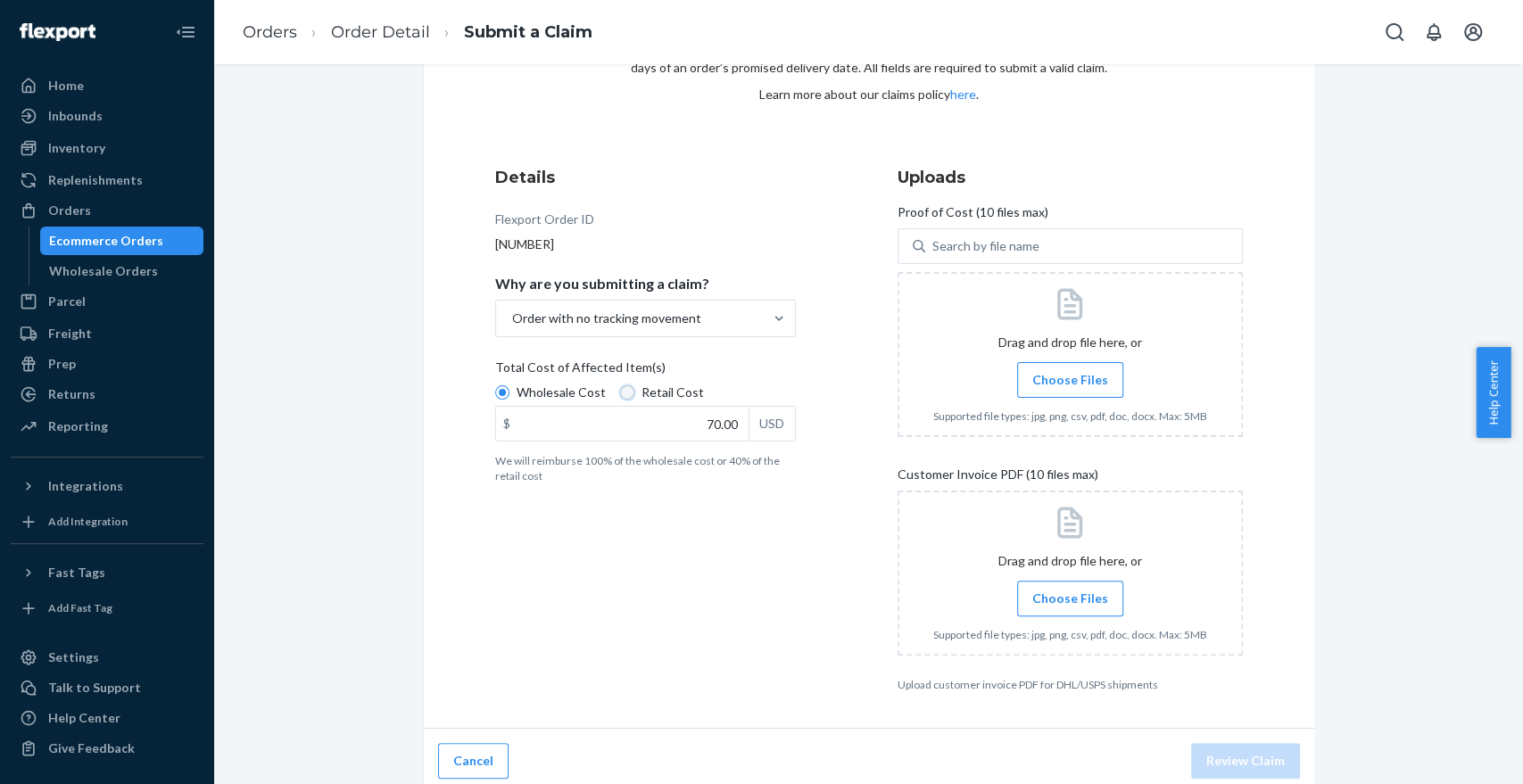 click on "Retail Cost" at bounding box center (627, 392) 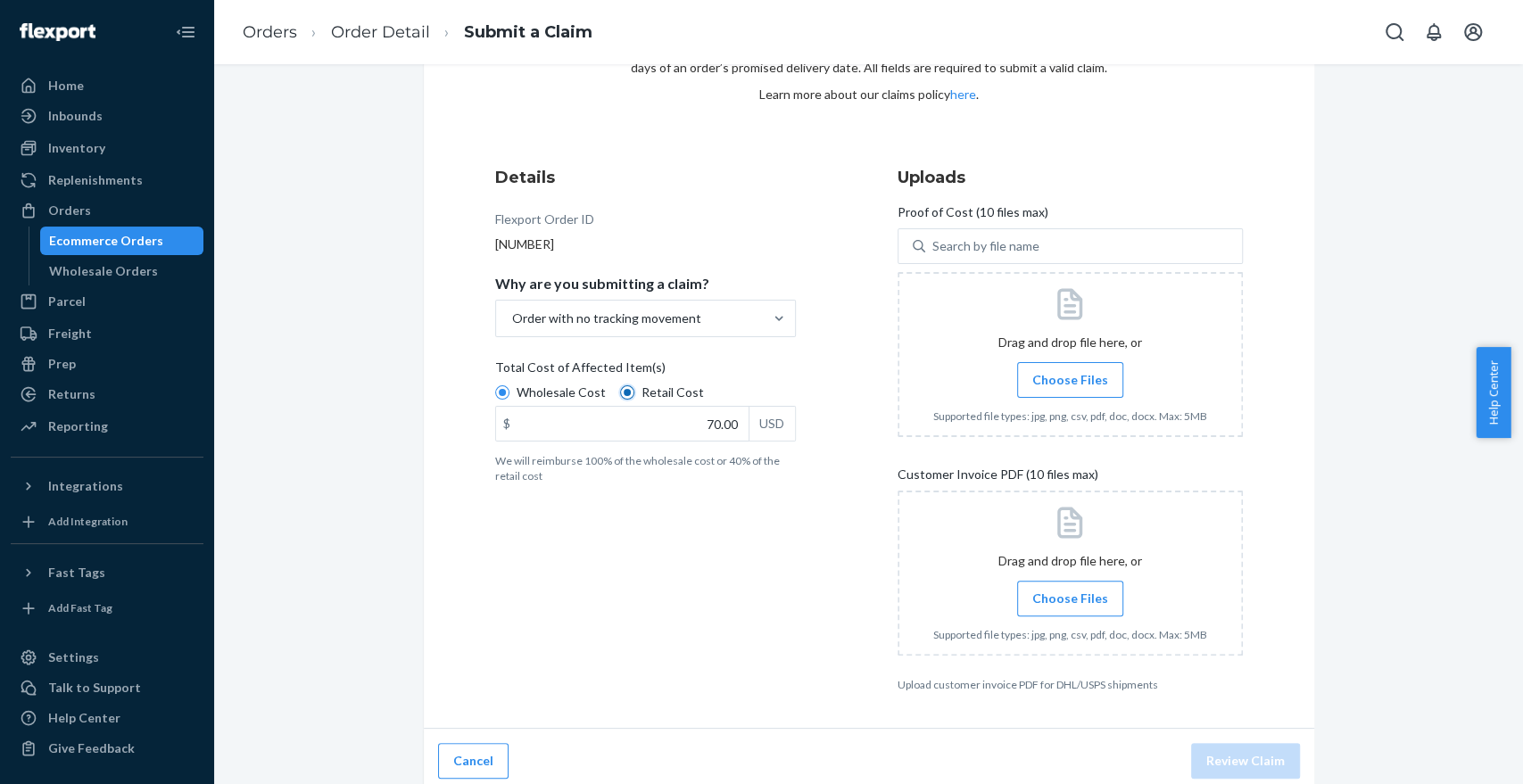 radio on "true" 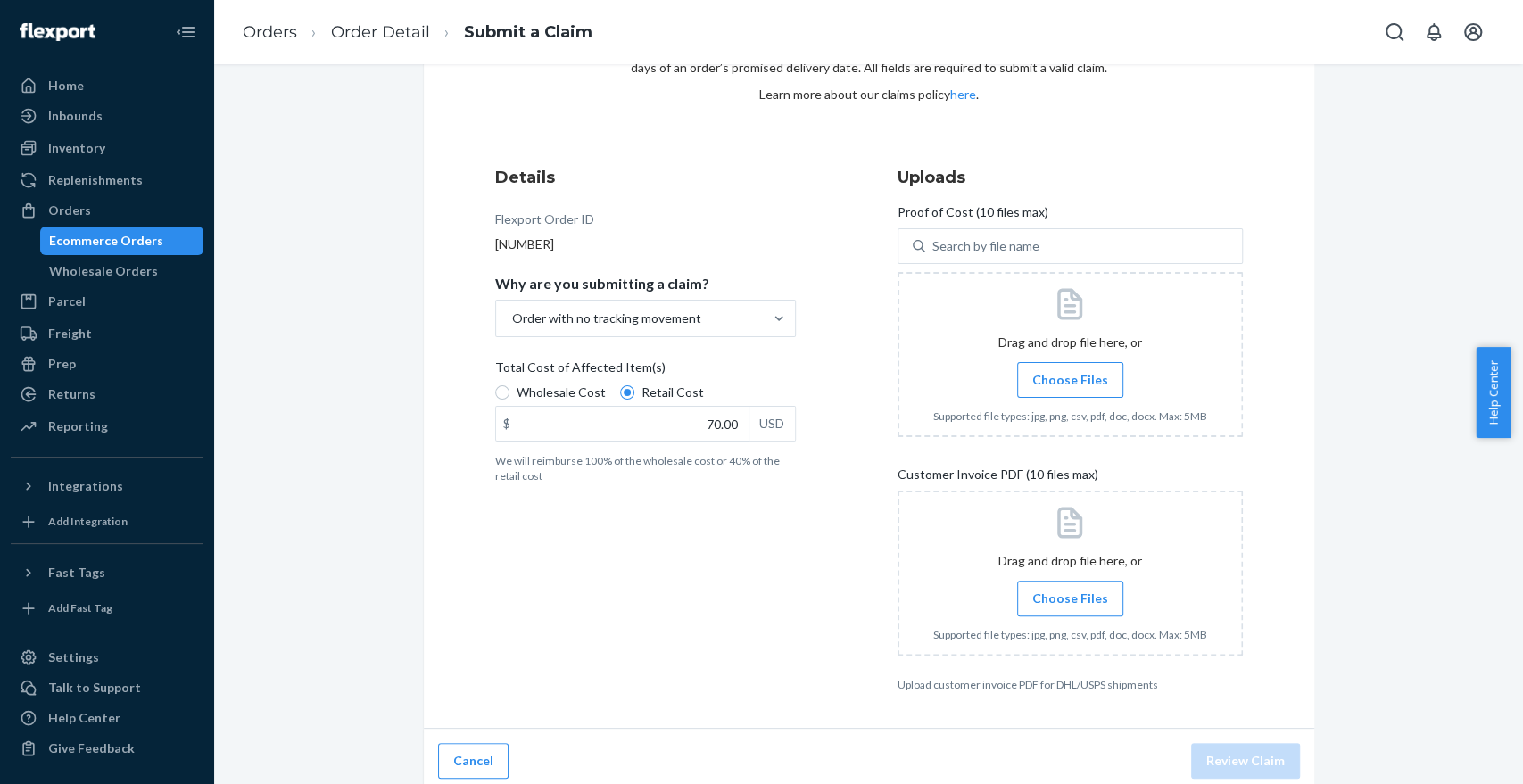 click on "Choose Files" at bounding box center (1070, 380) 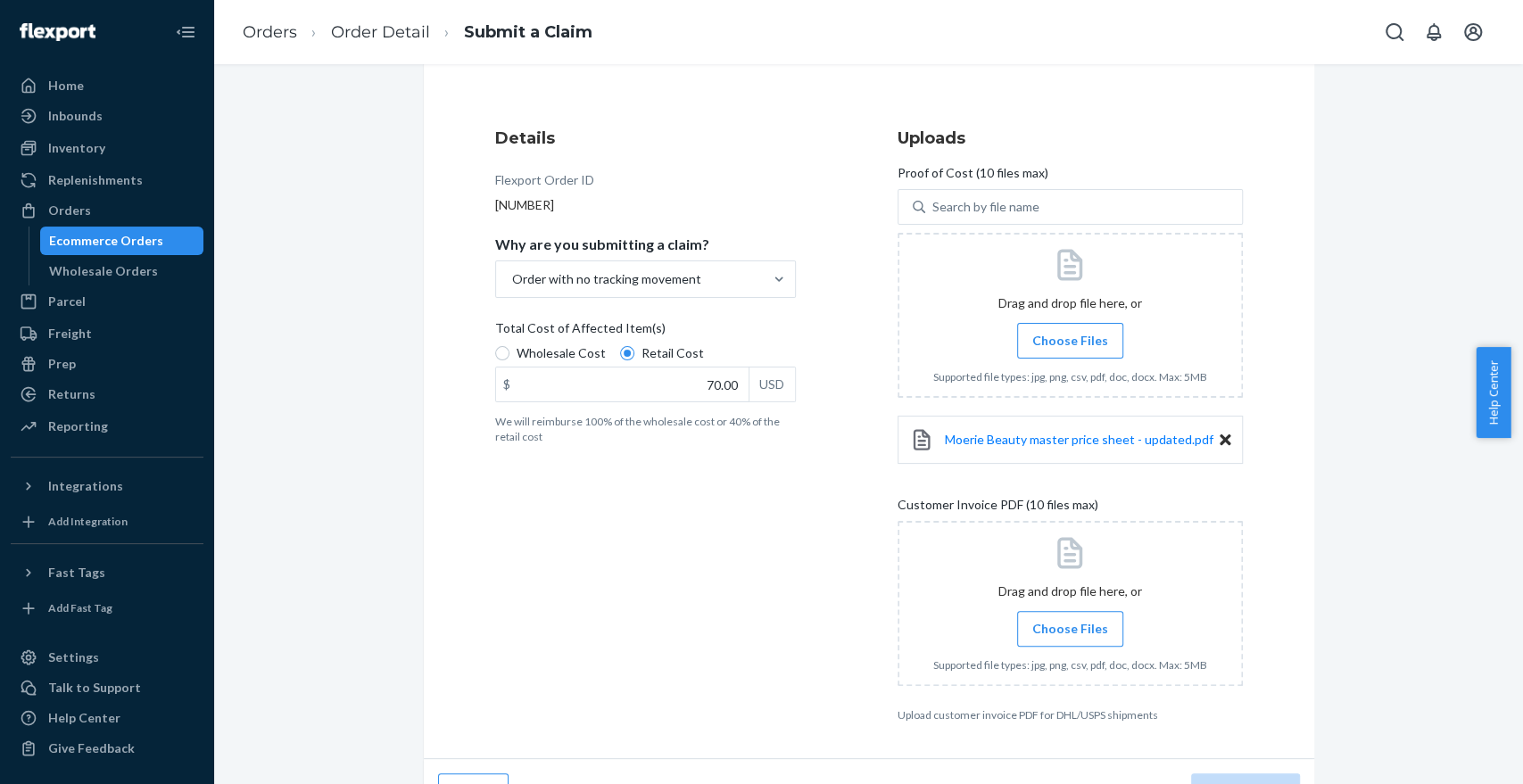 scroll, scrollTop: 210, scrollLeft: 0, axis: vertical 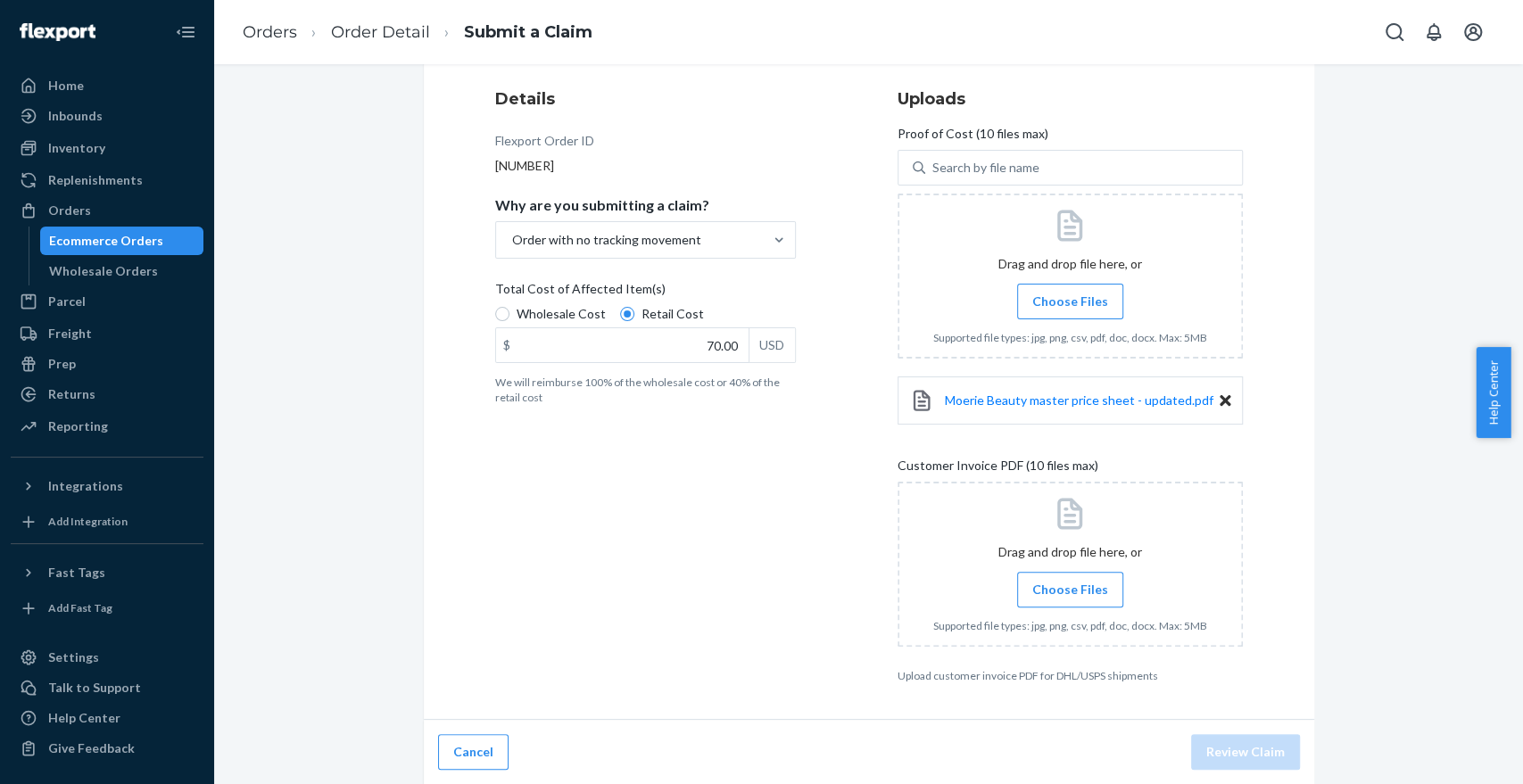 click on "Choose Files" at bounding box center [1070, 590] 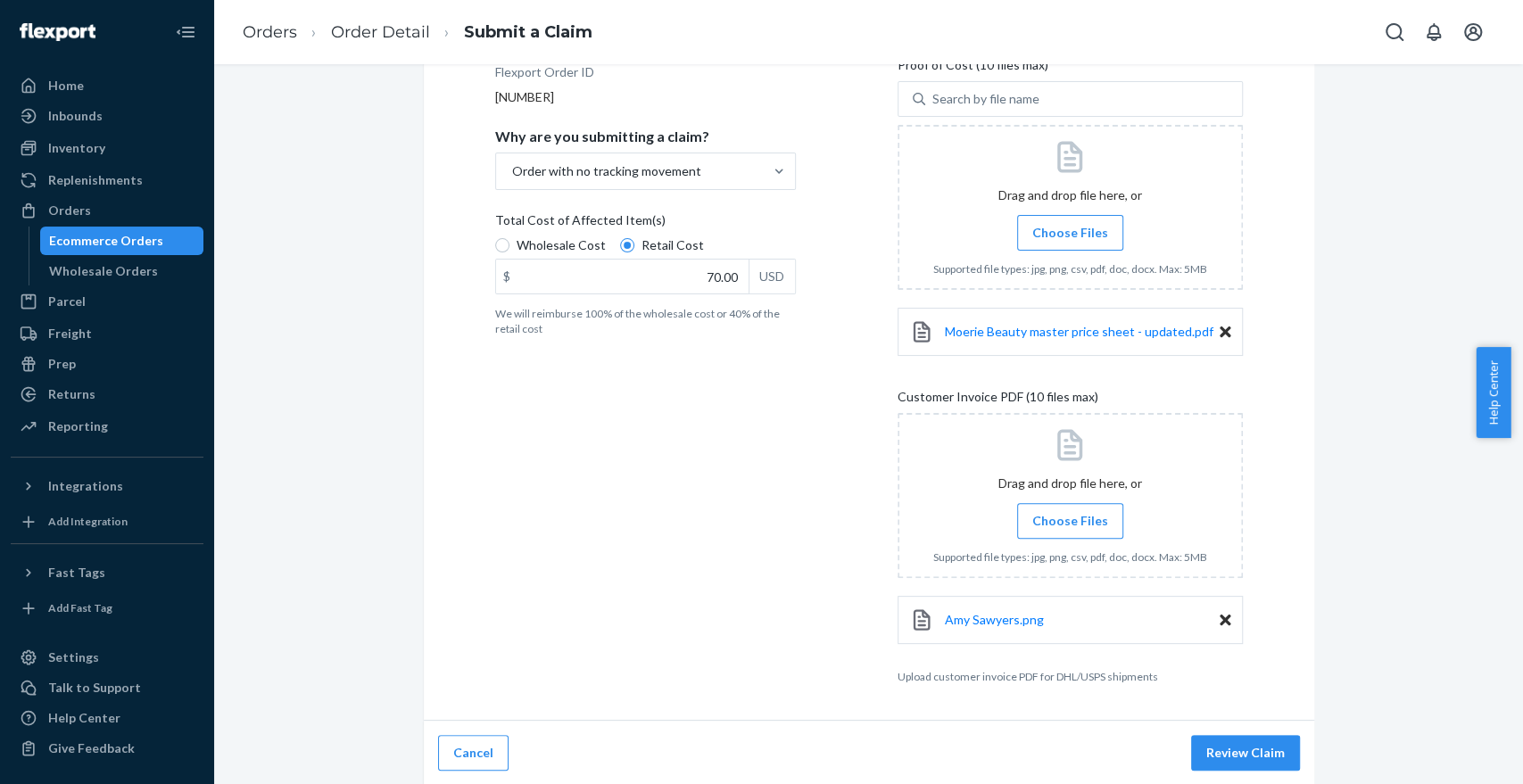 scroll, scrollTop: 280, scrollLeft: 0, axis: vertical 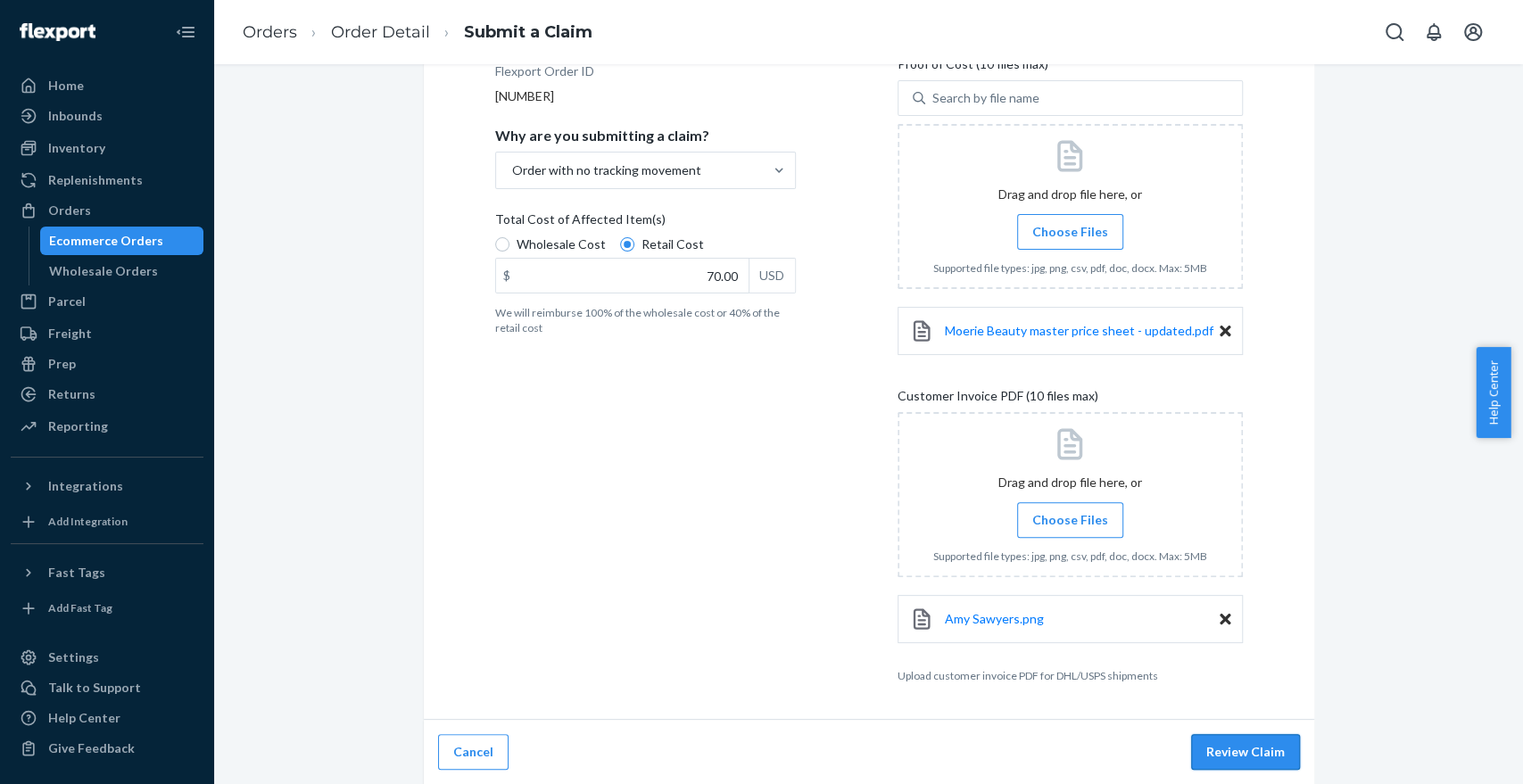 click on "Review Claim" at bounding box center [1246, 752] 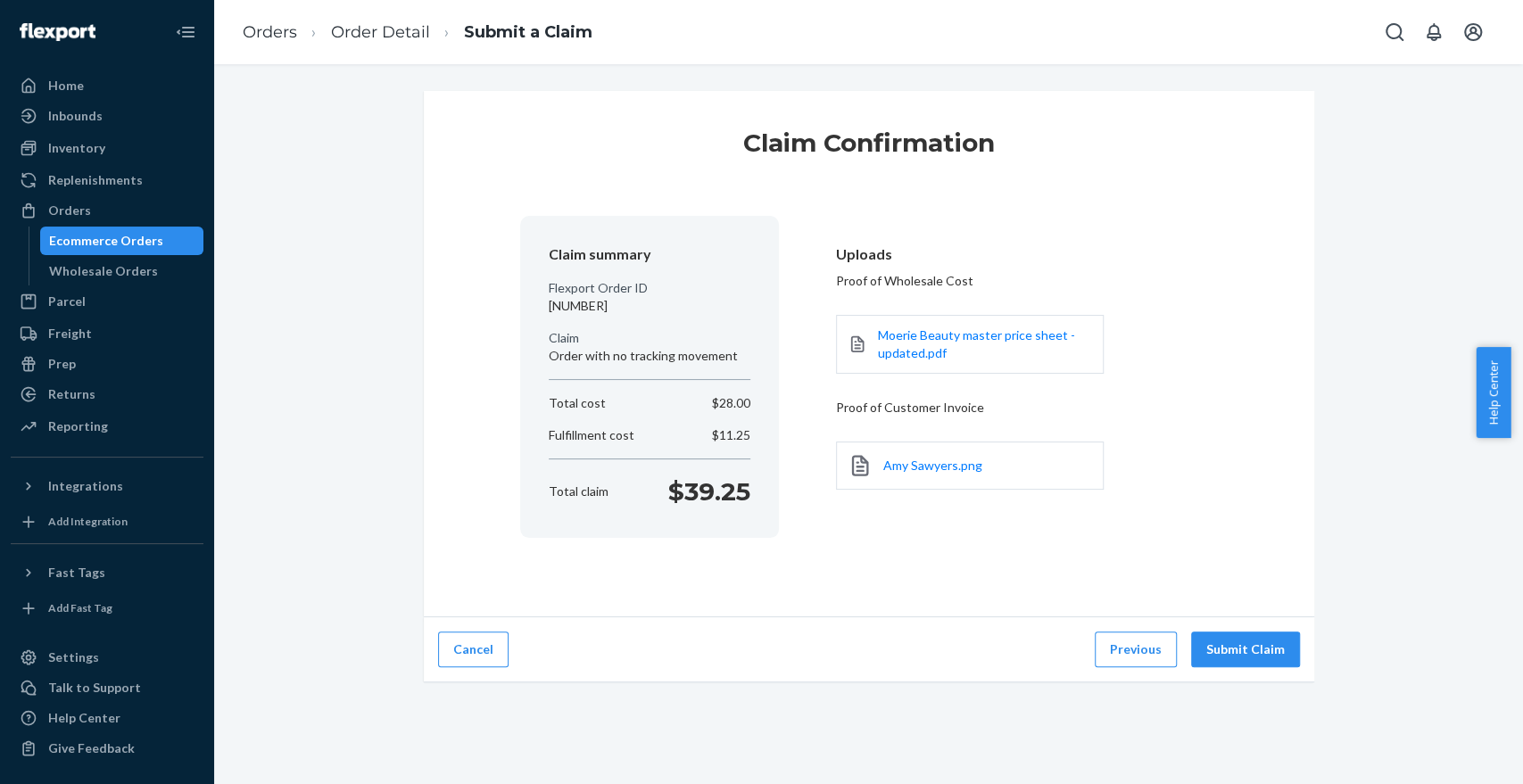 scroll, scrollTop: 0, scrollLeft: 0, axis: both 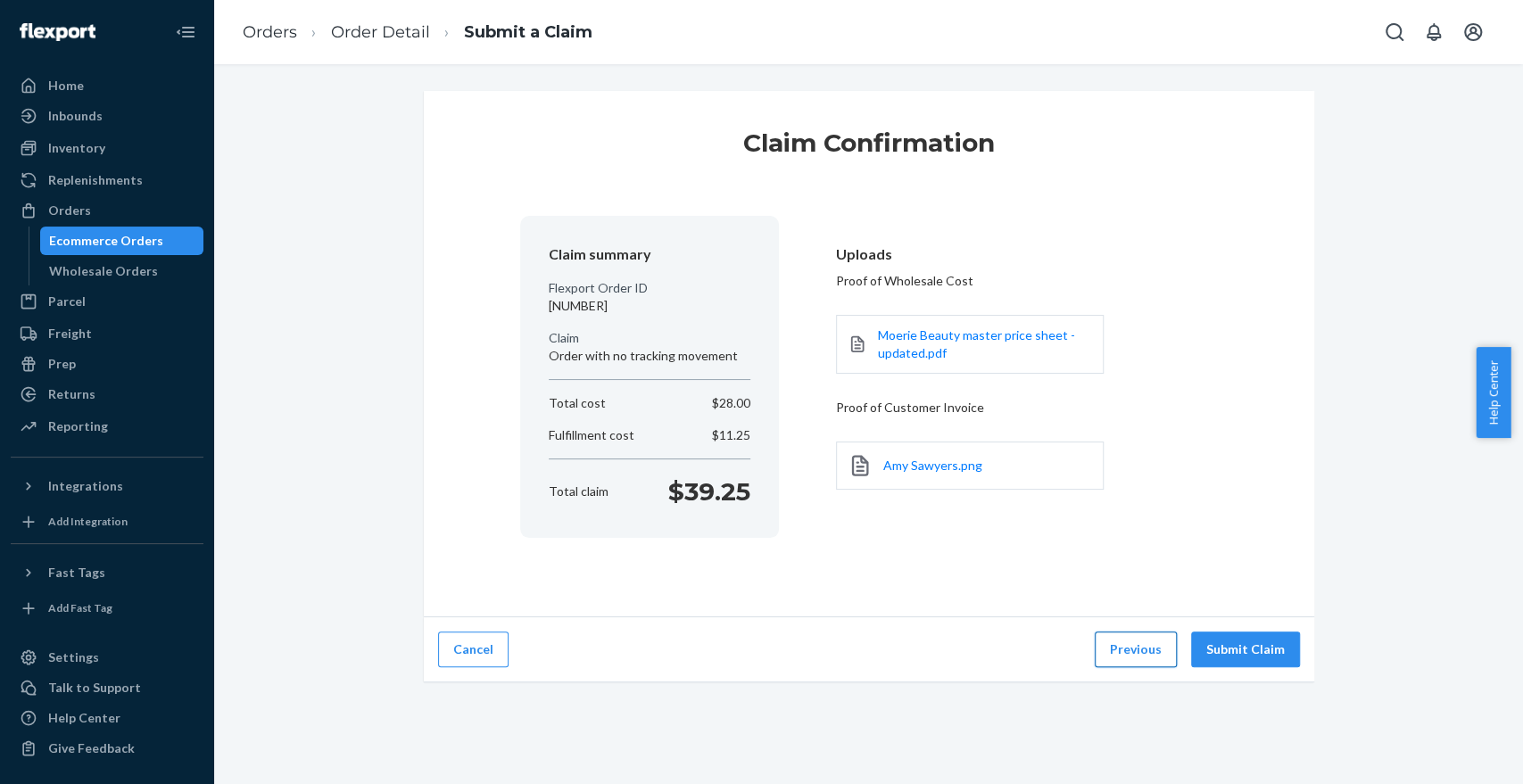 click on "Previous" at bounding box center (1136, 649) 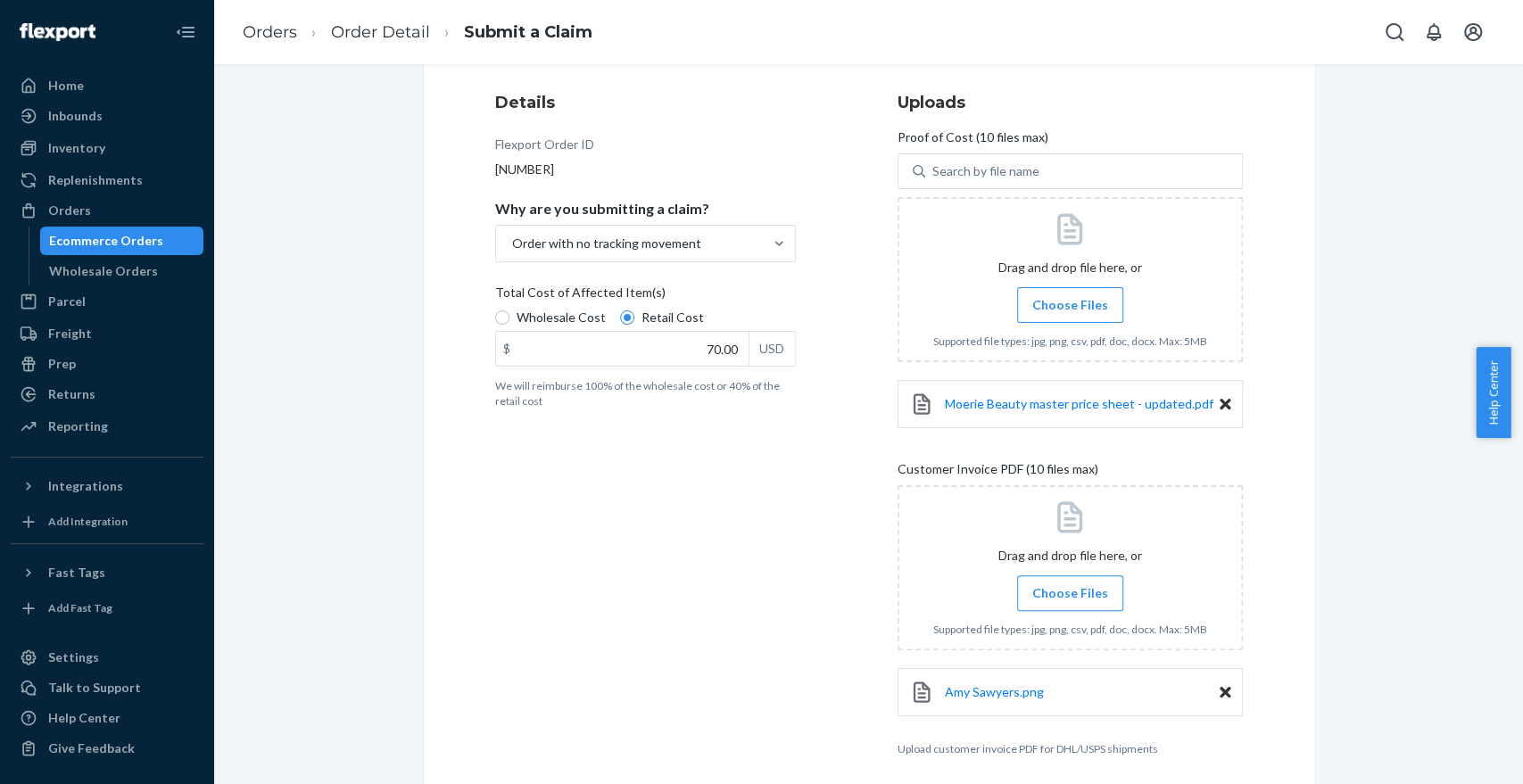 scroll, scrollTop: 280, scrollLeft: 0, axis: vertical 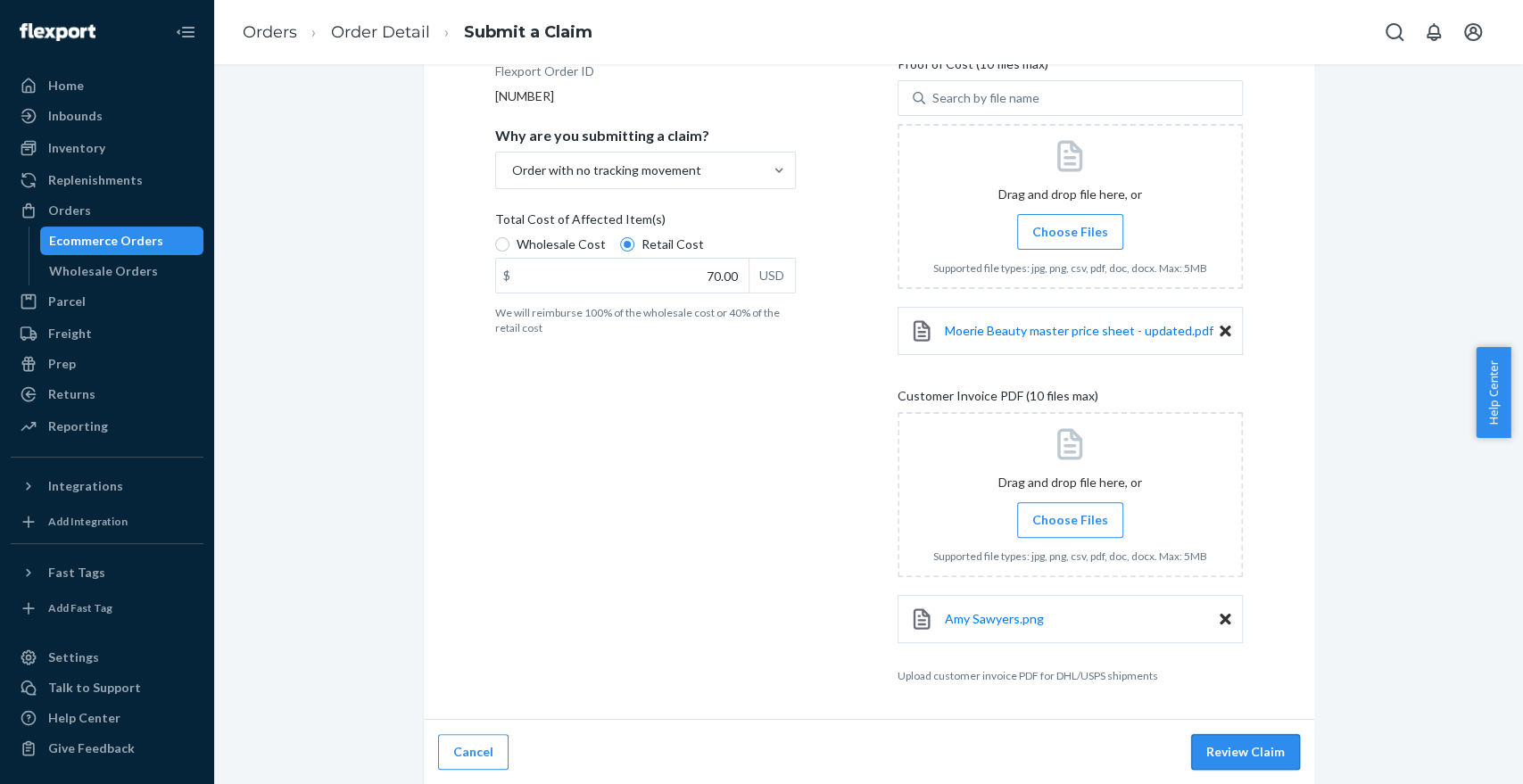 click on "Review Claim" at bounding box center (1246, 752) 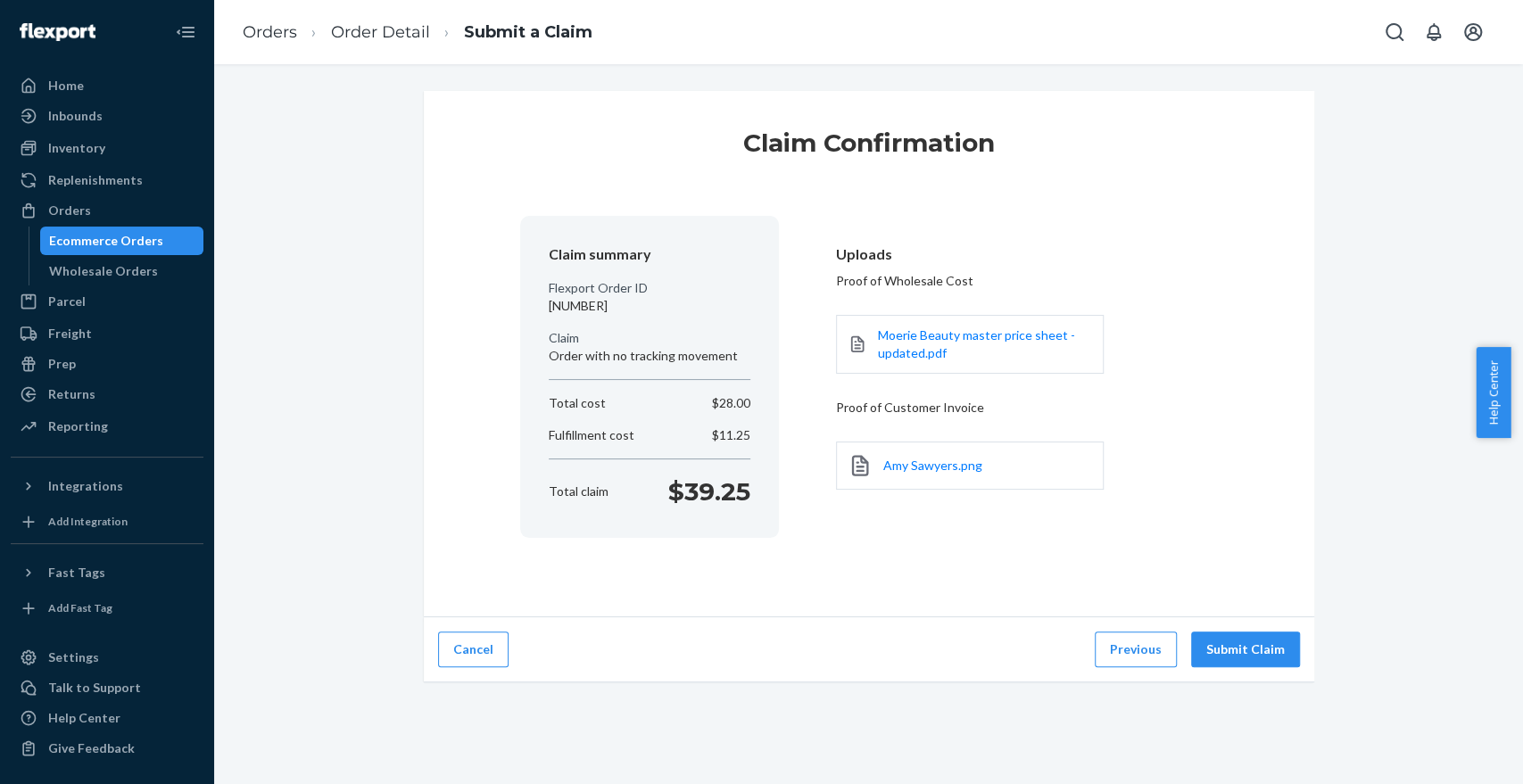 scroll, scrollTop: 0, scrollLeft: 0, axis: both 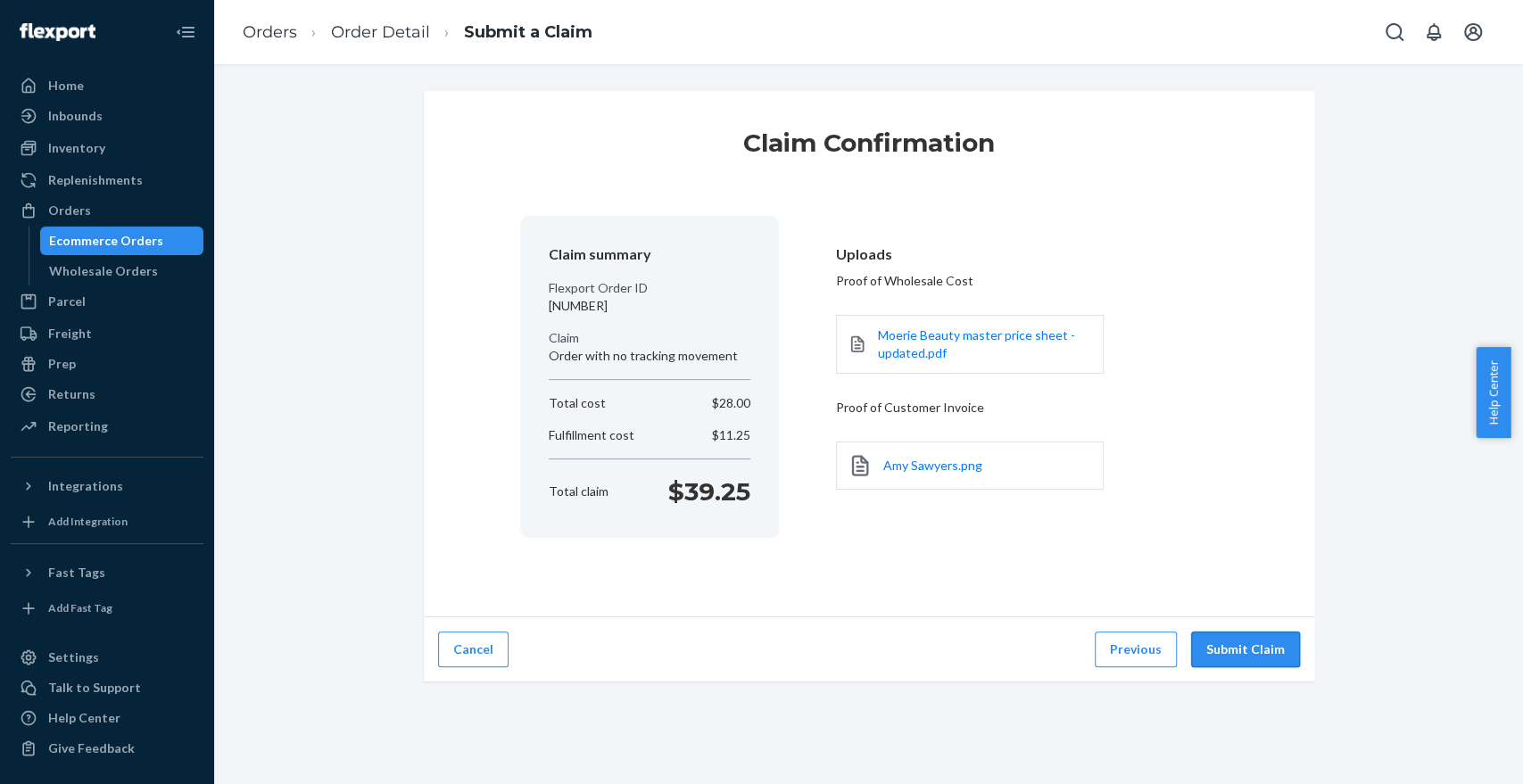 click on "Submit Claim" at bounding box center [1246, 649] 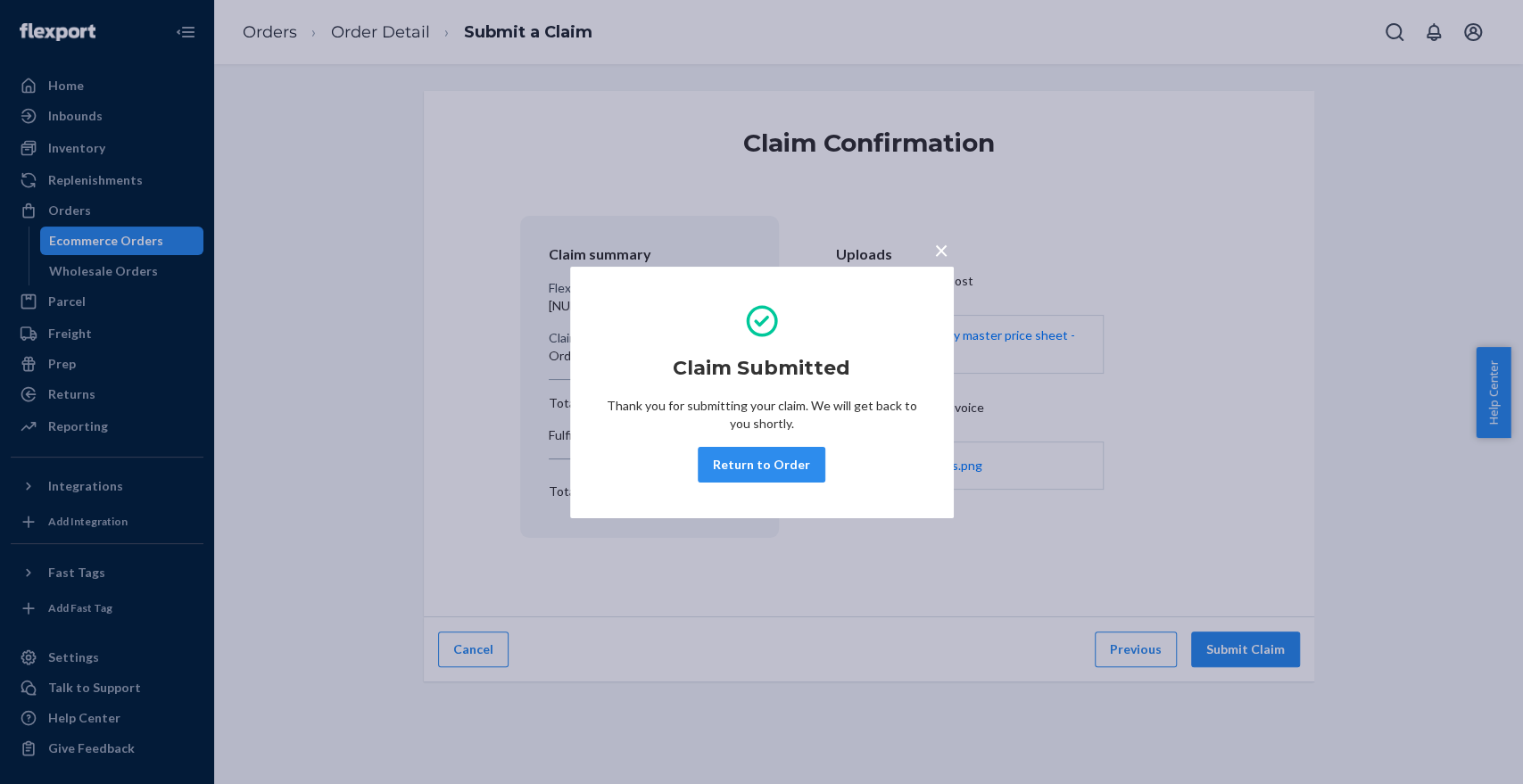 click on "×" at bounding box center (941, 250) 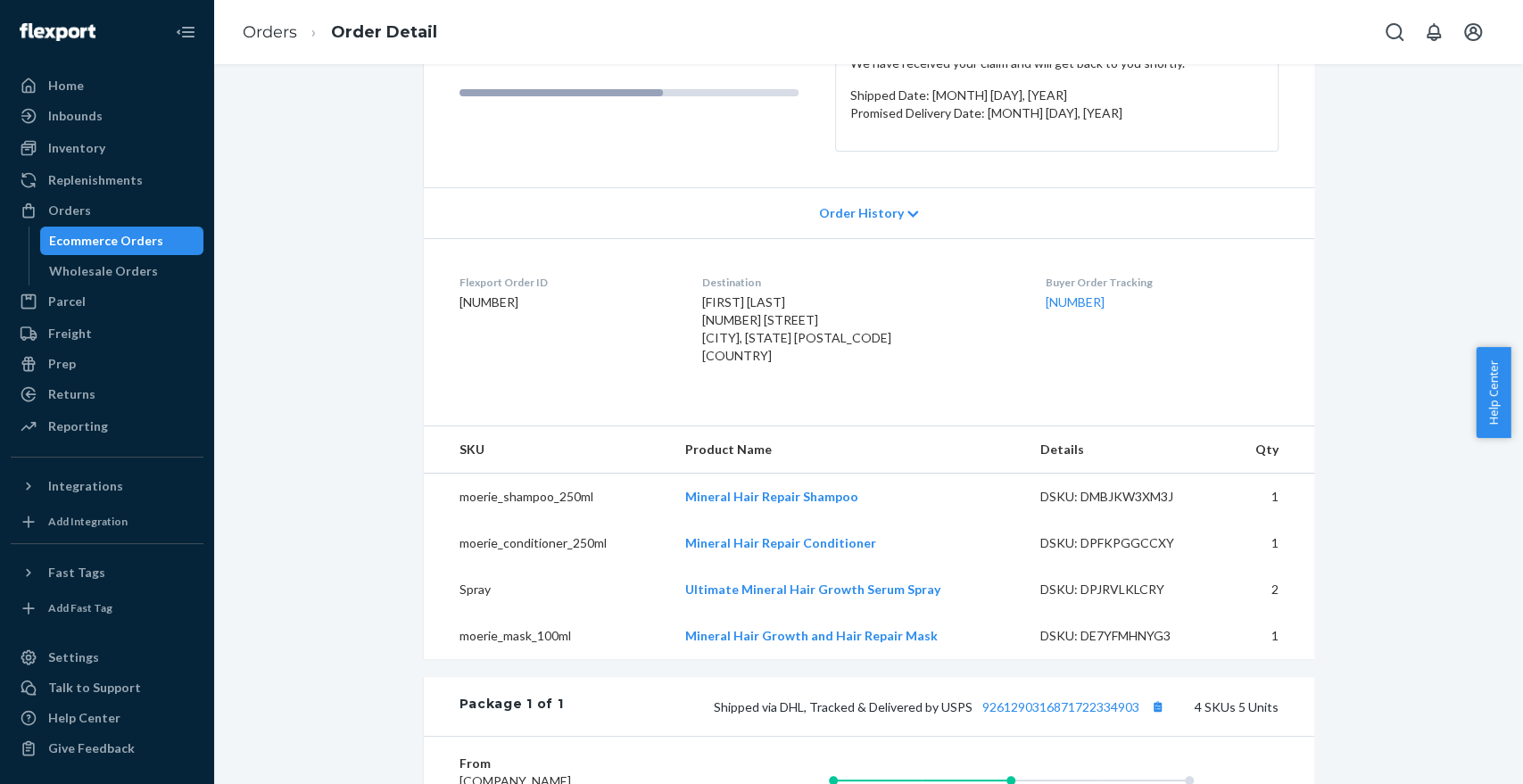 scroll, scrollTop: 0, scrollLeft: 0, axis: both 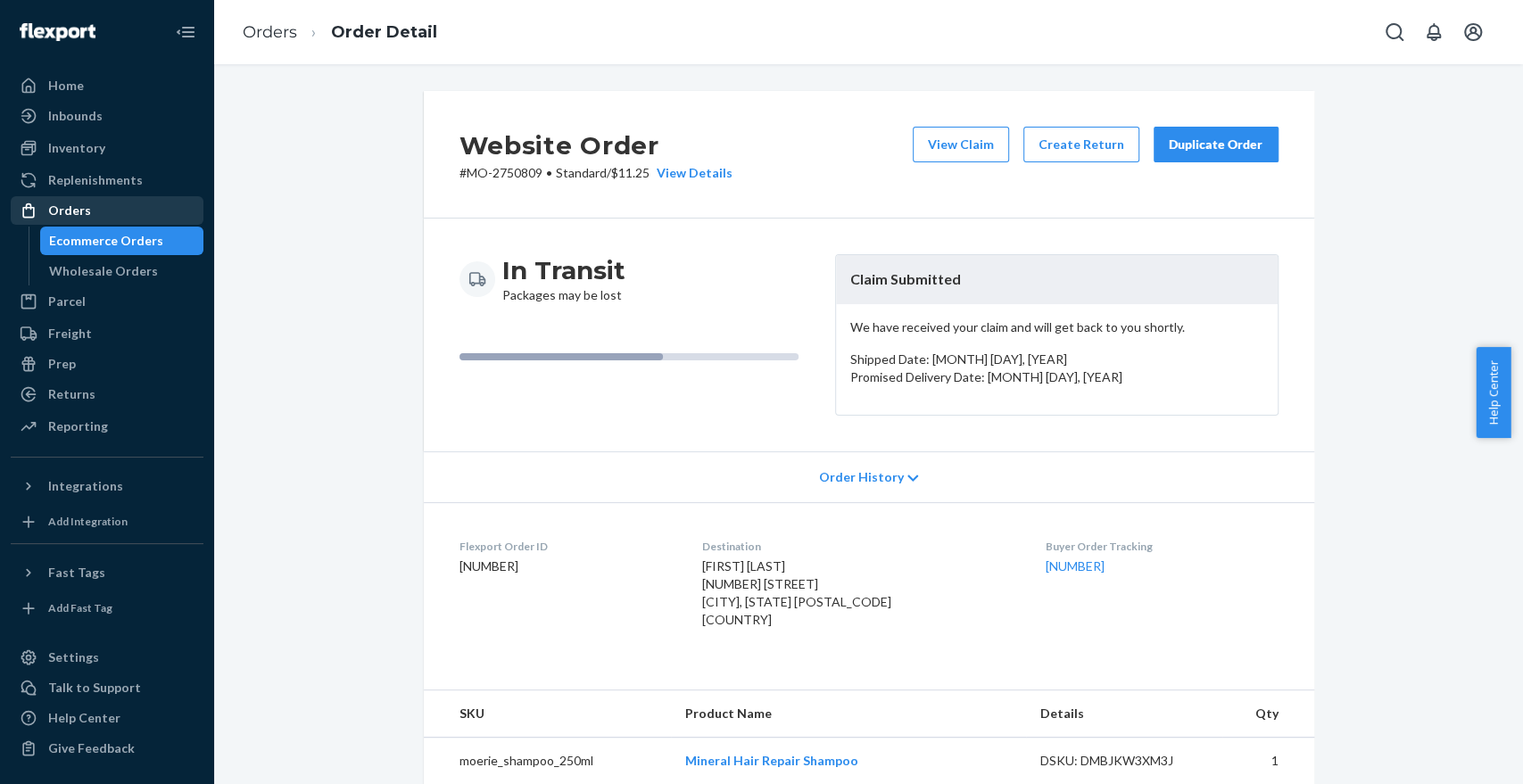 click on "Orders" at bounding box center [107, 210] 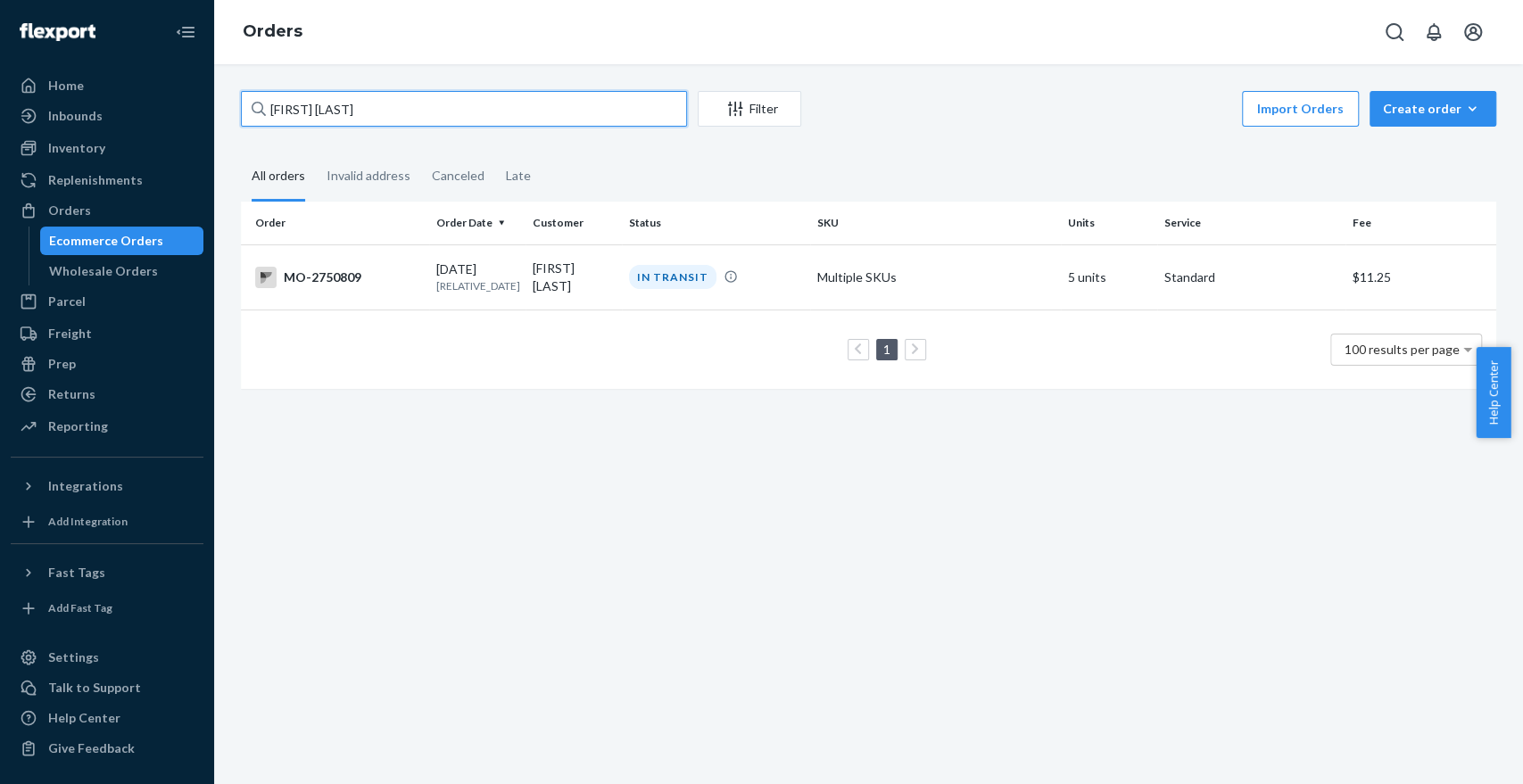 click on "[FIRST] [LAST]" at bounding box center [464, 109] 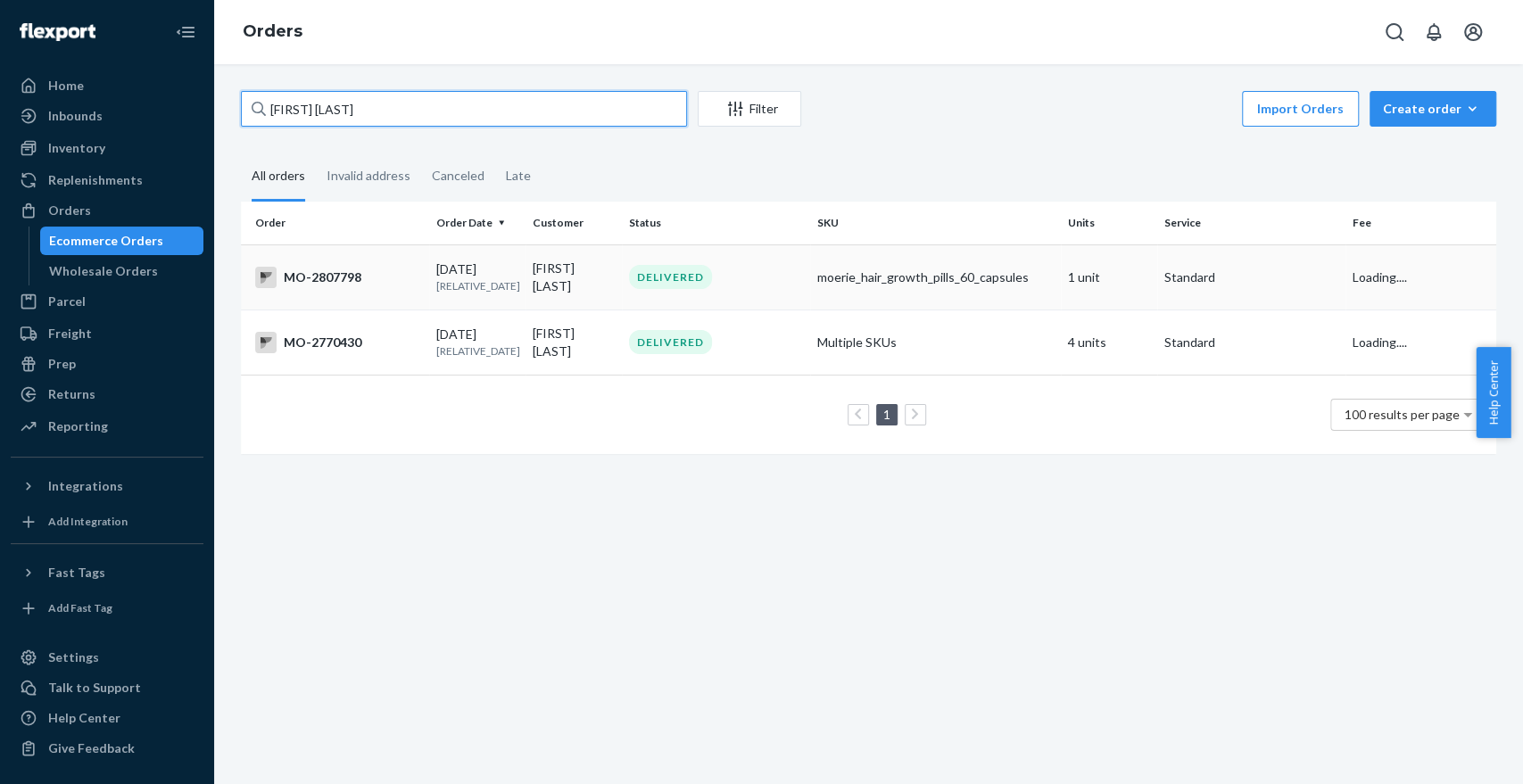 type on "[FIRST] [LAST]" 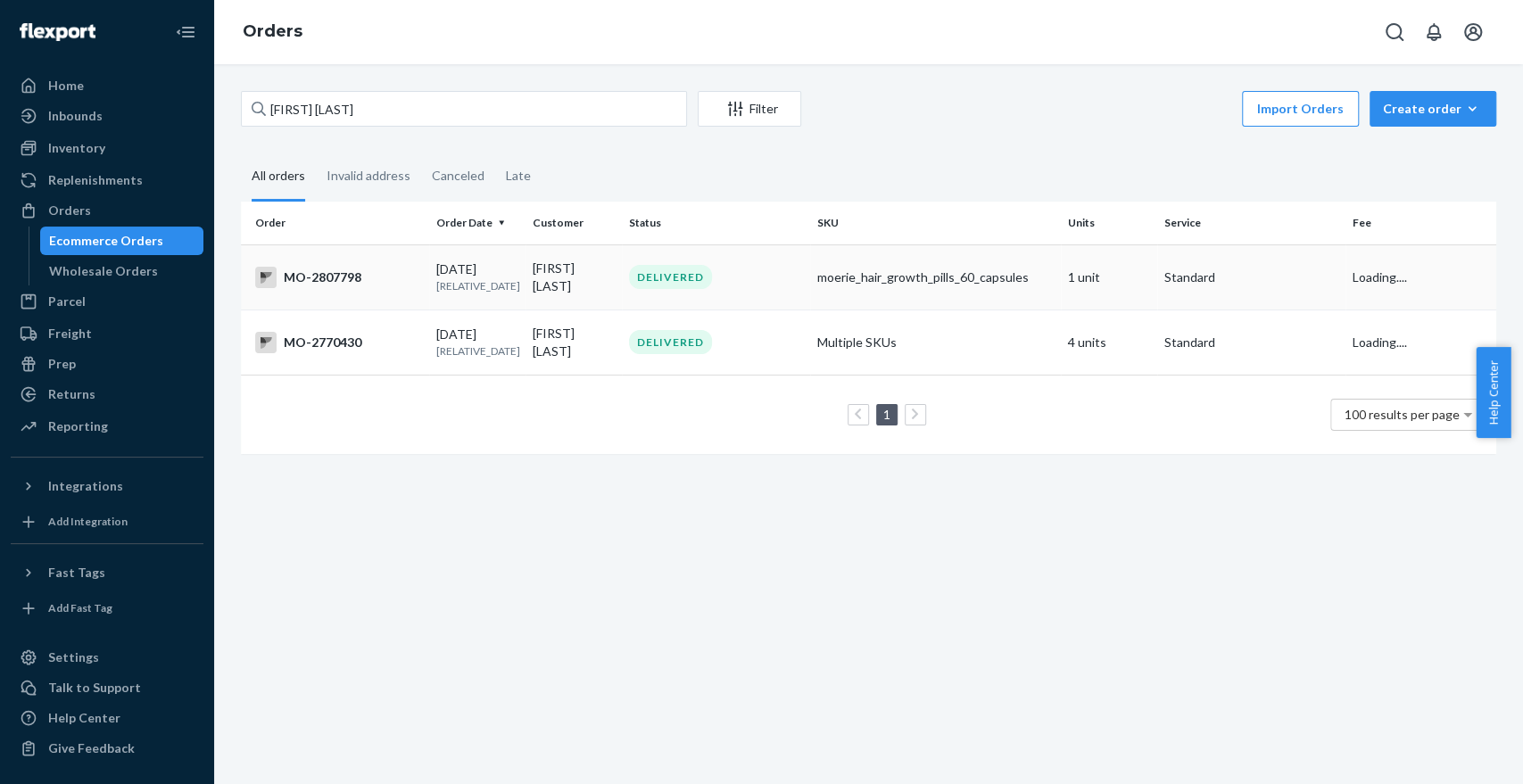 click on "[DATE] [RELATIVE_DATE]" at bounding box center [477, 276] 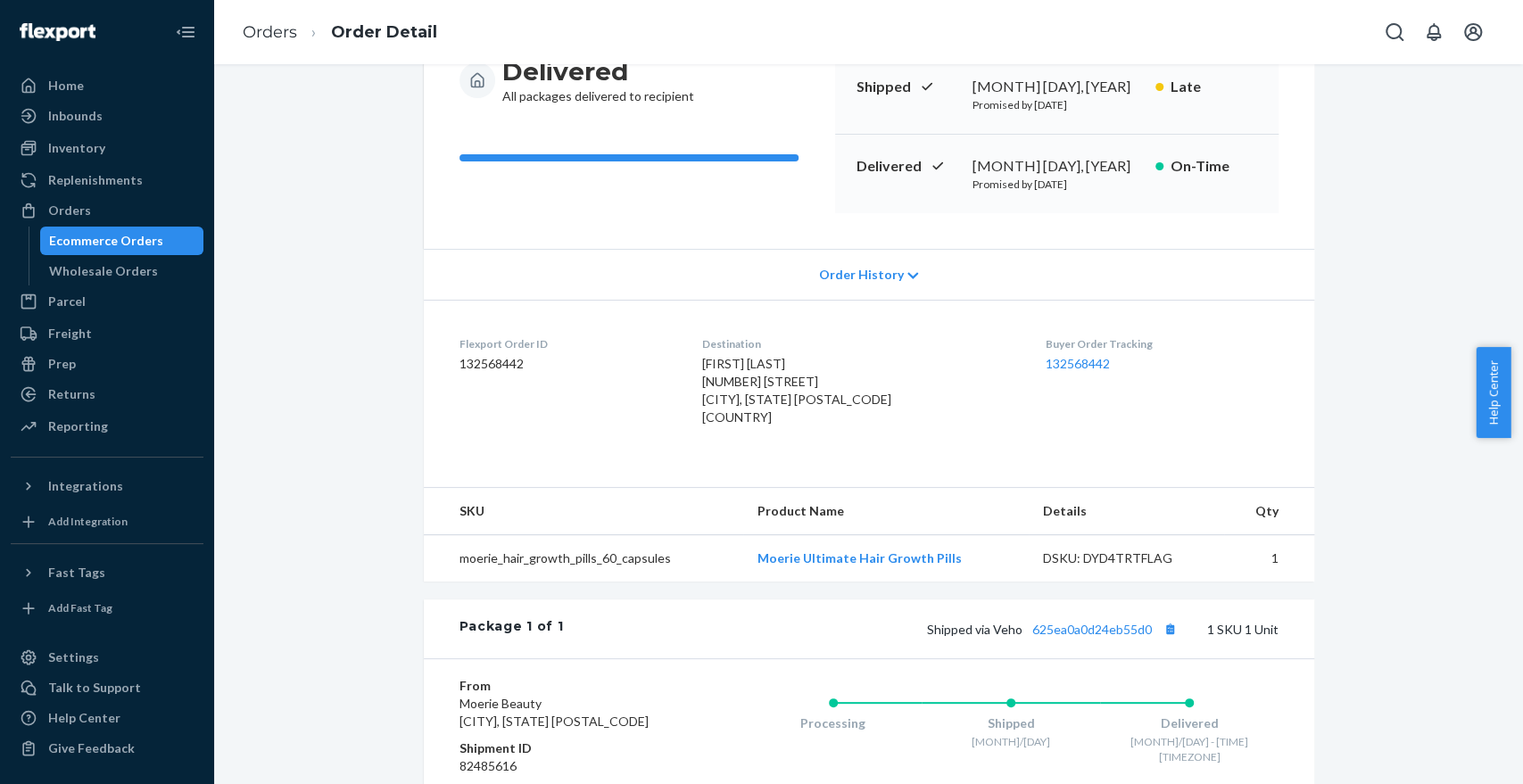 scroll, scrollTop: 396, scrollLeft: 0, axis: vertical 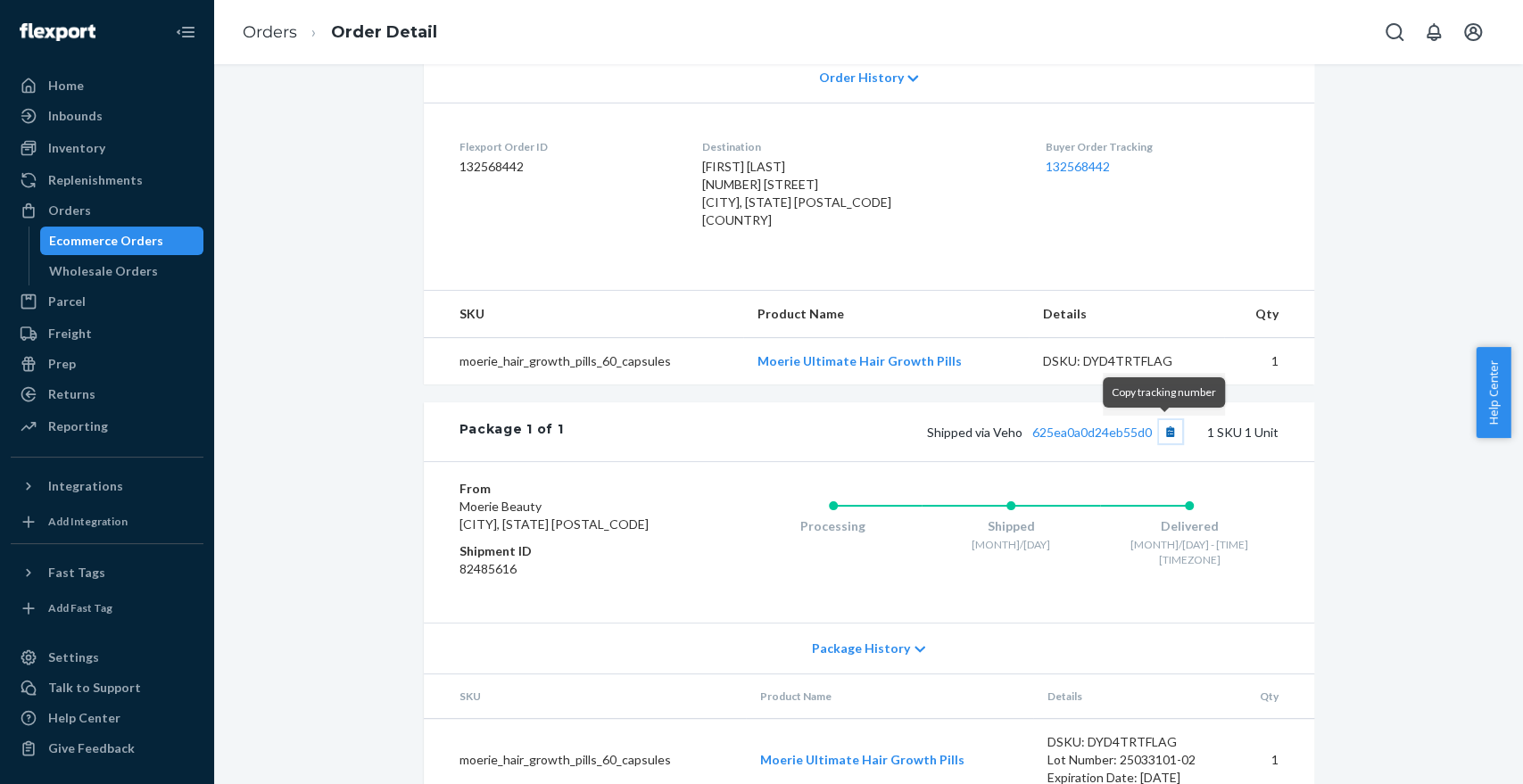 click at bounding box center (1171, 432) 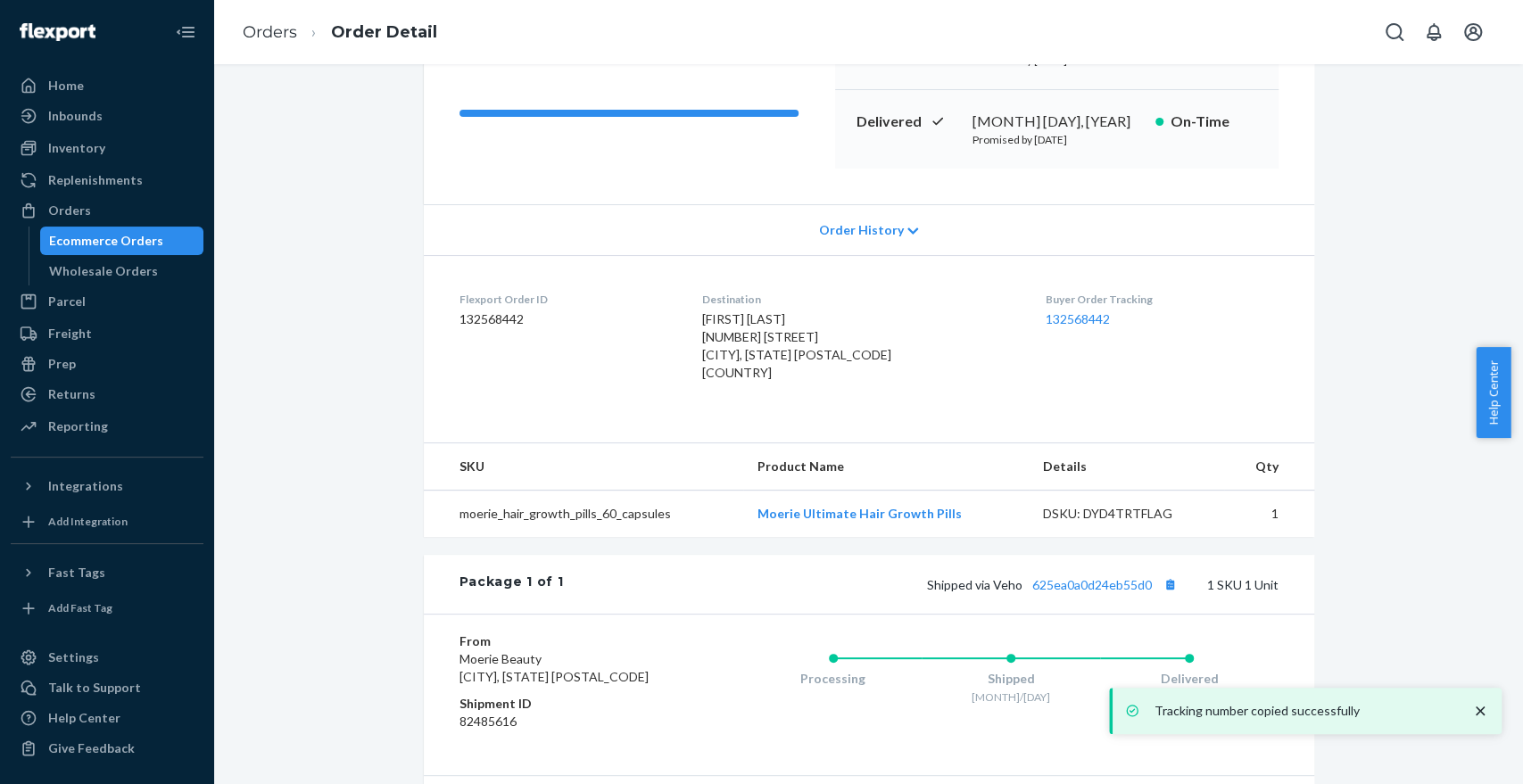 scroll, scrollTop: 0, scrollLeft: 0, axis: both 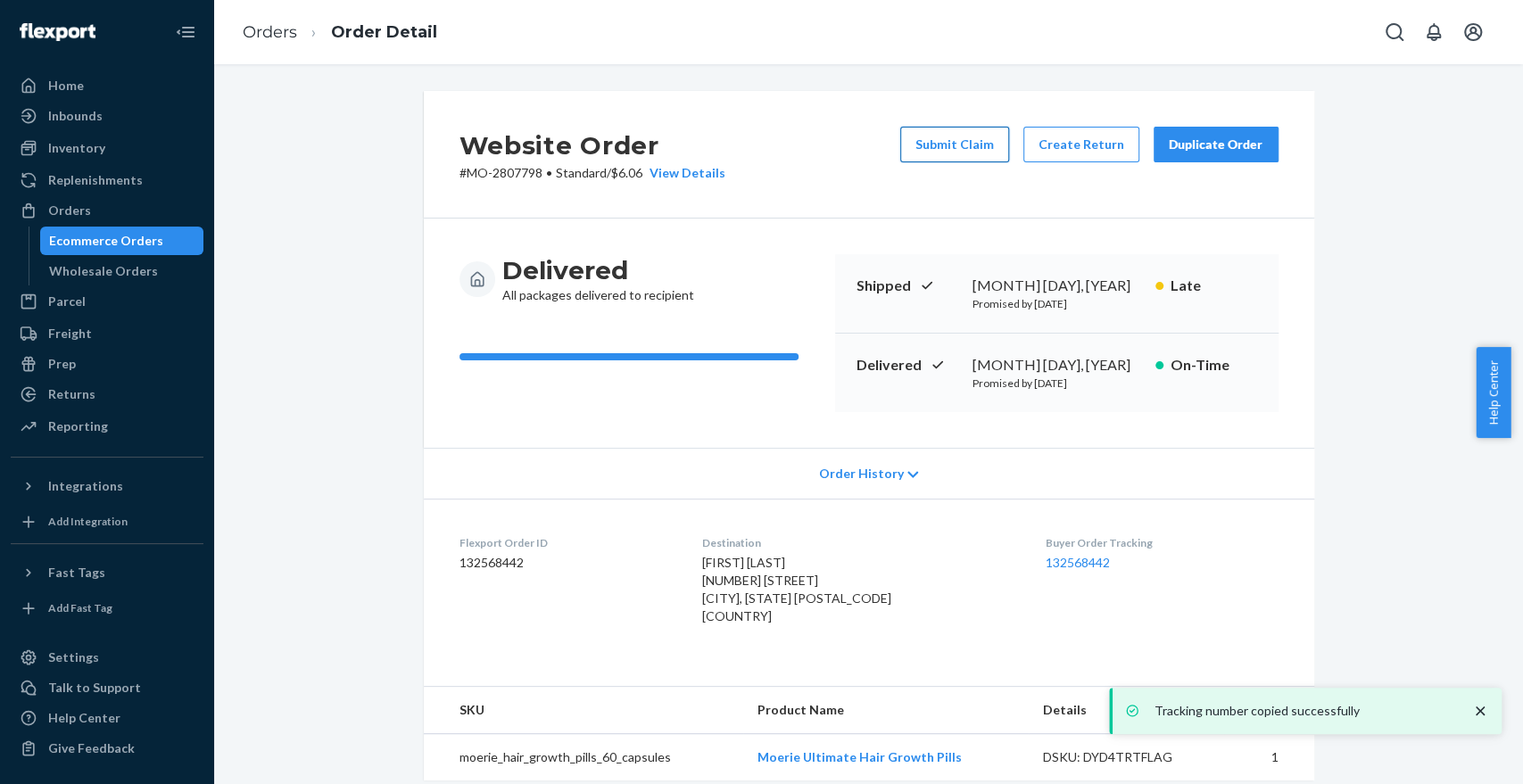 click on "Submit Claim" at bounding box center (955, 144) 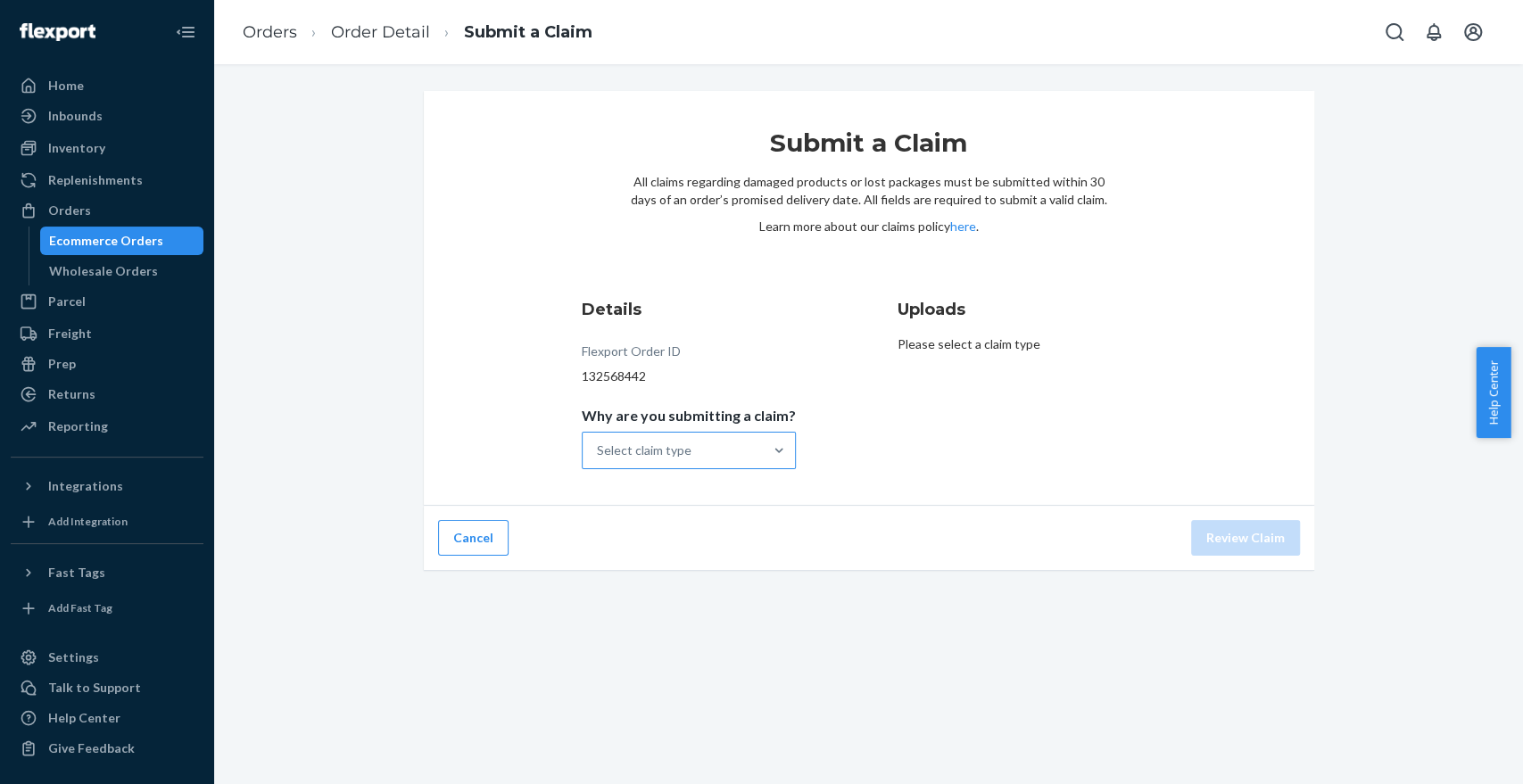 click on "Select claim type" at bounding box center [673, 450] 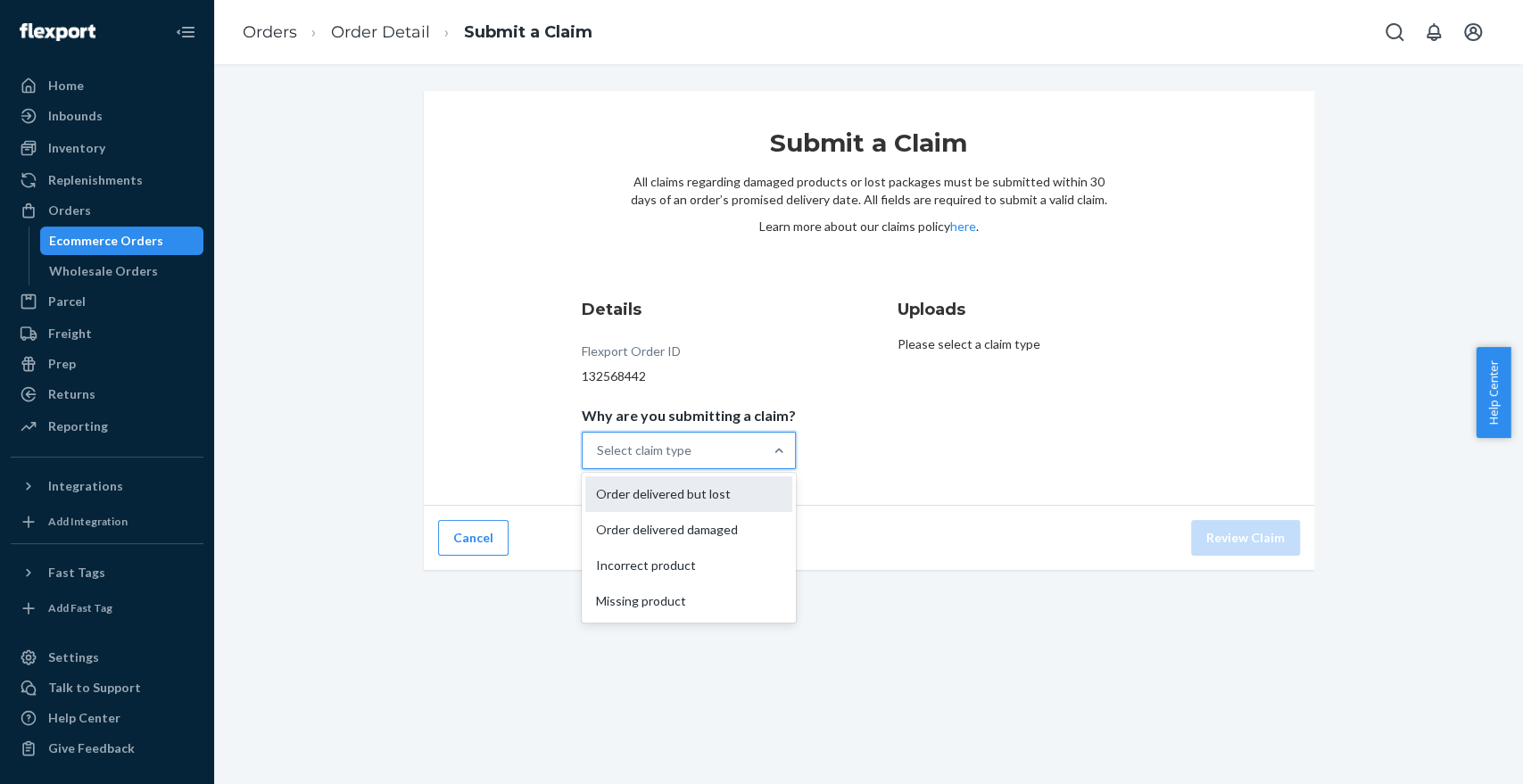 click on "Order delivered but lost" at bounding box center (689, 494) 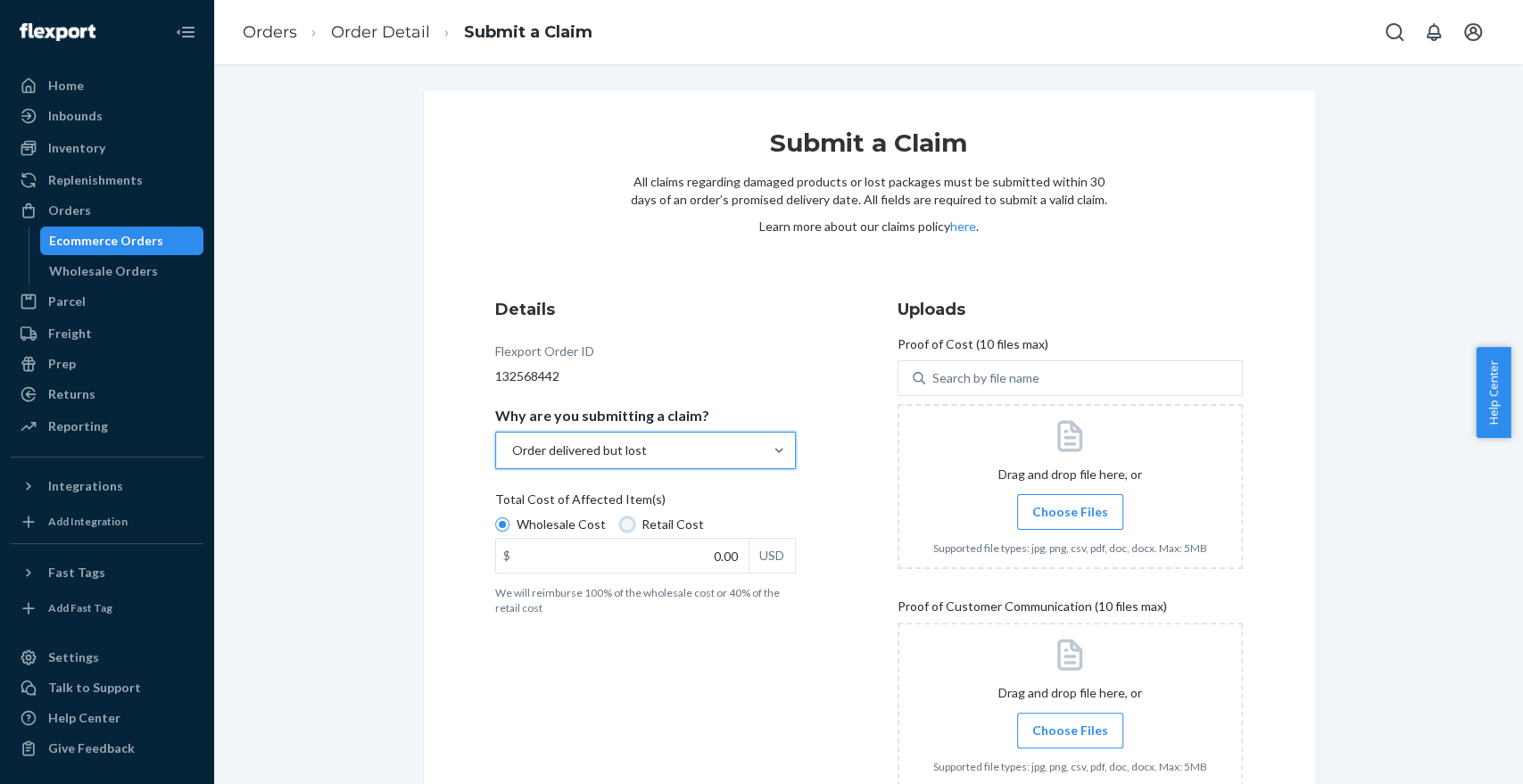click on "Retail Cost" at bounding box center (627, 524) 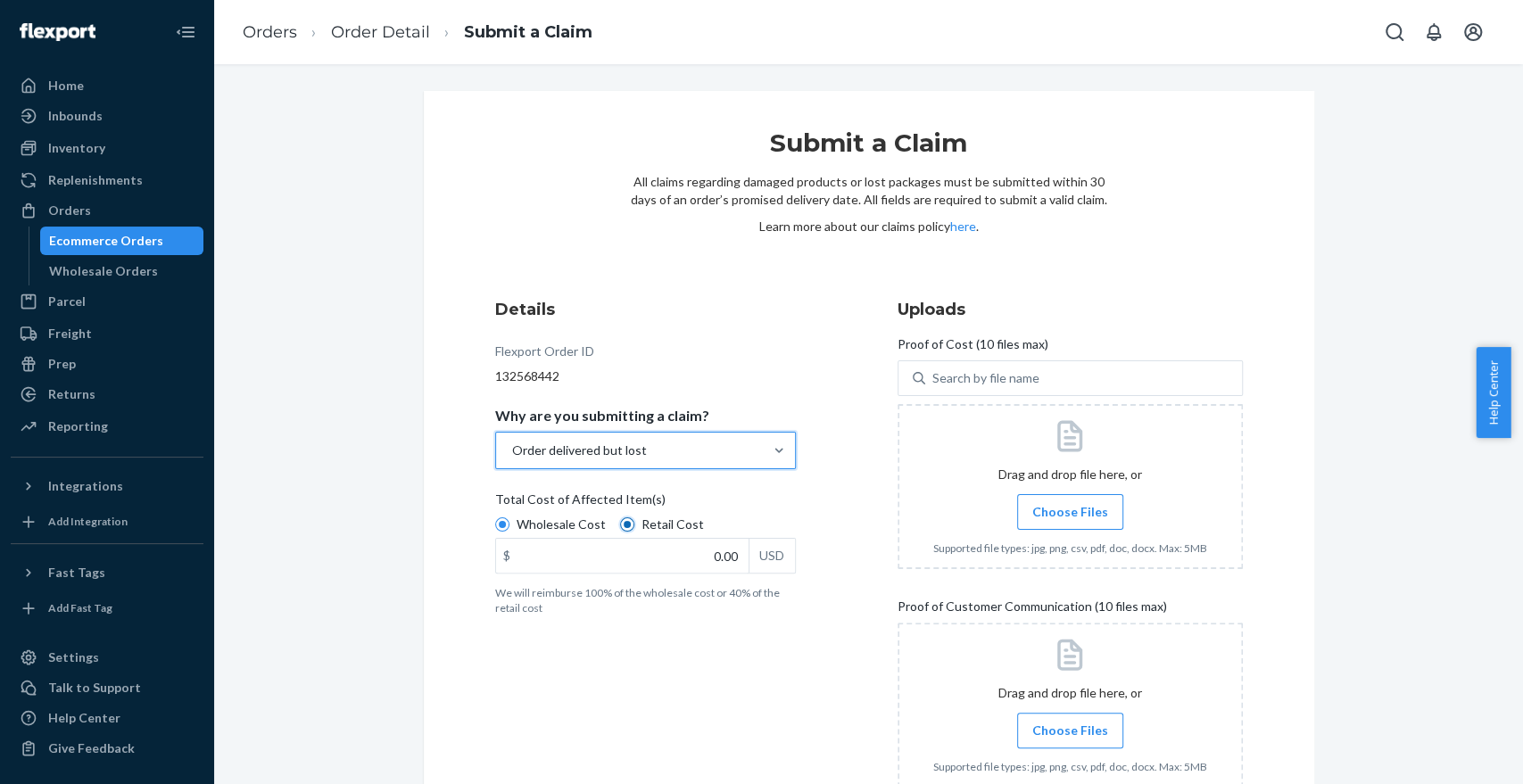 radio on "true" 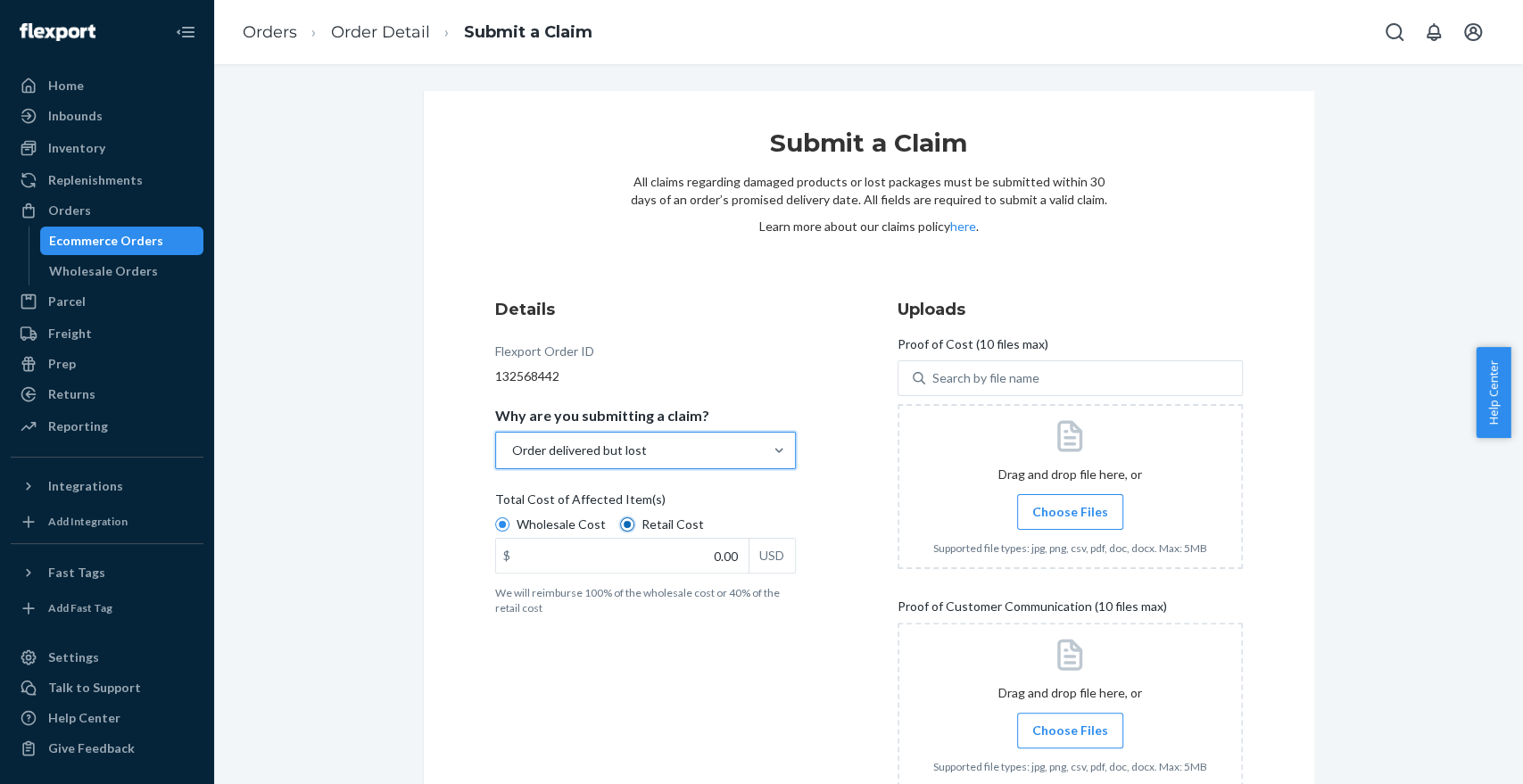 radio on "false" 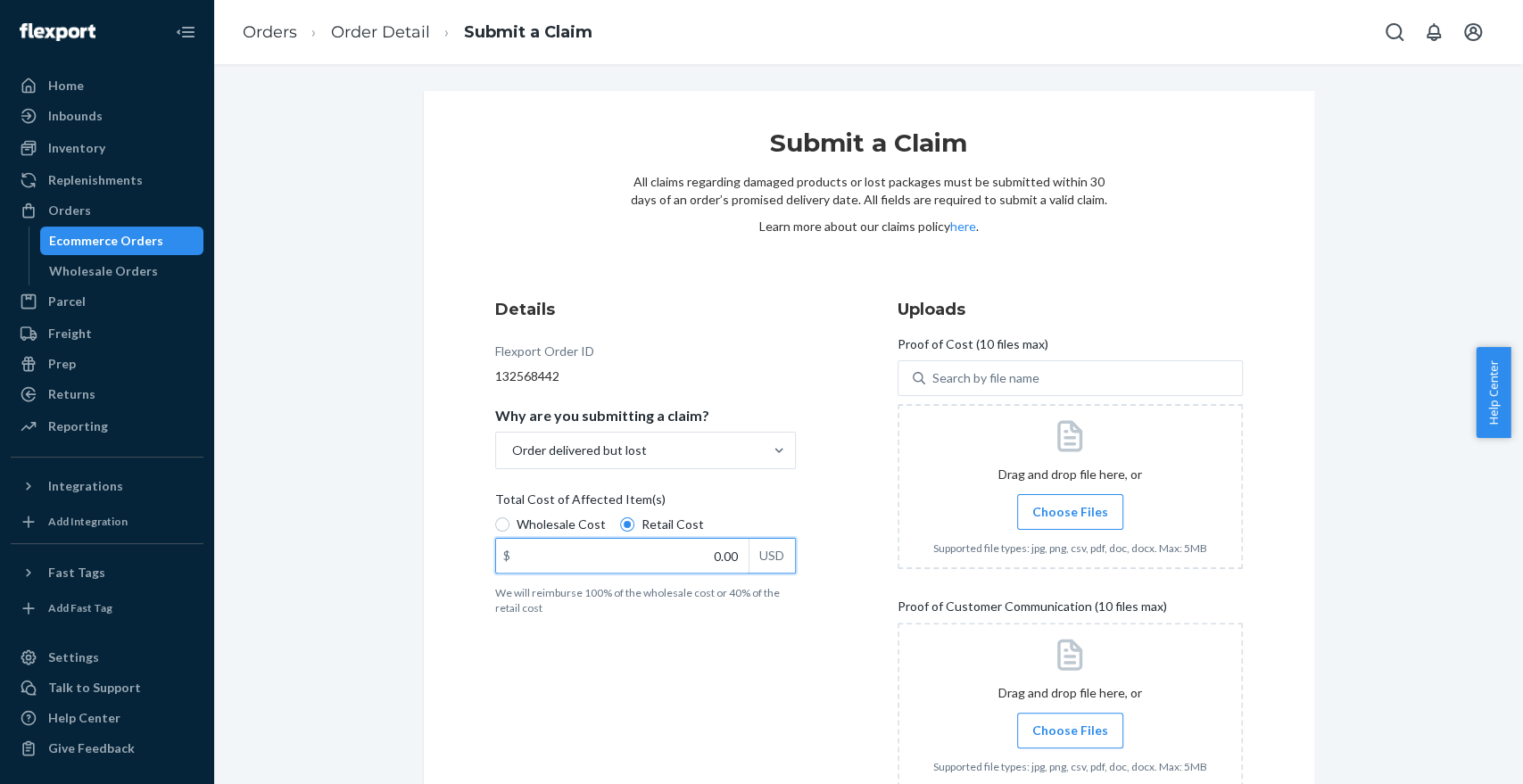 click on "0.00" at bounding box center (622, 556) 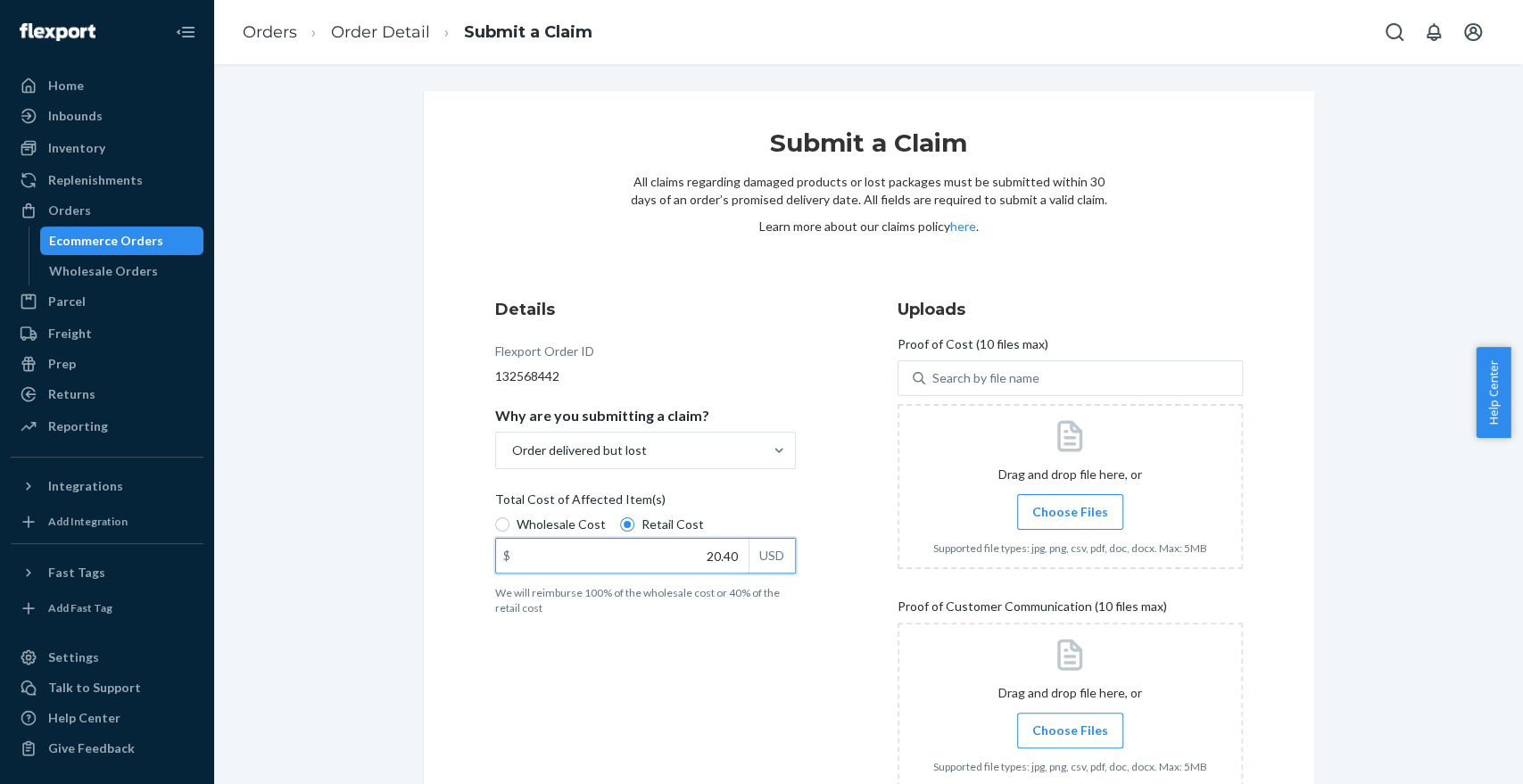 type on "20.40" 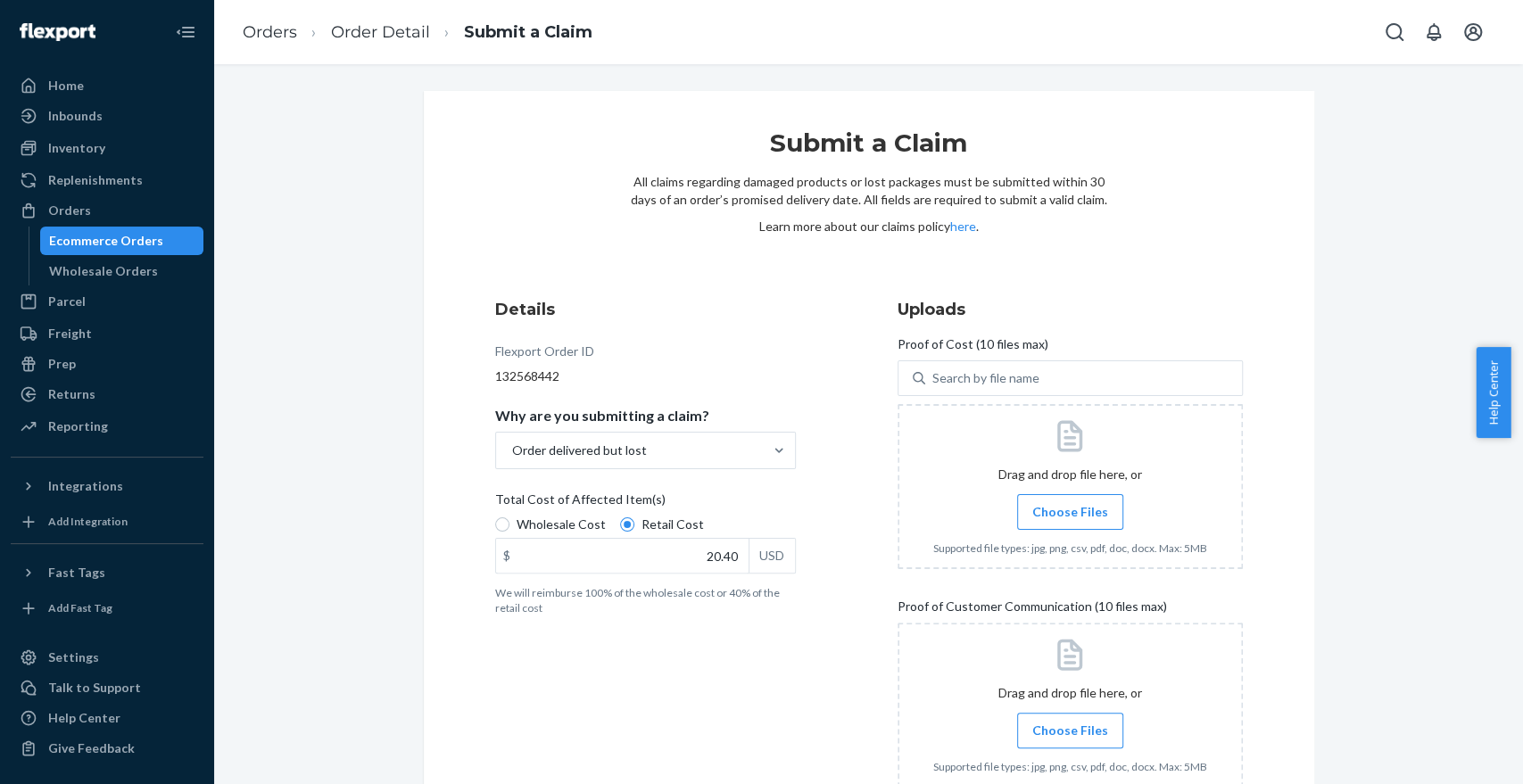 click on "USD" at bounding box center [772, 556] 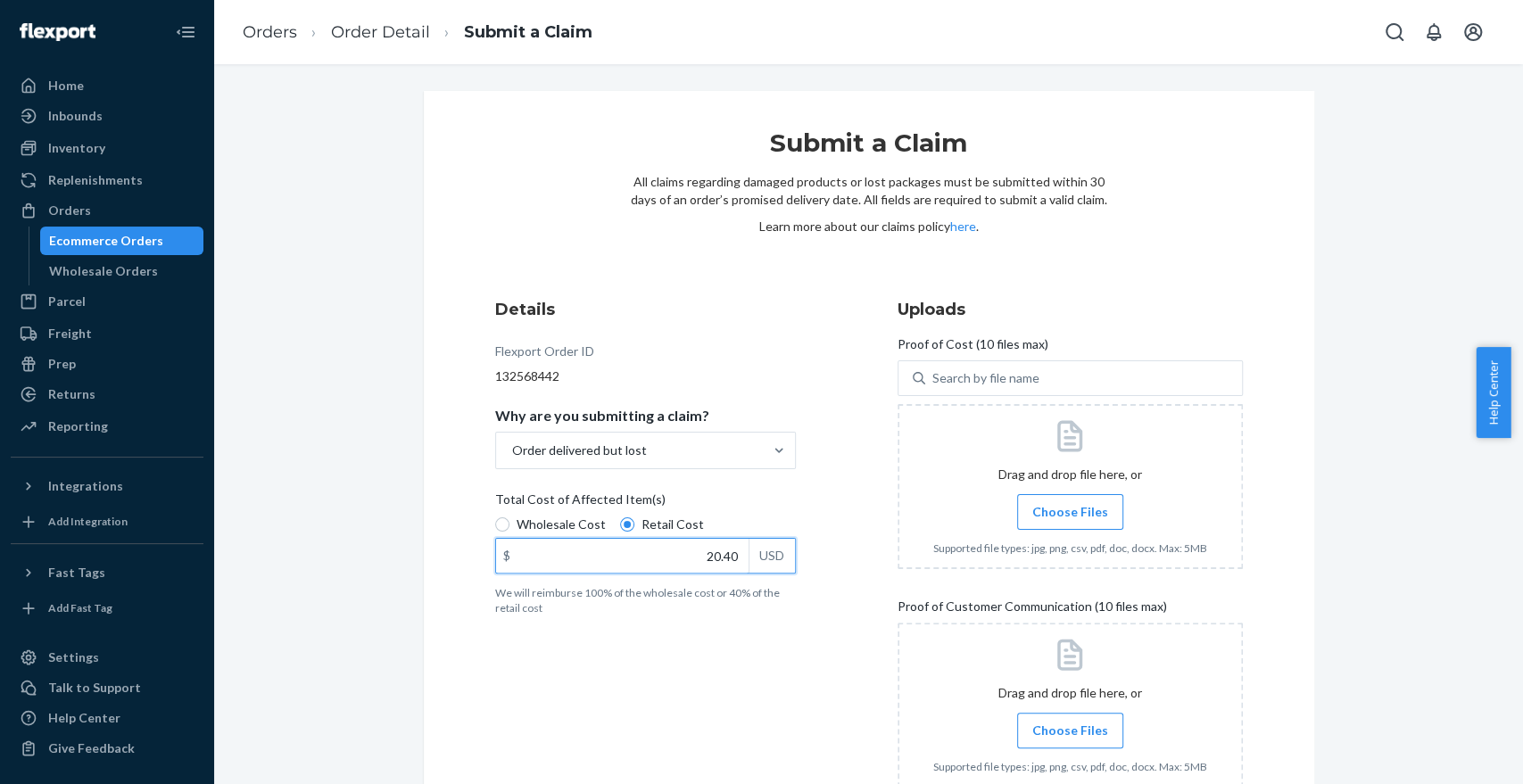 click on "20.40" at bounding box center [622, 556] 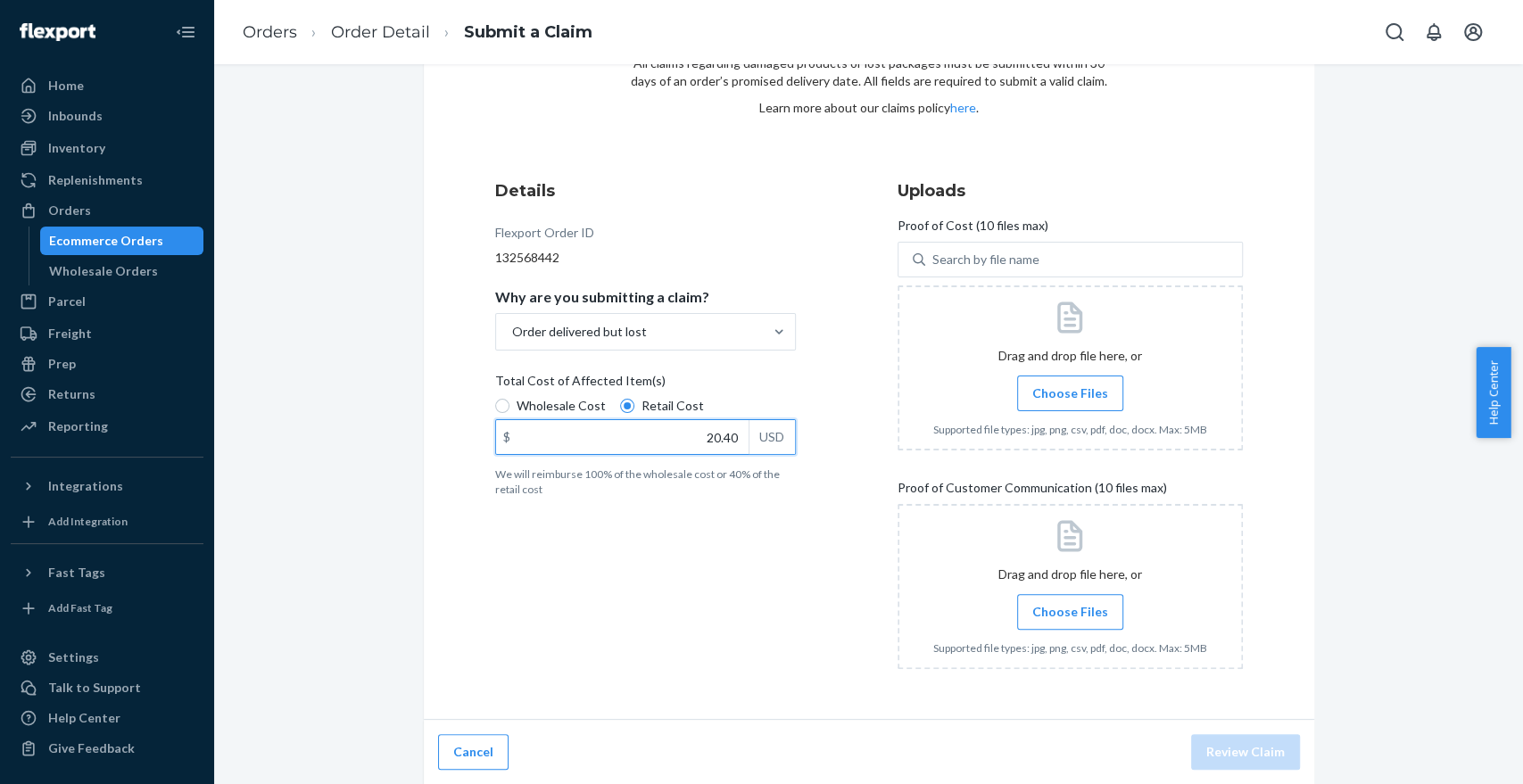 scroll, scrollTop: 0, scrollLeft: 0, axis: both 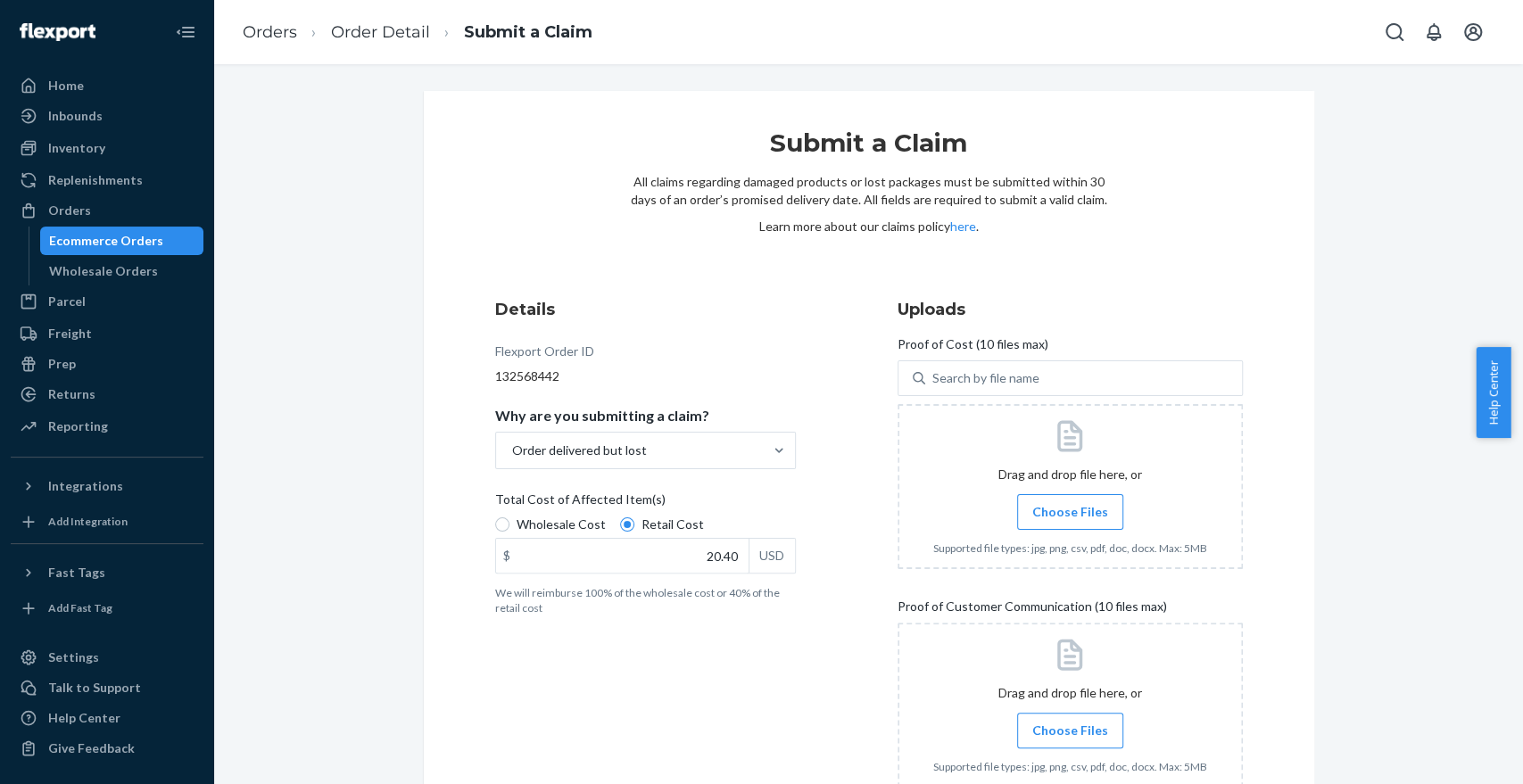 click on "Choose Files" at bounding box center [1070, 512] 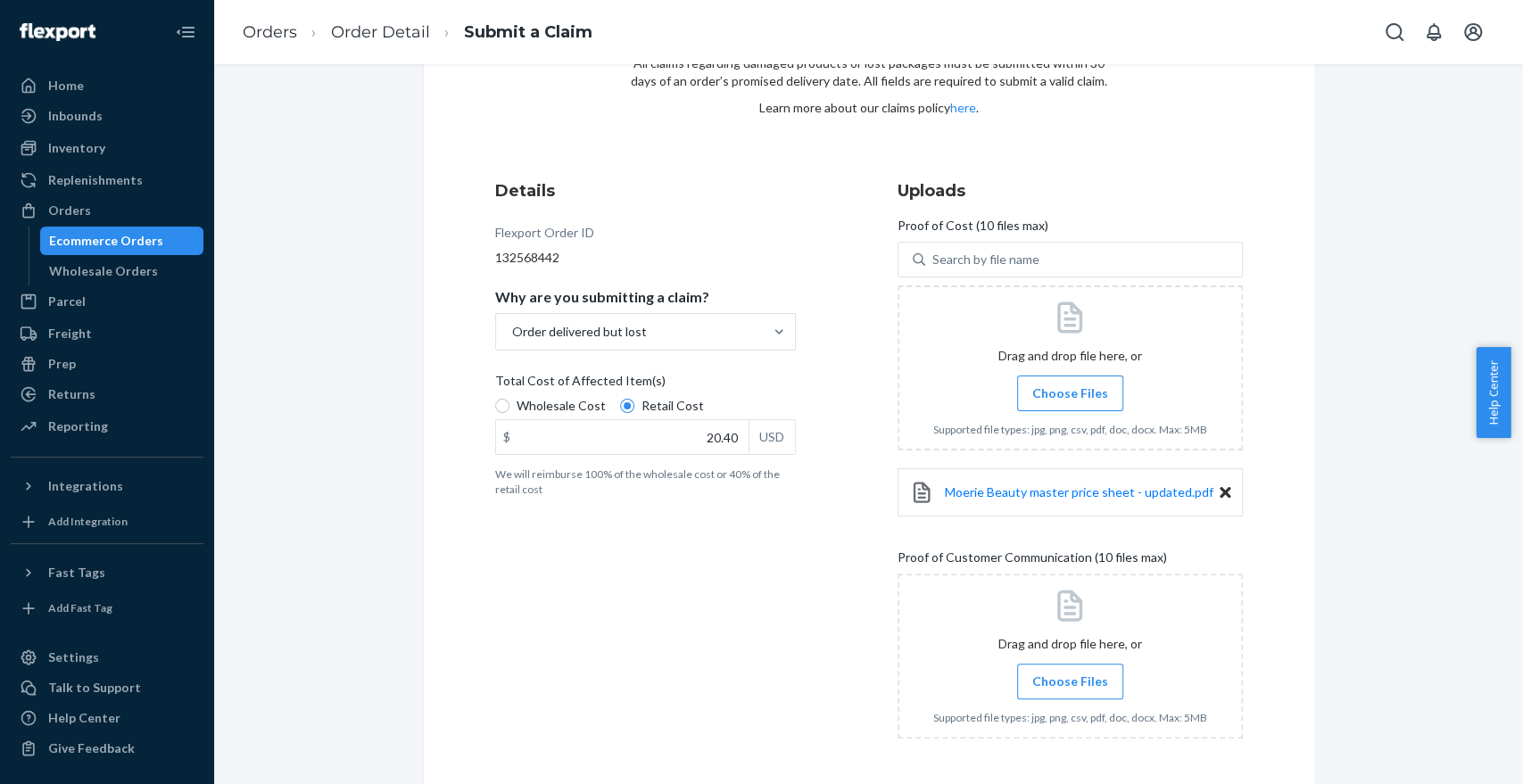 scroll, scrollTop: 188, scrollLeft: 0, axis: vertical 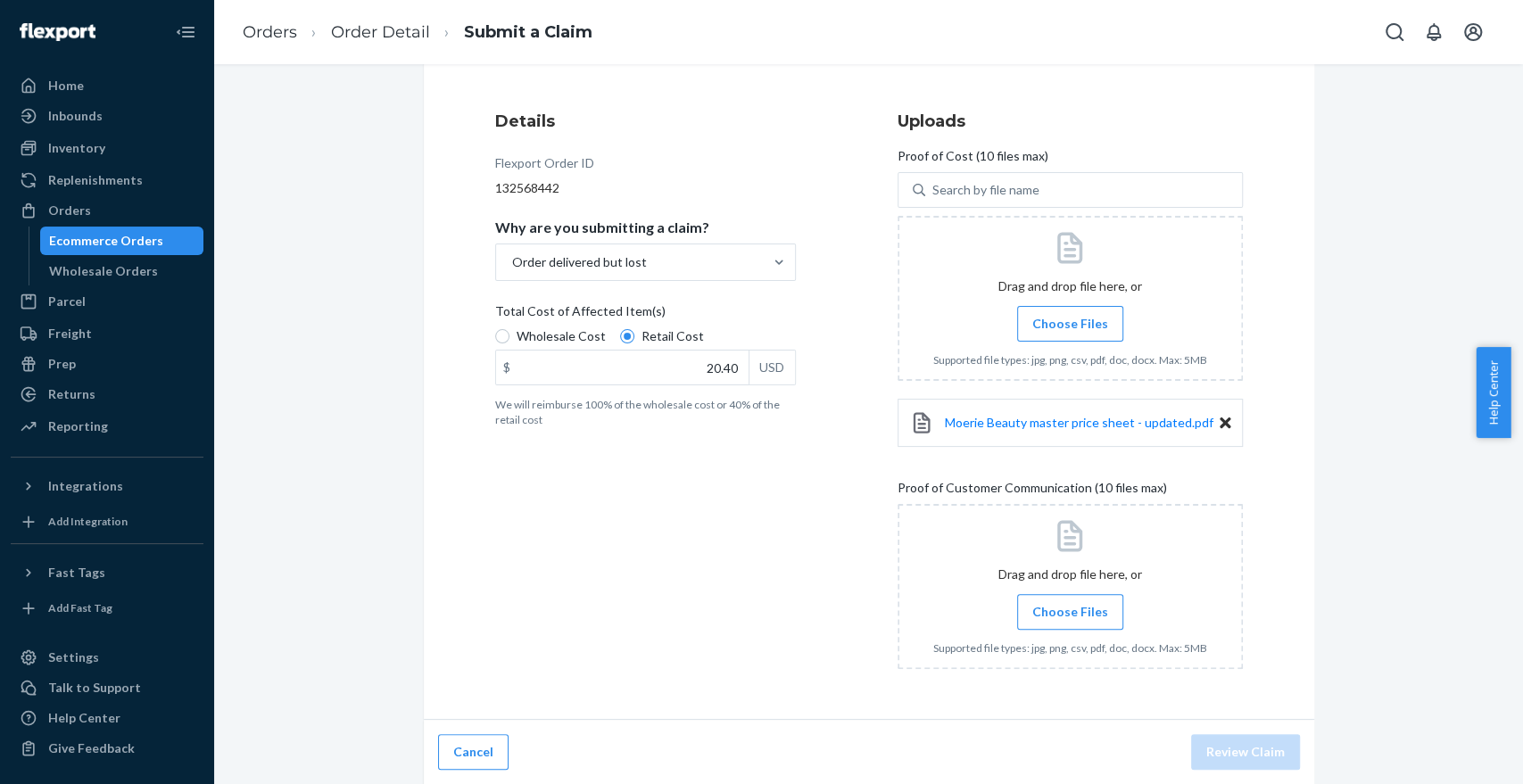 click on "Choose Files" at bounding box center [1070, 612] 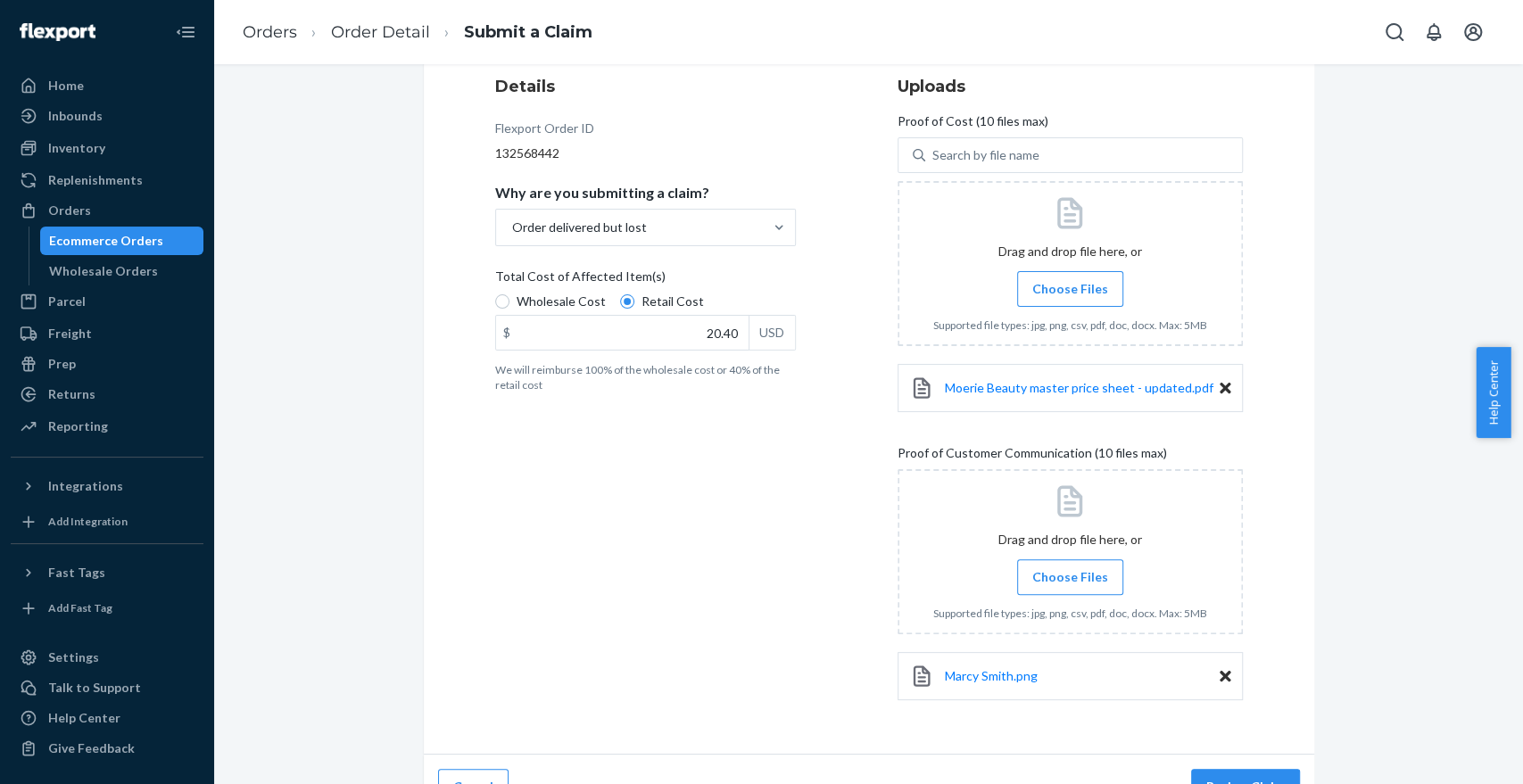 scroll, scrollTop: 257, scrollLeft: 0, axis: vertical 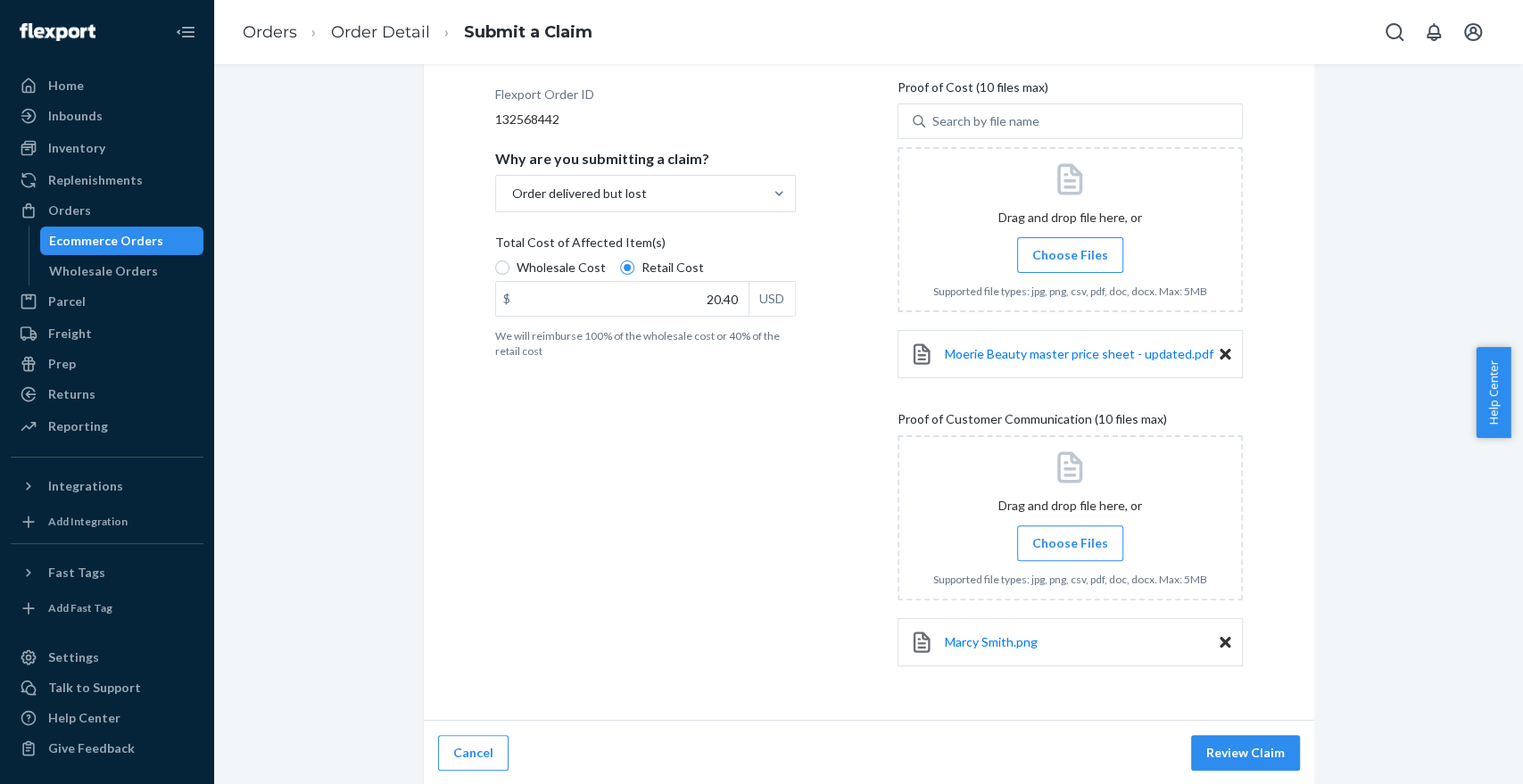 click on "Choose Files" at bounding box center [1070, 543] 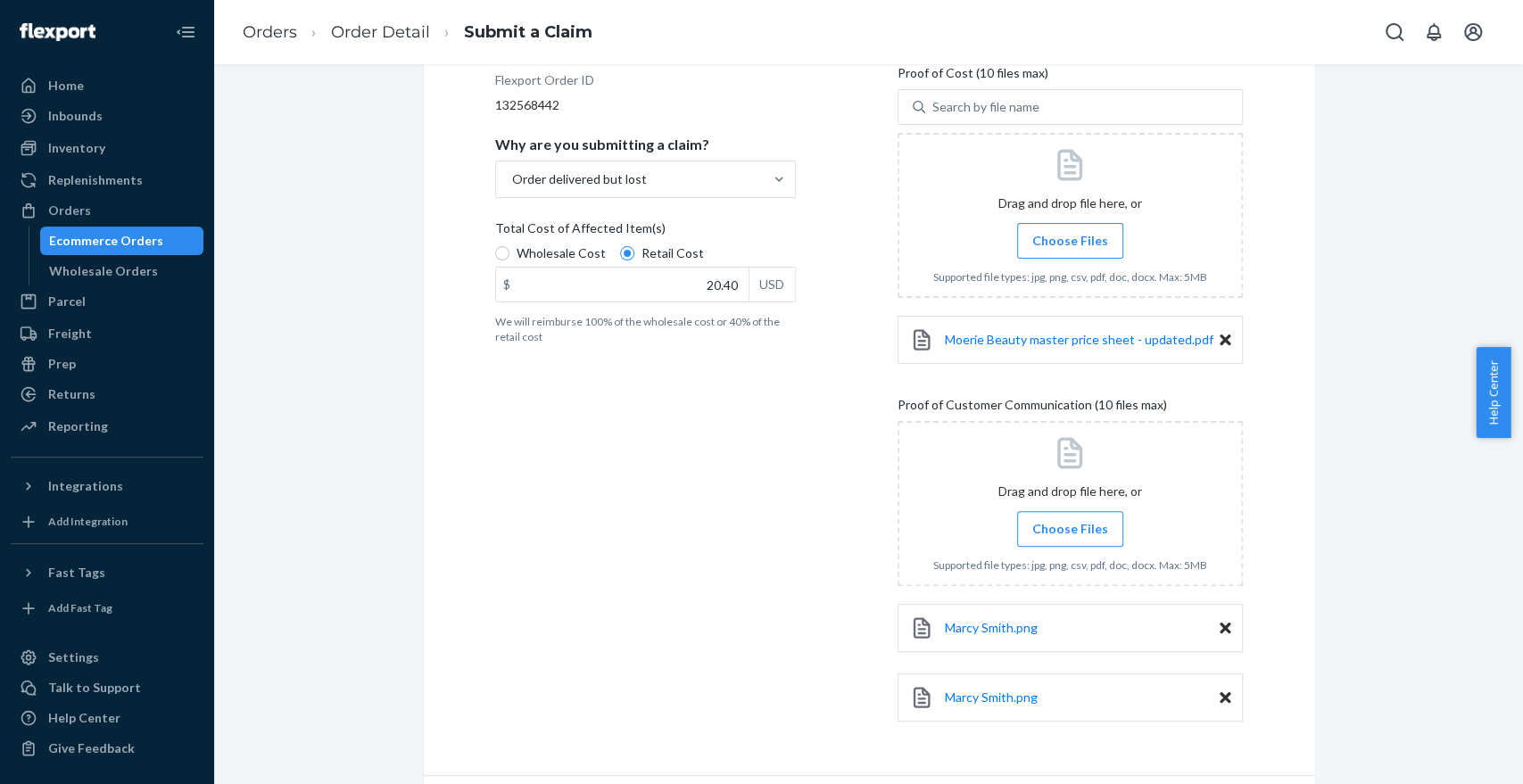 scroll, scrollTop: 327, scrollLeft: 0, axis: vertical 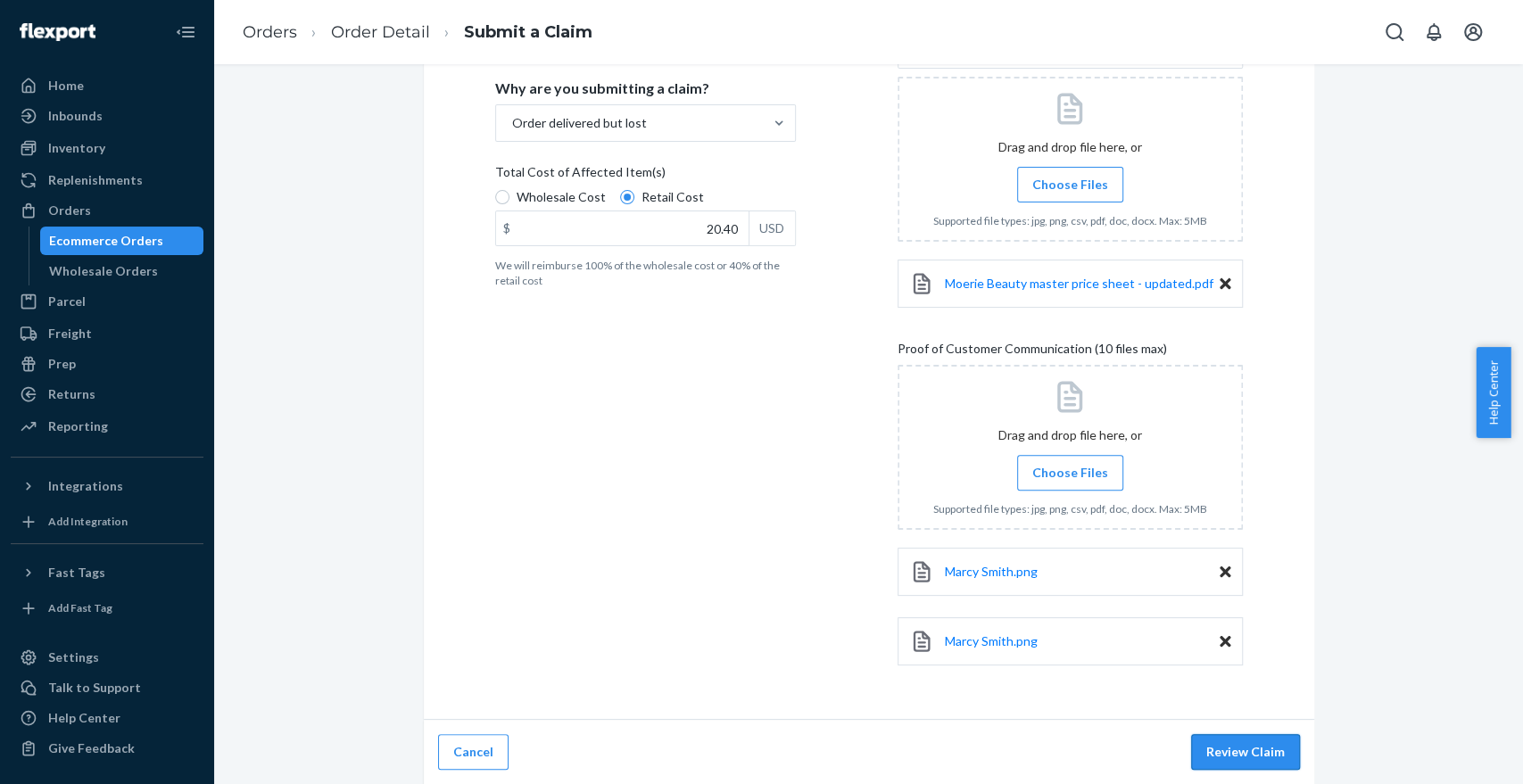 click on "Review Claim" at bounding box center (1246, 752) 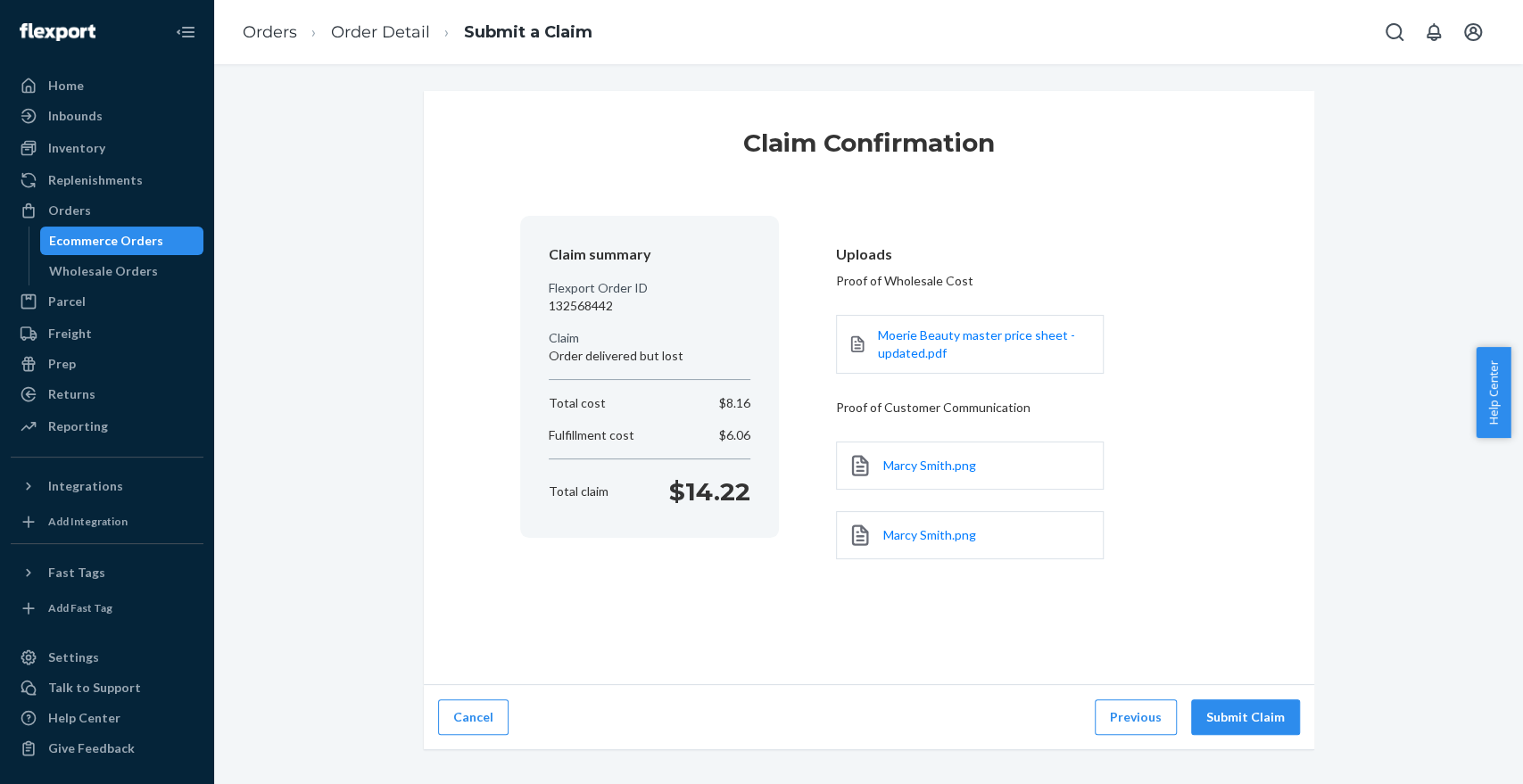 scroll, scrollTop: 0, scrollLeft: 0, axis: both 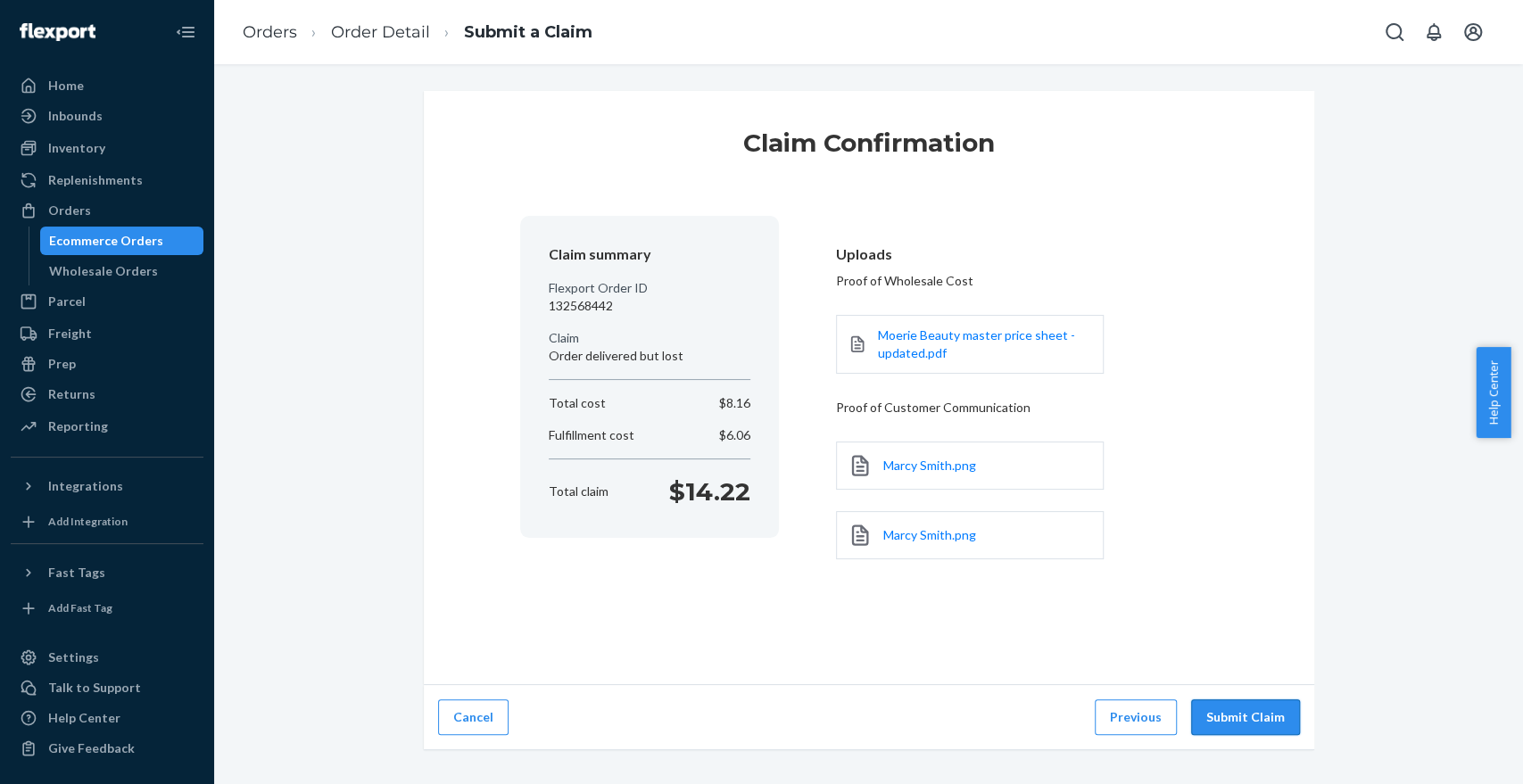 click on "Submit Claim" at bounding box center [1246, 717] 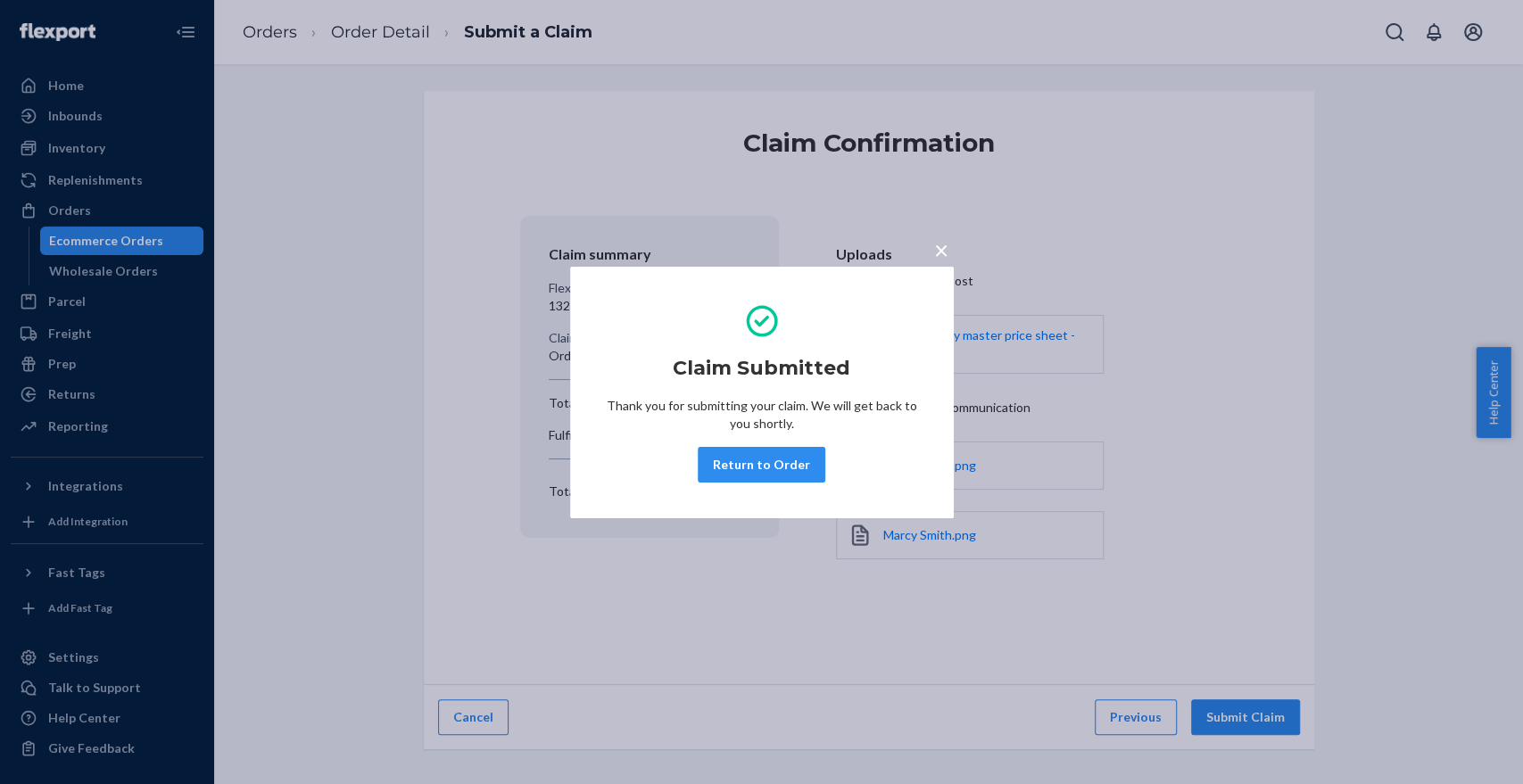 drag, startPoint x: 933, startPoint y: 249, endPoint x: 989, endPoint y: 294, distance: 71.8401 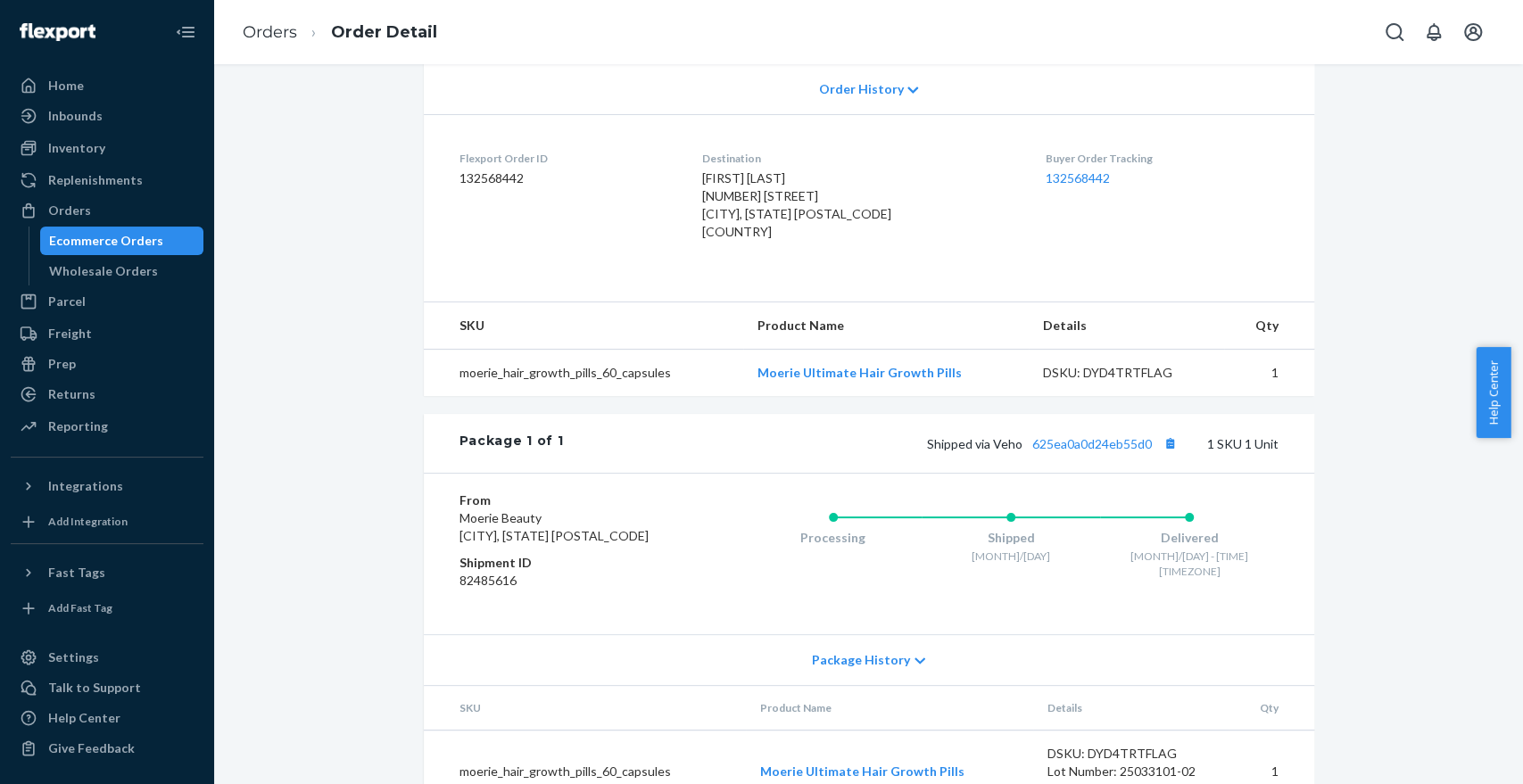 scroll, scrollTop: 396, scrollLeft: 0, axis: vertical 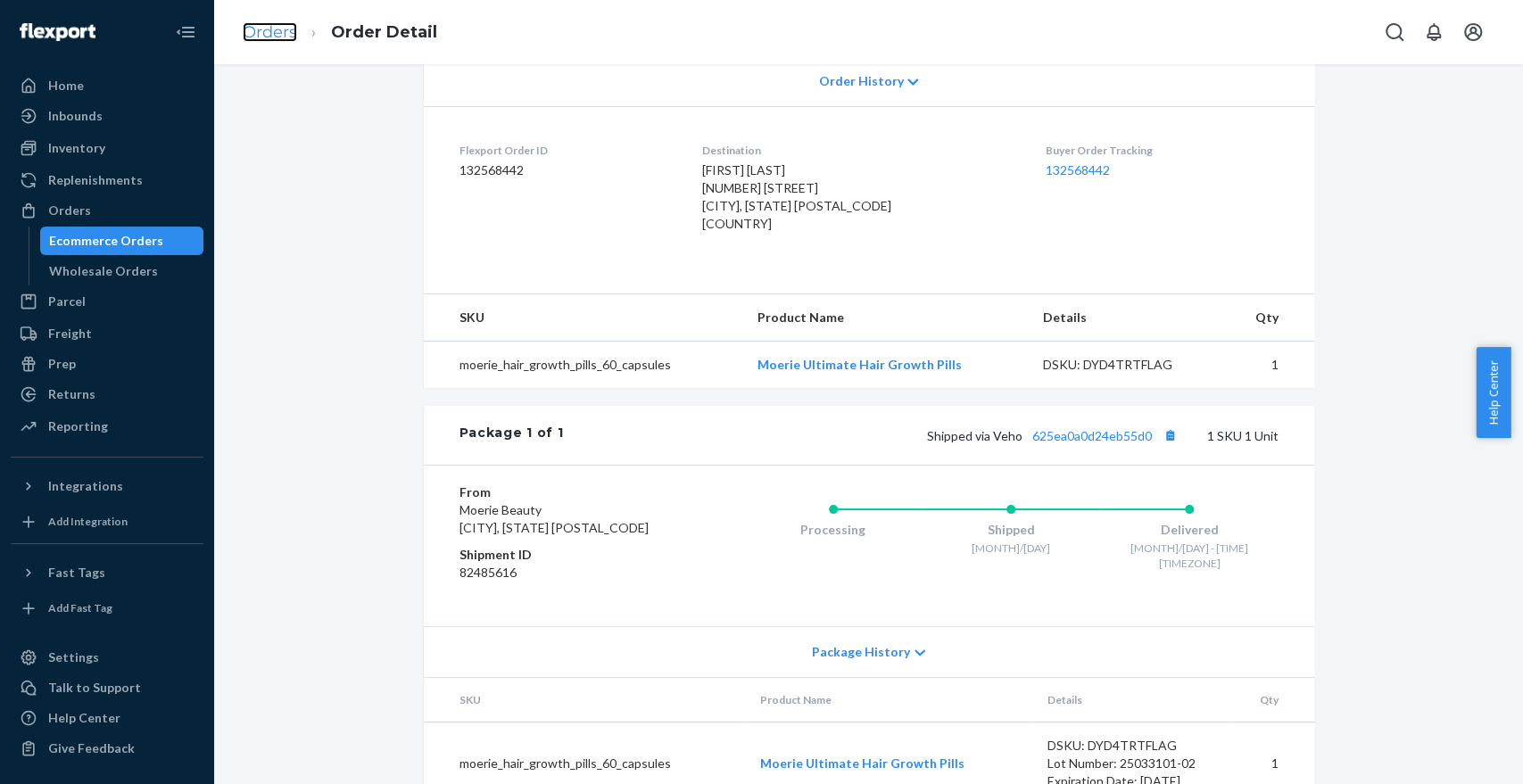 click on "Orders" at bounding box center [269, 32] 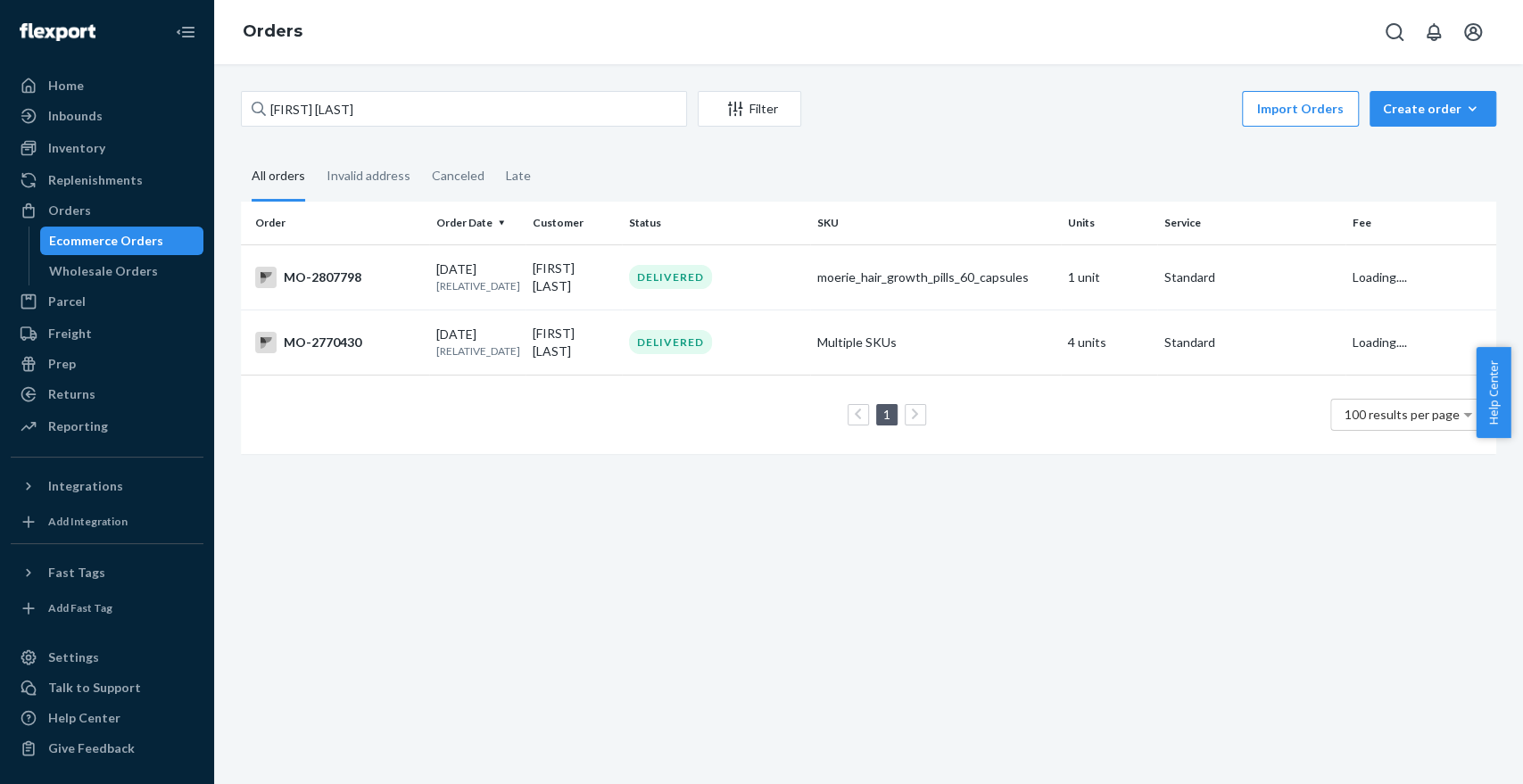 scroll, scrollTop: 0, scrollLeft: 0, axis: both 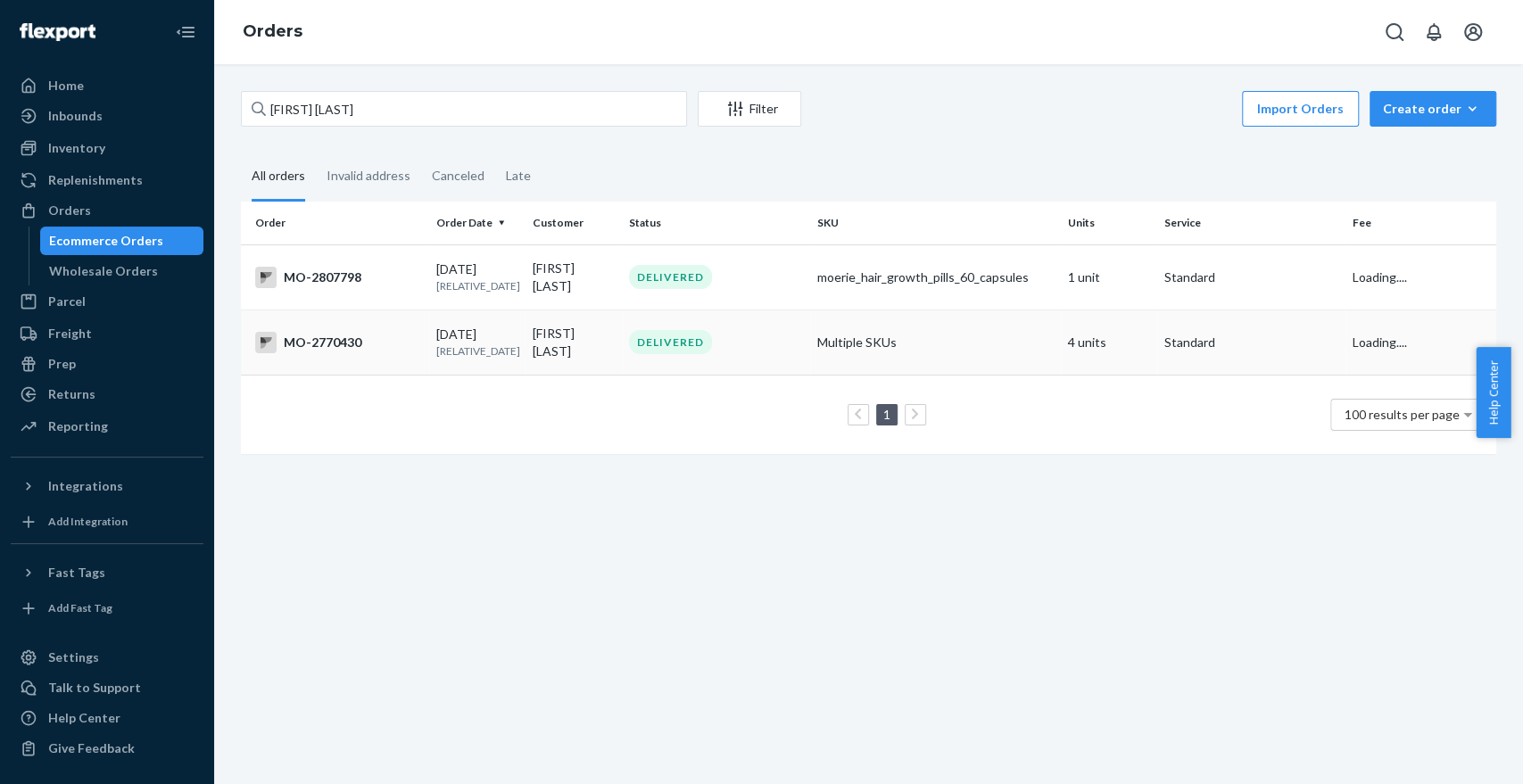 click on "[FIRST] [LAST]" at bounding box center [574, 342] 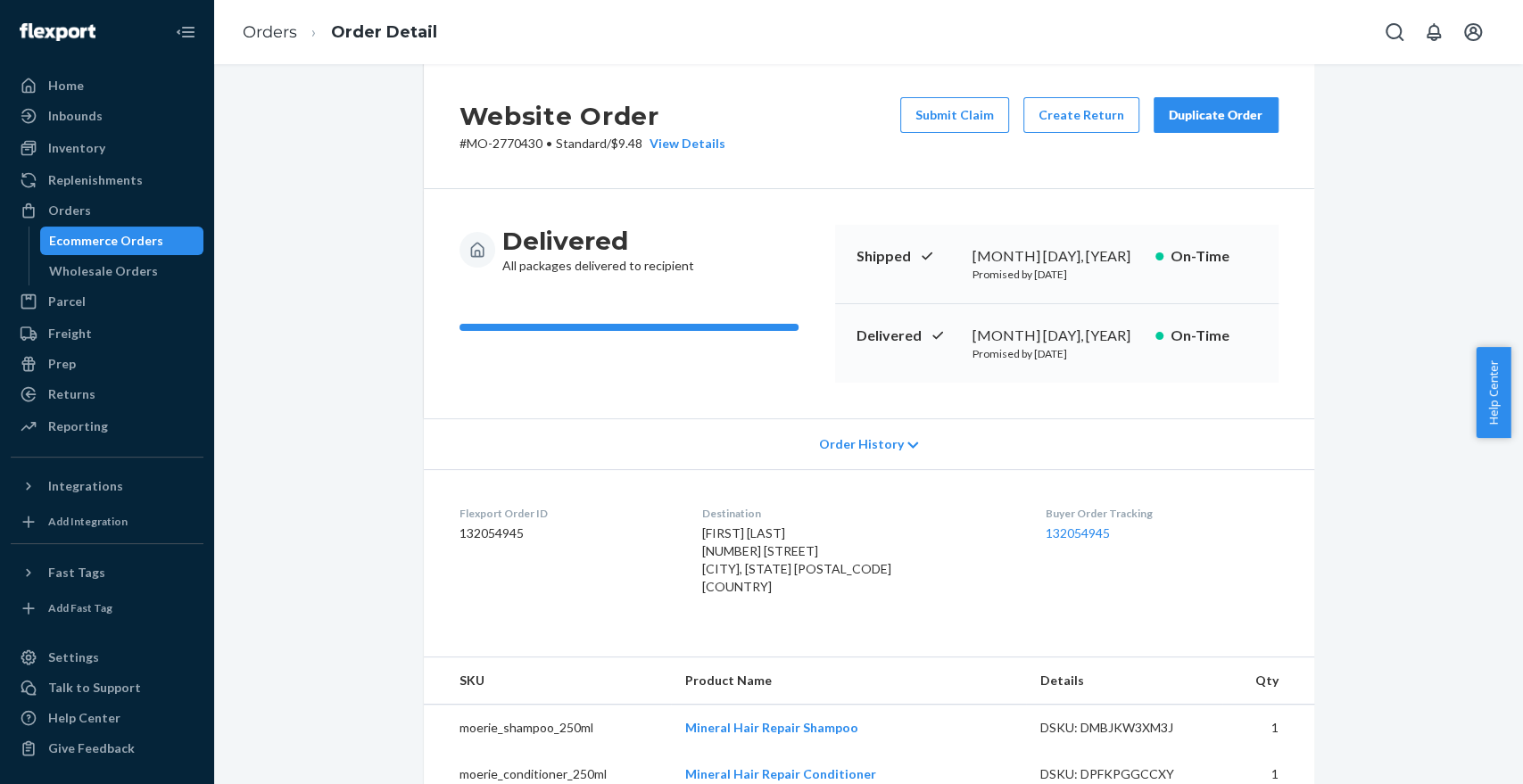 scroll, scrollTop: 0, scrollLeft: 0, axis: both 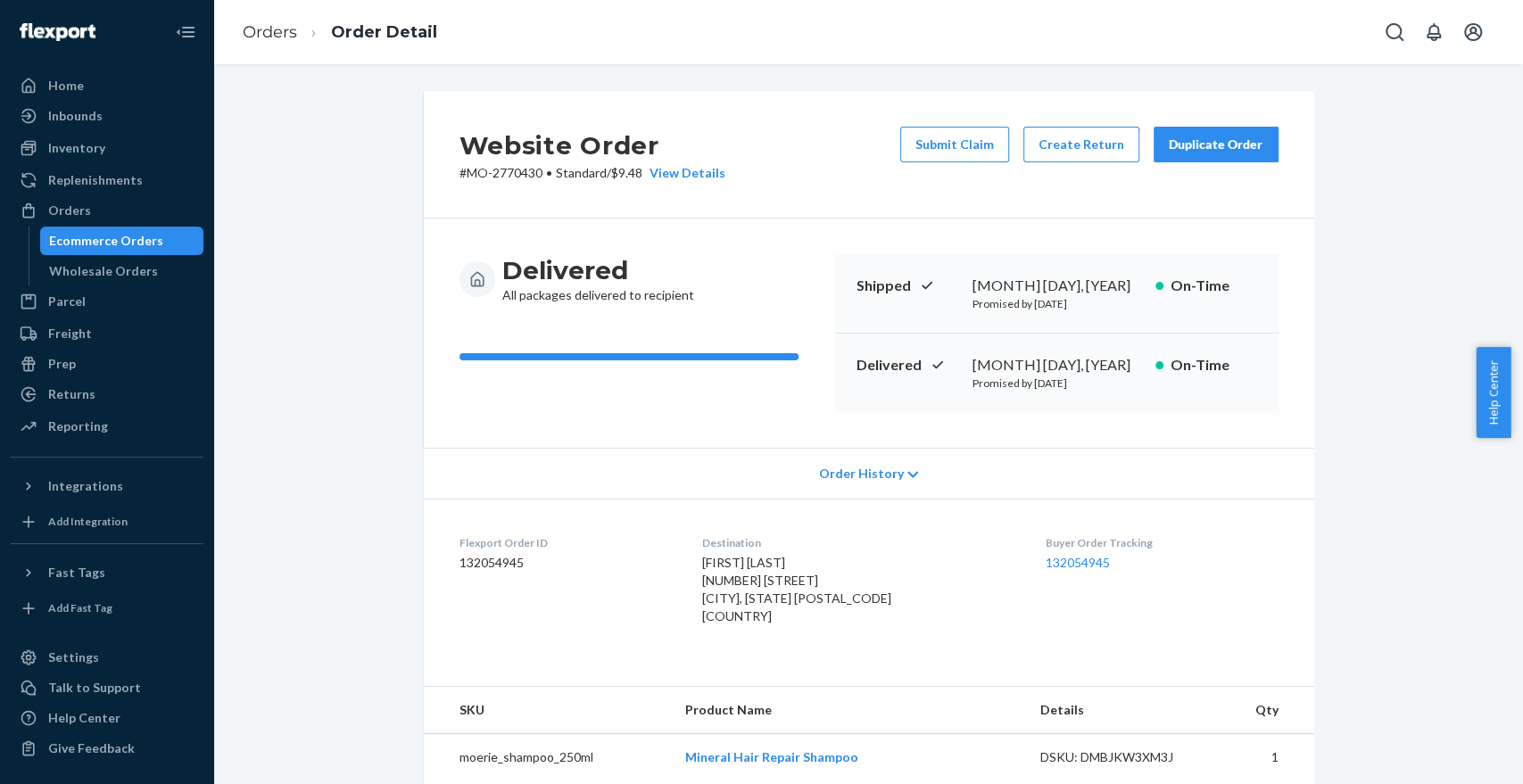 click on "Orders" at bounding box center [269, 33] 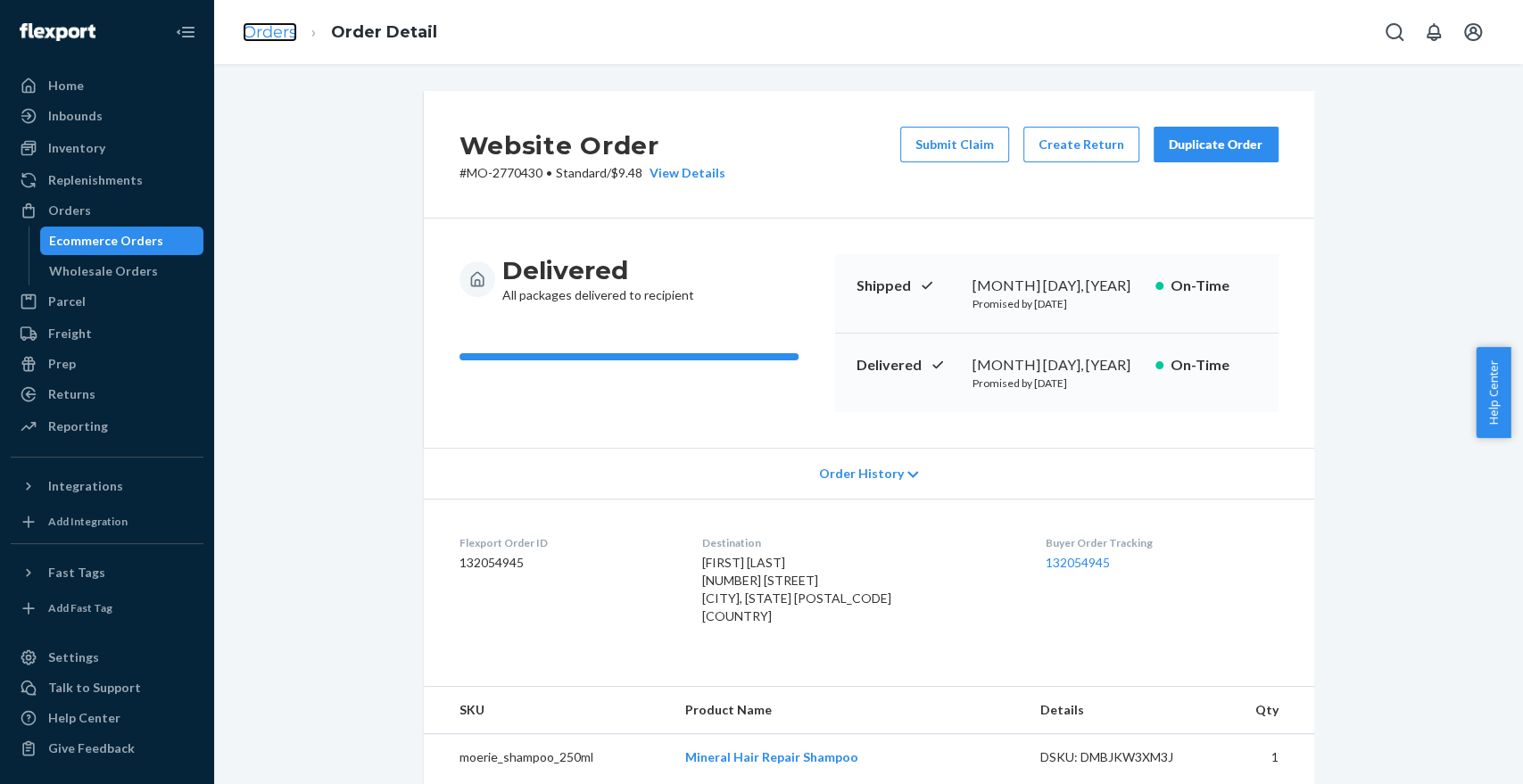 click on "Orders" at bounding box center (269, 32) 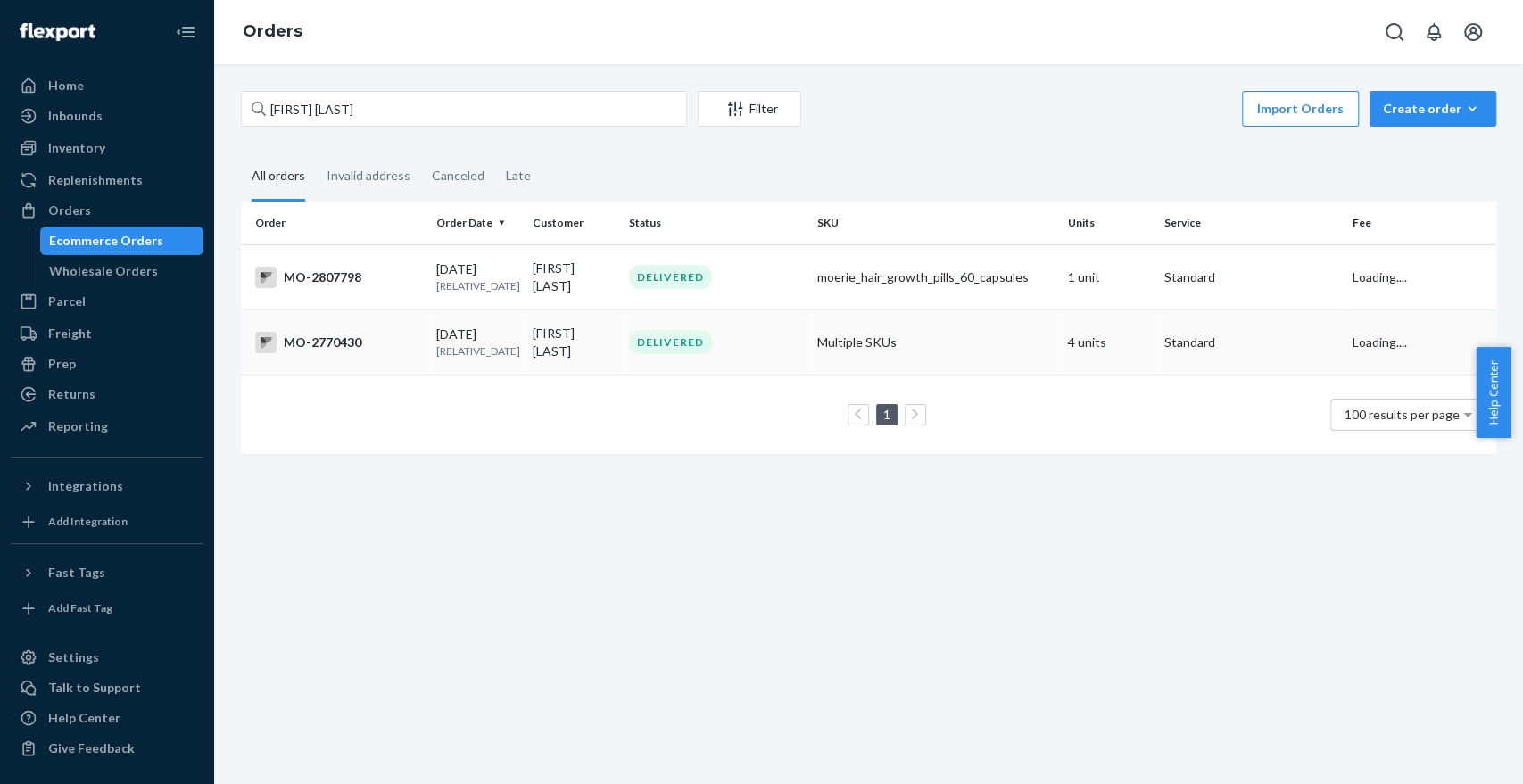 click on "DELIVERED" at bounding box center [716, 342] 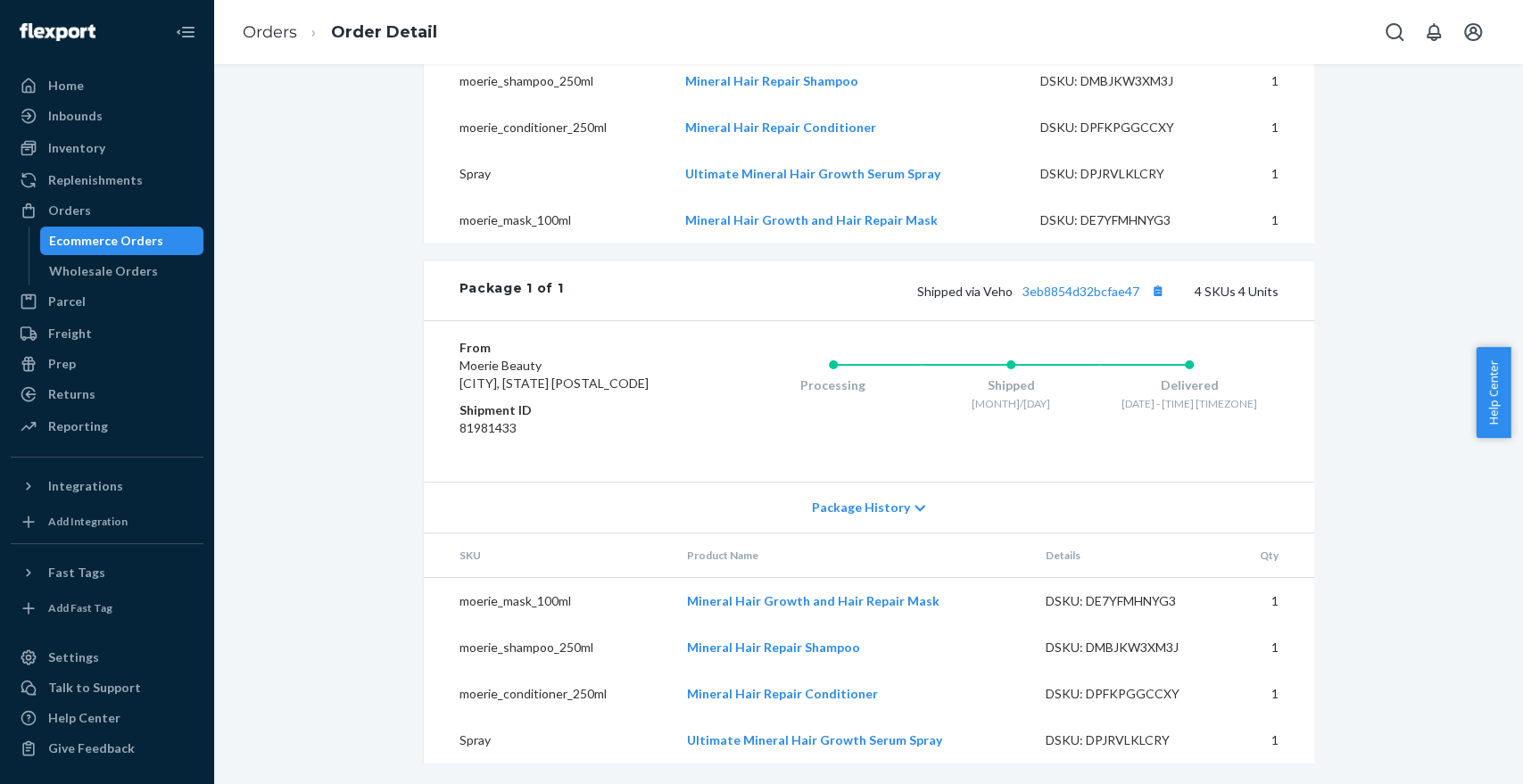 scroll, scrollTop: 279, scrollLeft: 0, axis: vertical 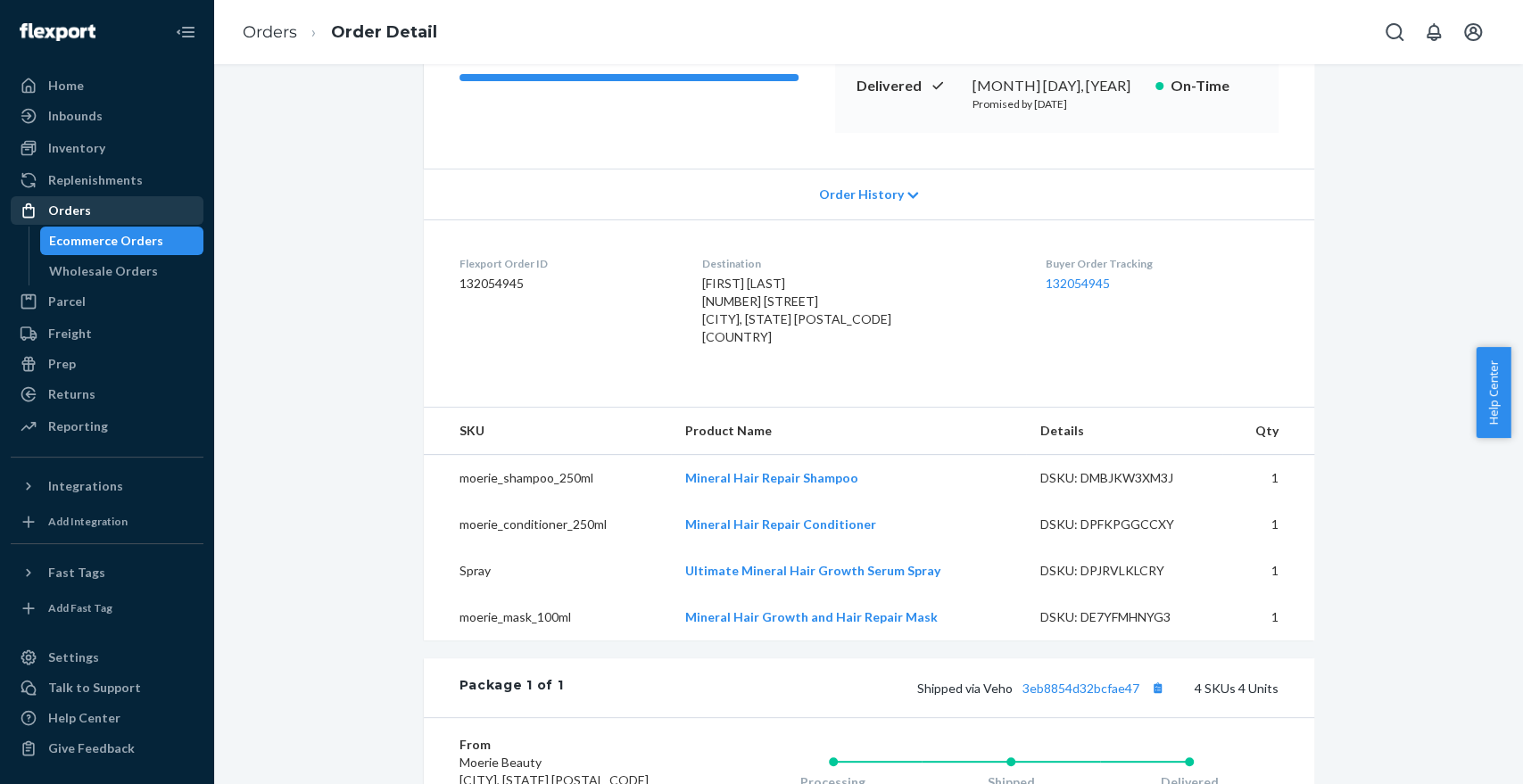 click on "Orders" at bounding box center (107, 210) 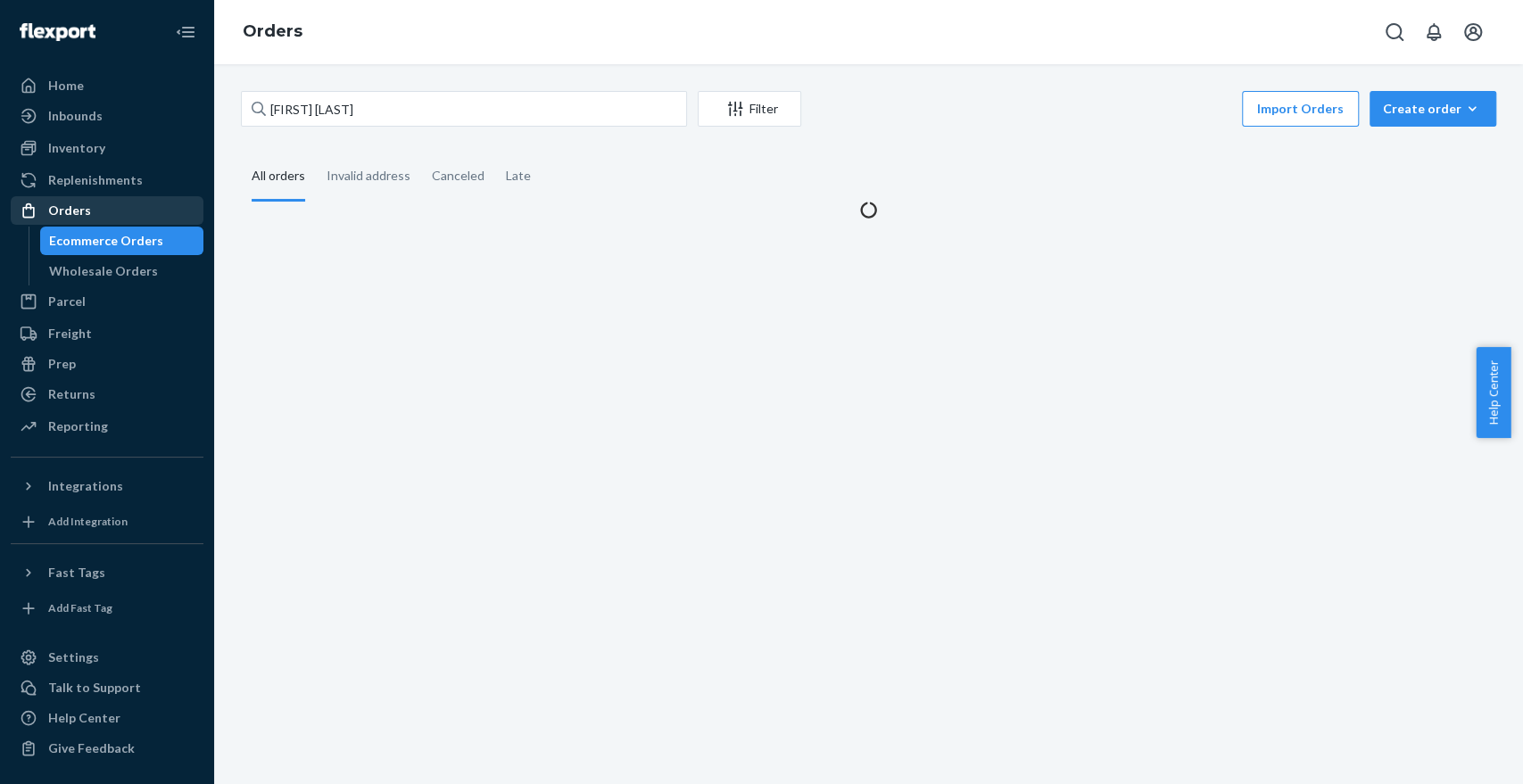 scroll, scrollTop: 0, scrollLeft: 0, axis: both 